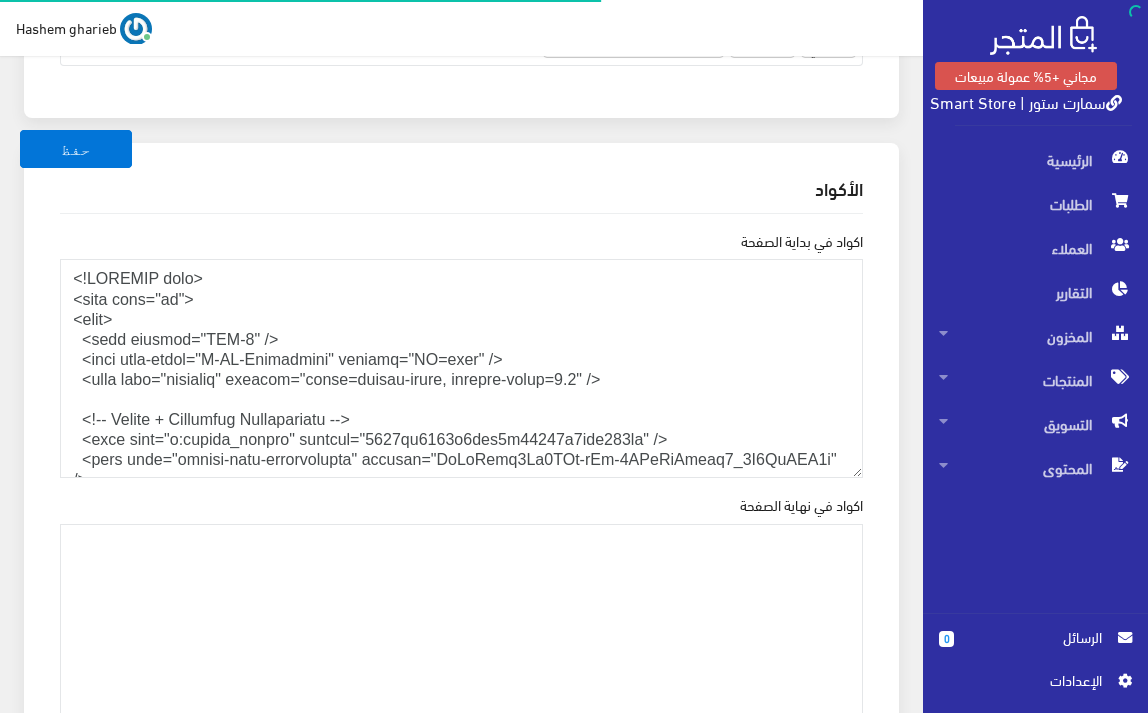 scroll, scrollTop: 2667, scrollLeft: 0, axis: vertical 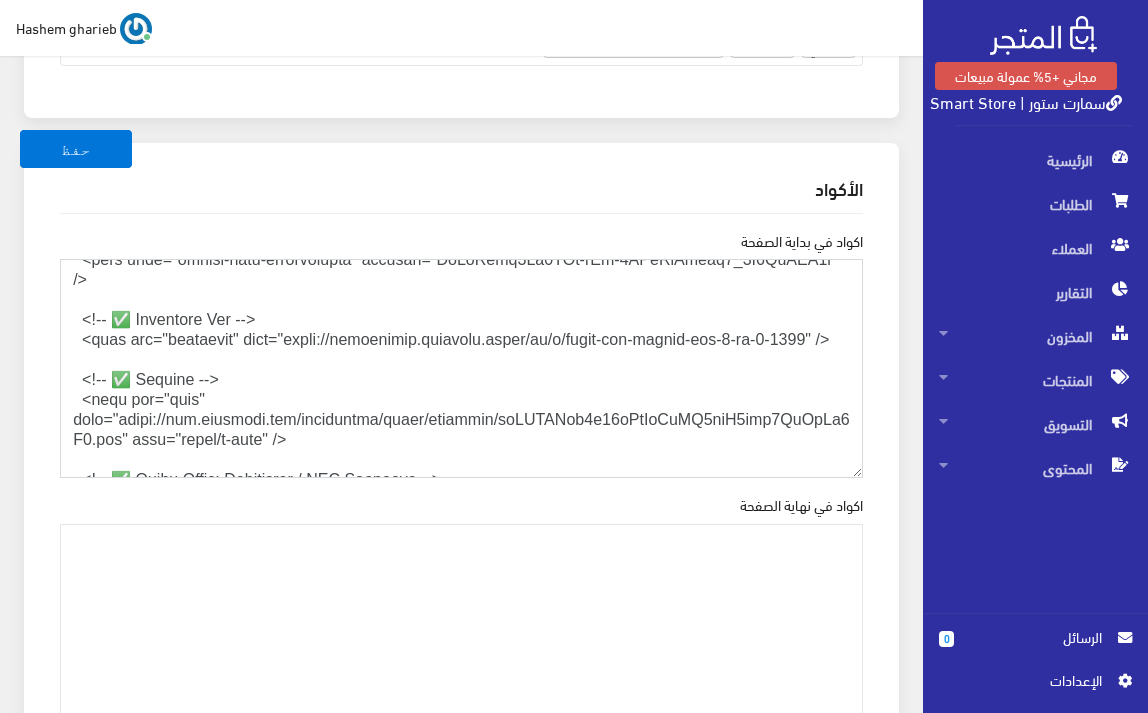 drag, startPoint x: 283, startPoint y: 332, endPoint x: 802, endPoint y: 343, distance: 519.1166 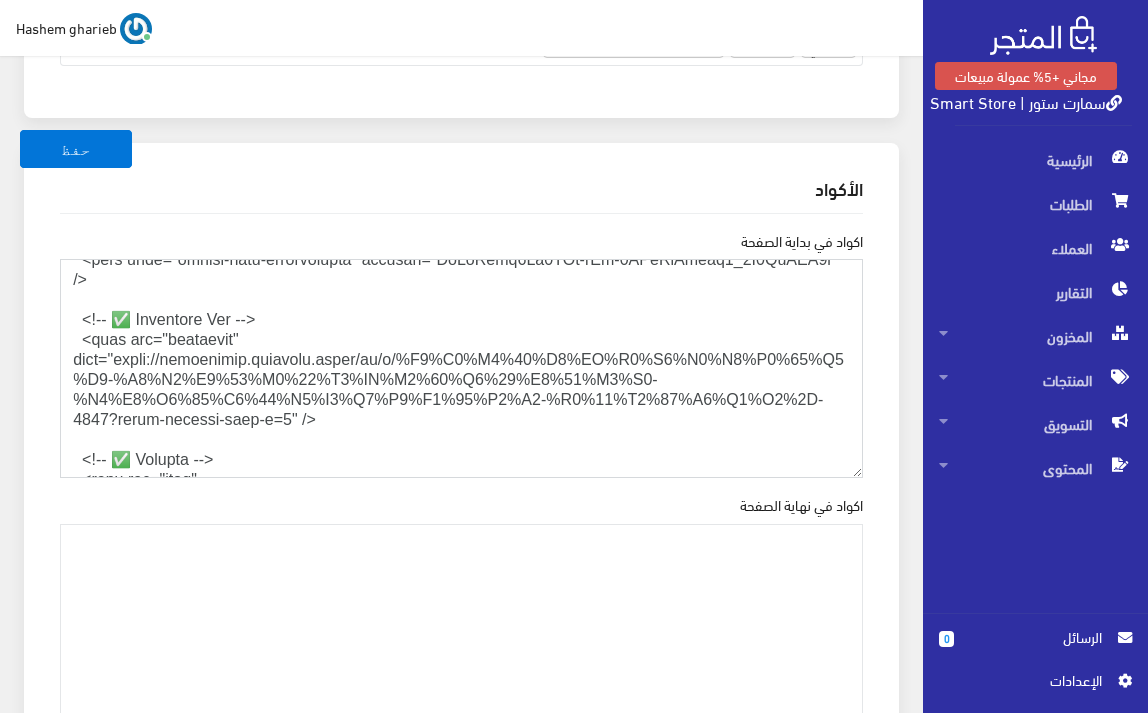 drag, startPoint x: 294, startPoint y: 420, endPoint x: 0, endPoint y: 339, distance: 304.9541 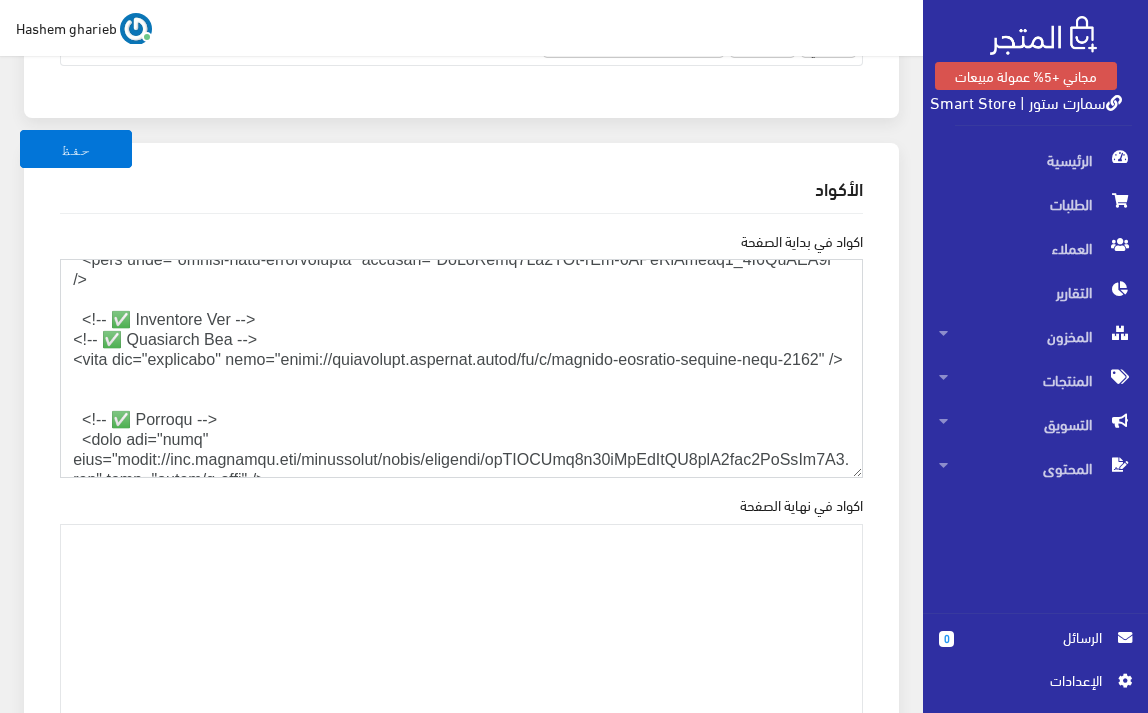 drag, startPoint x: 280, startPoint y: 315, endPoint x: 0, endPoint y: 318, distance: 280.01608 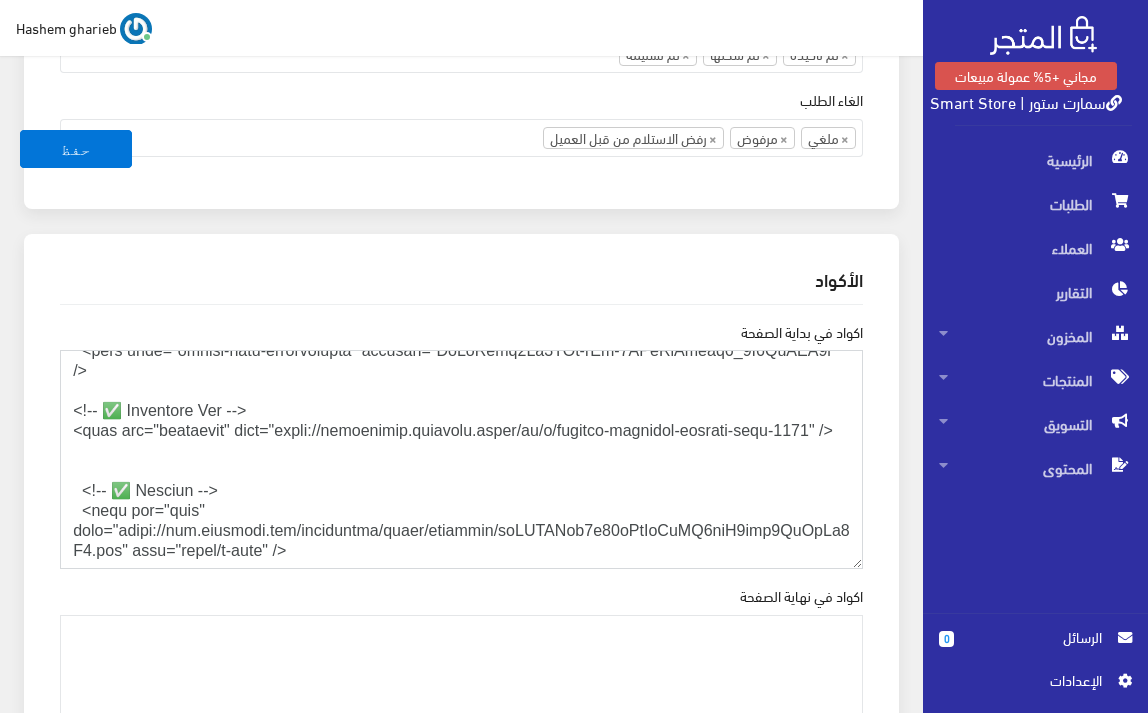 scroll, scrollTop: 2533, scrollLeft: 0, axis: vertical 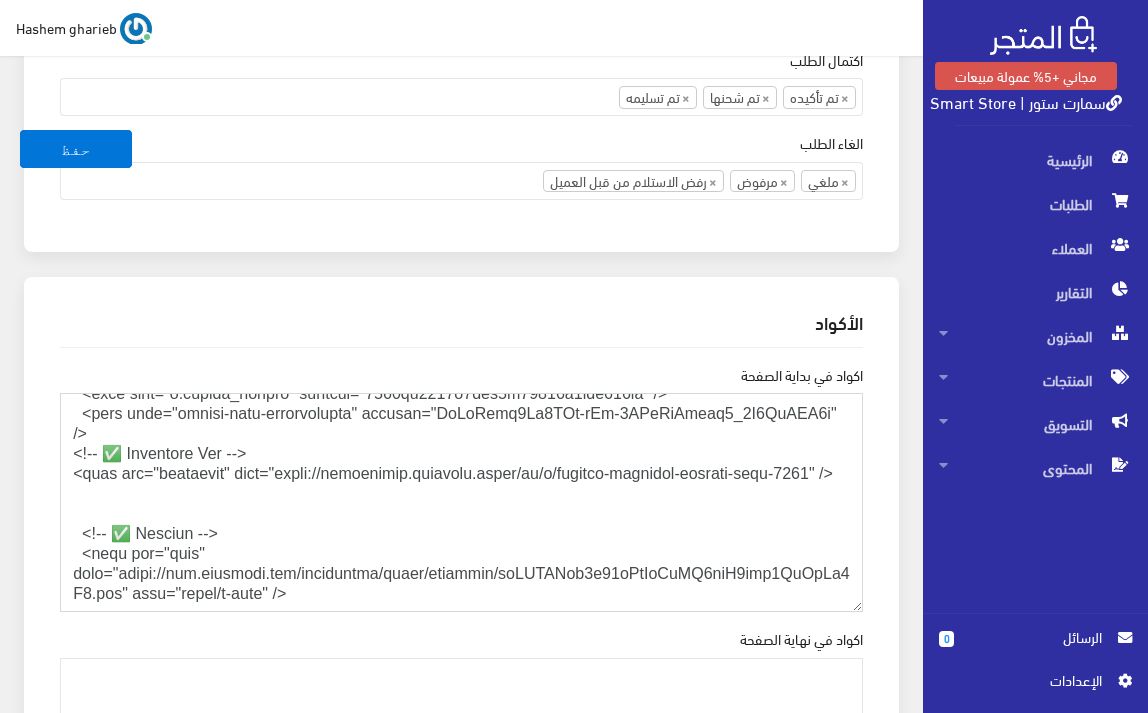 click on "اكواد في بداية الصفحة" at bounding box center (461, 502) 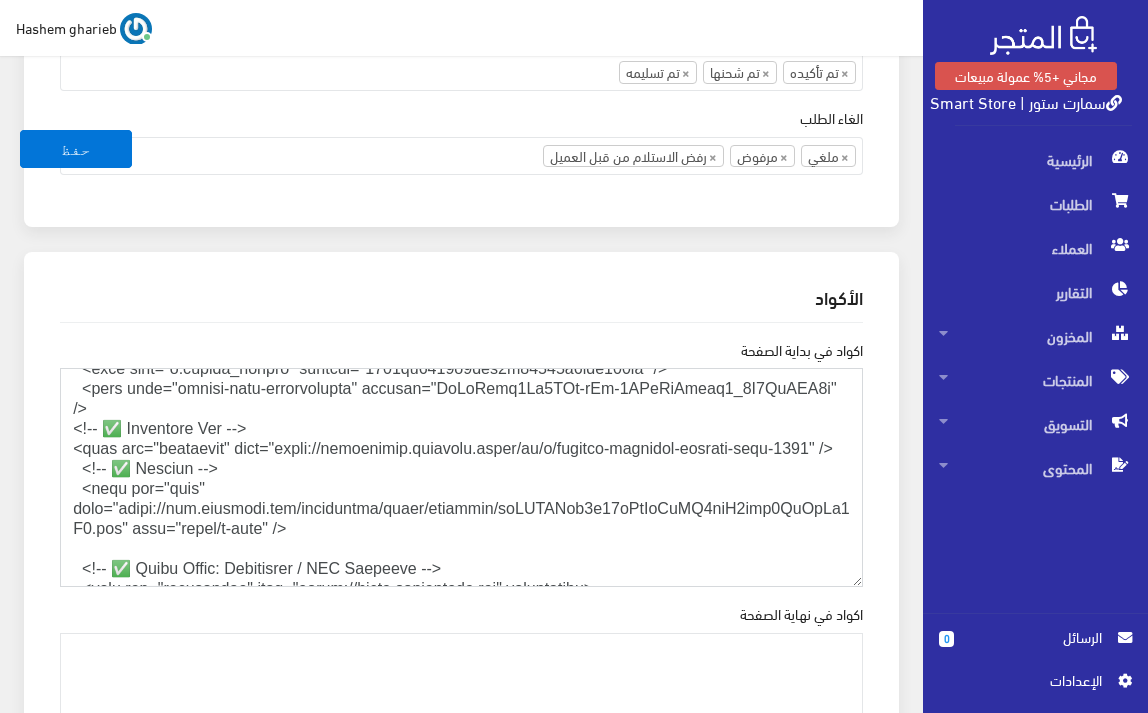 scroll, scrollTop: 2600, scrollLeft: 0, axis: vertical 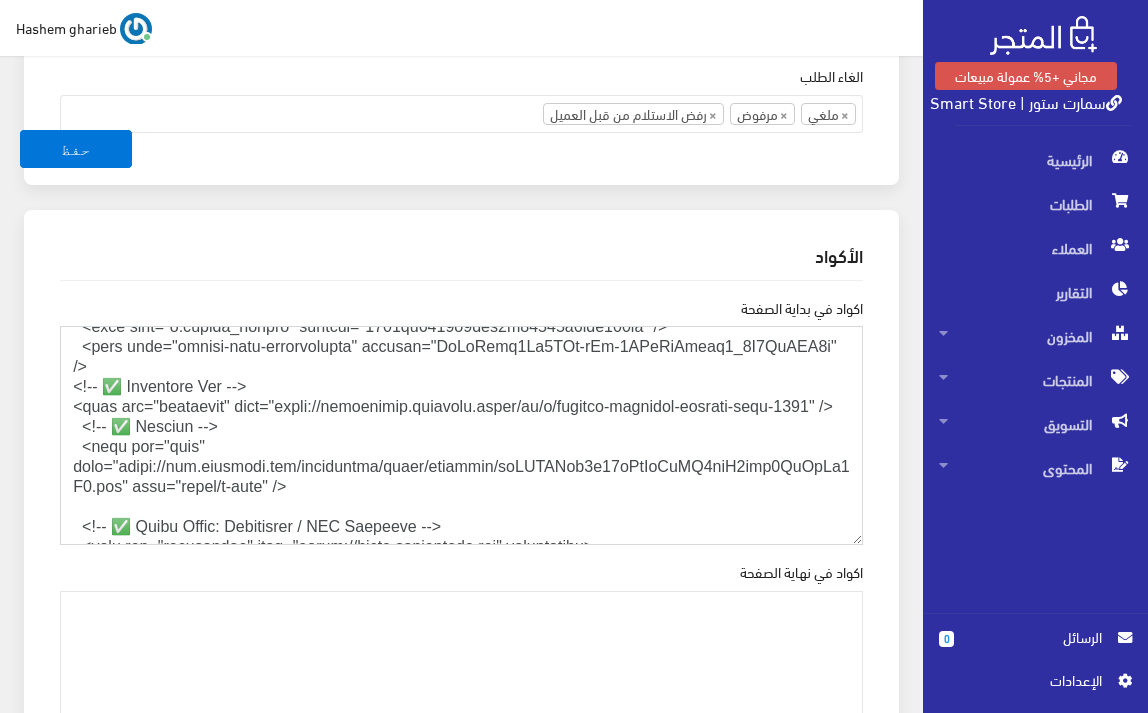 click on "اكواد في بداية الصفحة" at bounding box center [461, 435] 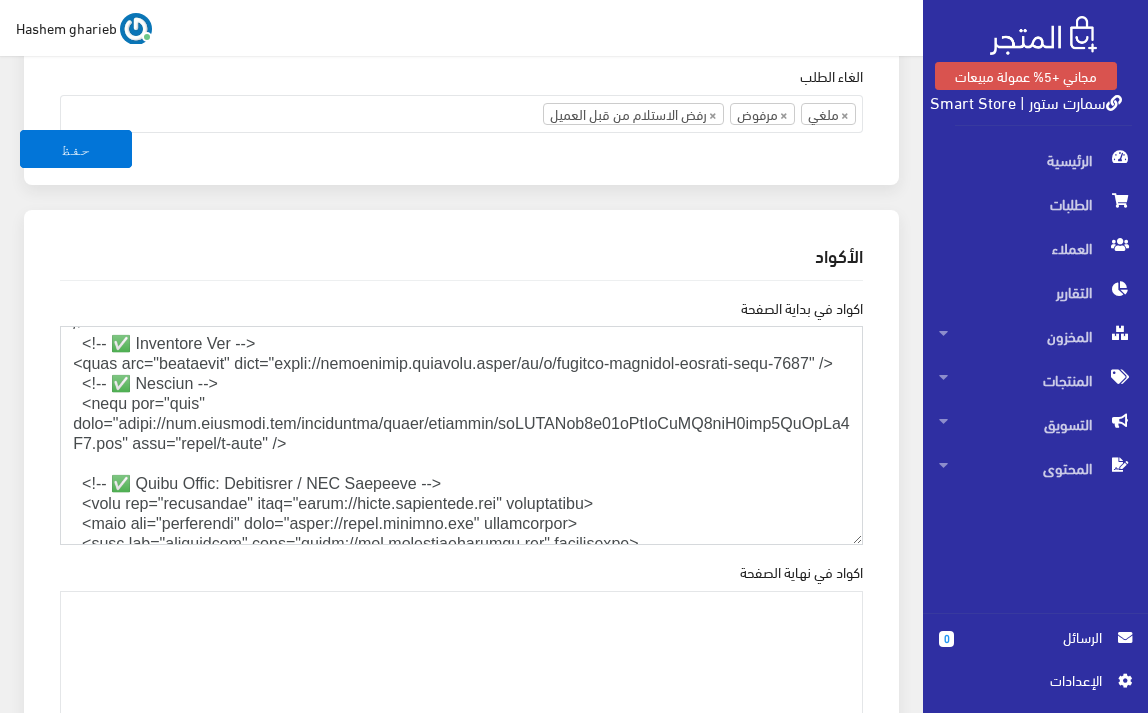 scroll, scrollTop: 247, scrollLeft: 0, axis: vertical 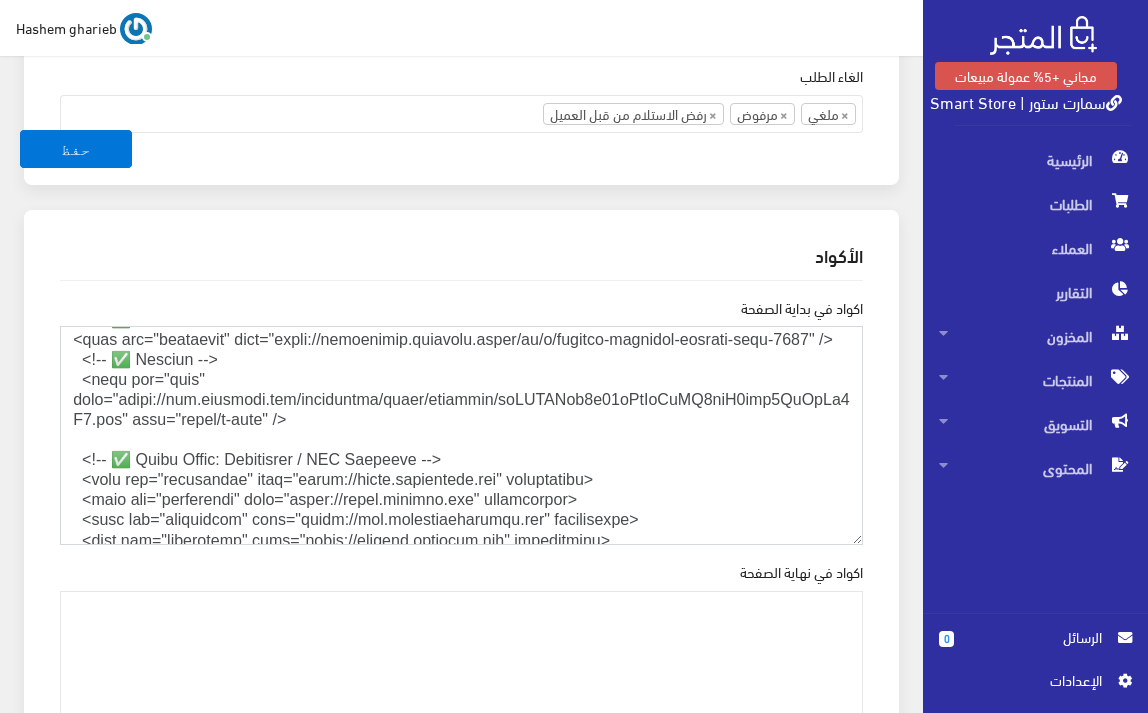 drag, startPoint x: 296, startPoint y: 416, endPoint x: 21, endPoint y: 355, distance: 281.68423 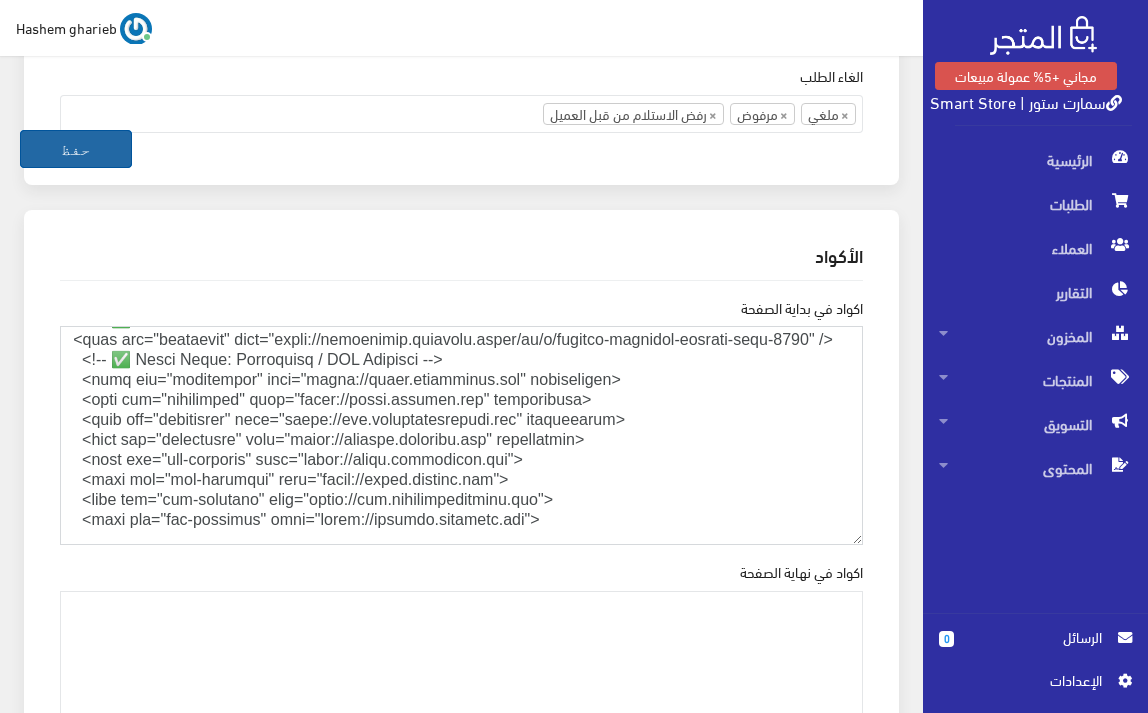 type on "<!DOCTYPE html>
<html lang="ar">
<head>
<meta charset="UTF-8" />
<meta http-equiv="X-UA-Compatible" content="IE=edge" />
<meta name="viewport" content="width=device-width, initial-scale=1.0" />
<!-- Google + Pinterest Verification -->
<meta name="p:domain_verify" content="4646cf4840d3fbf9b57724d4ddf278fc" />
<meta name="google-site-verification" content="OcIqGtbw7Cx5AMz-sYq-1JXcQnObamq7_6Q2LgHOP3k" />
<!-- ✅ Canonical Tag -->
<link rel="canonical" href="https://smartstore.almatjar.store/ar/p/الغسالة-المحمولة-القابلة-للطي-6447" />
<!-- ✅ Speed Boost: Preconnect / DNS Prefetch -->
<link rel="preconnect" href="https://fonts.googleapis.com" crossorigin>
<link rel="preconnect" href="https://fonts.gstatic.com" crossorigin>
<link rel="preconnect" href="https://www.googletagmanager.com" crossorigin>
<link rel="preconnect" href="https://connect.facebook.net" crossorigin>
<link rel="dns-prefetch" href="https://fonts.googleapis.com">
<link rel="dns-prefetch" href="https://fonts.gstatic.co..." 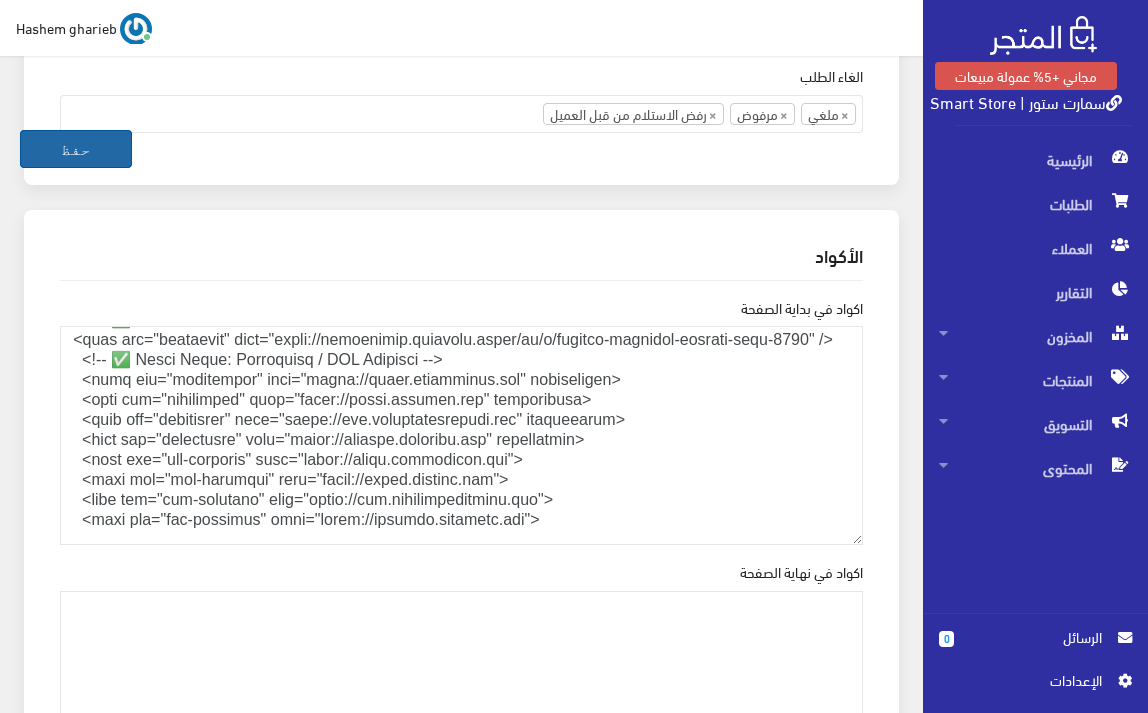 click on "حفظ" at bounding box center [76, 149] 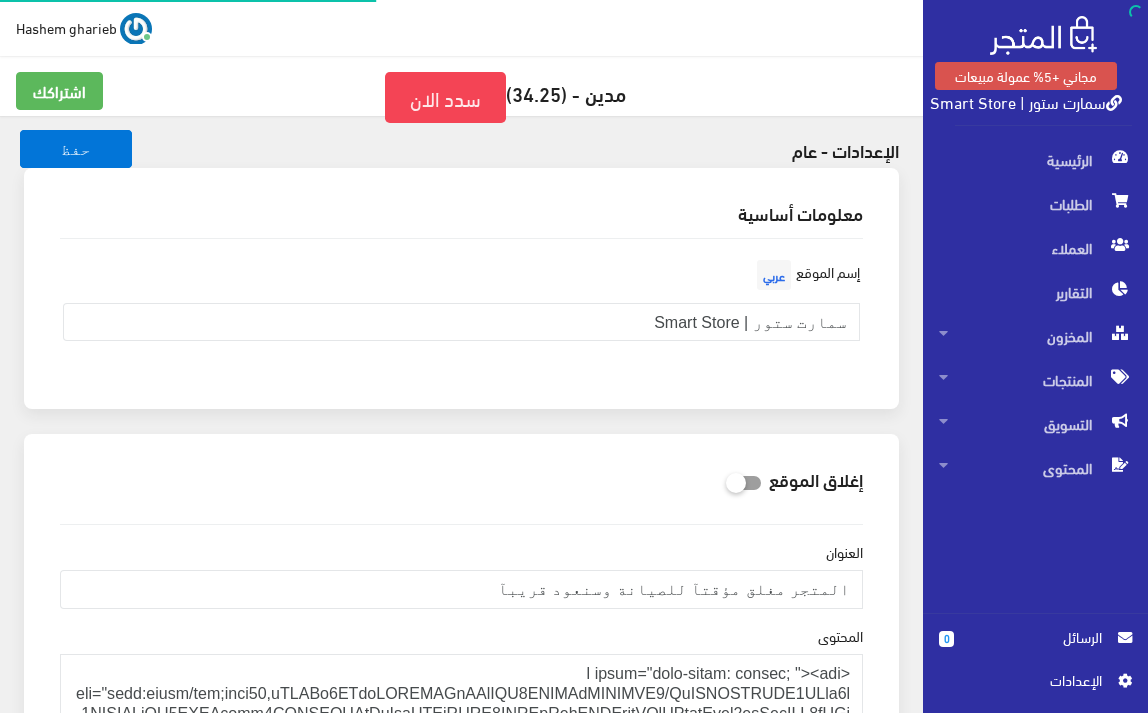 scroll, scrollTop: 0, scrollLeft: 0, axis: both 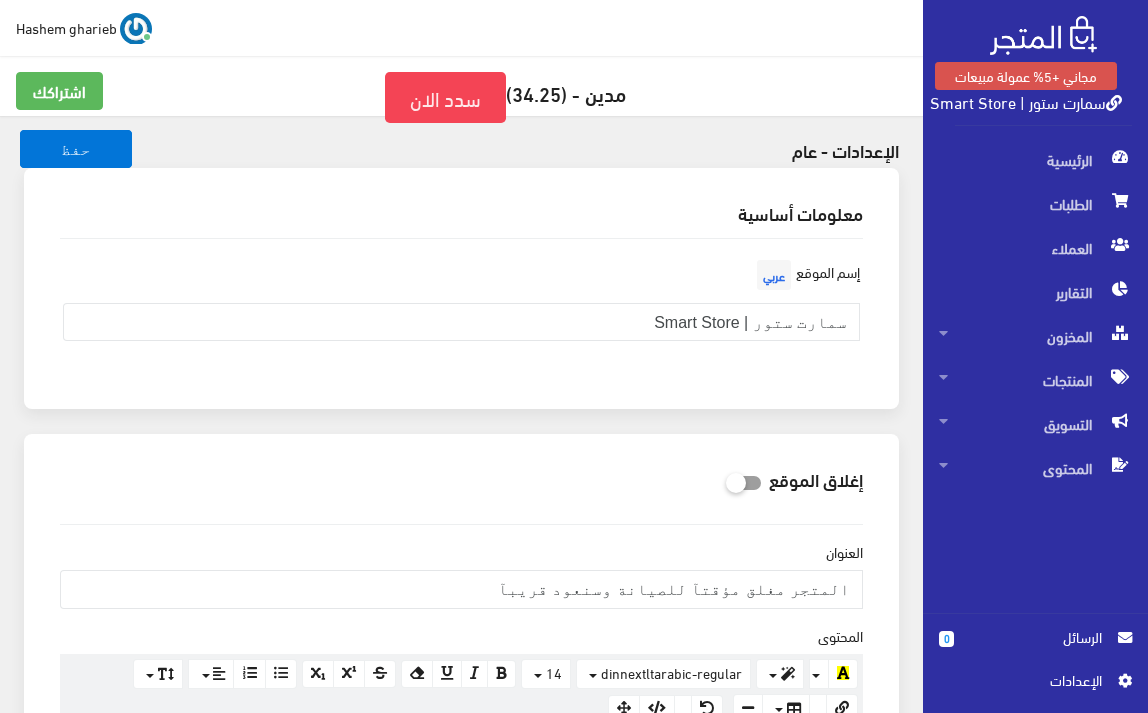click on "اﻹعدادات" at bounding box center (1028, 680) 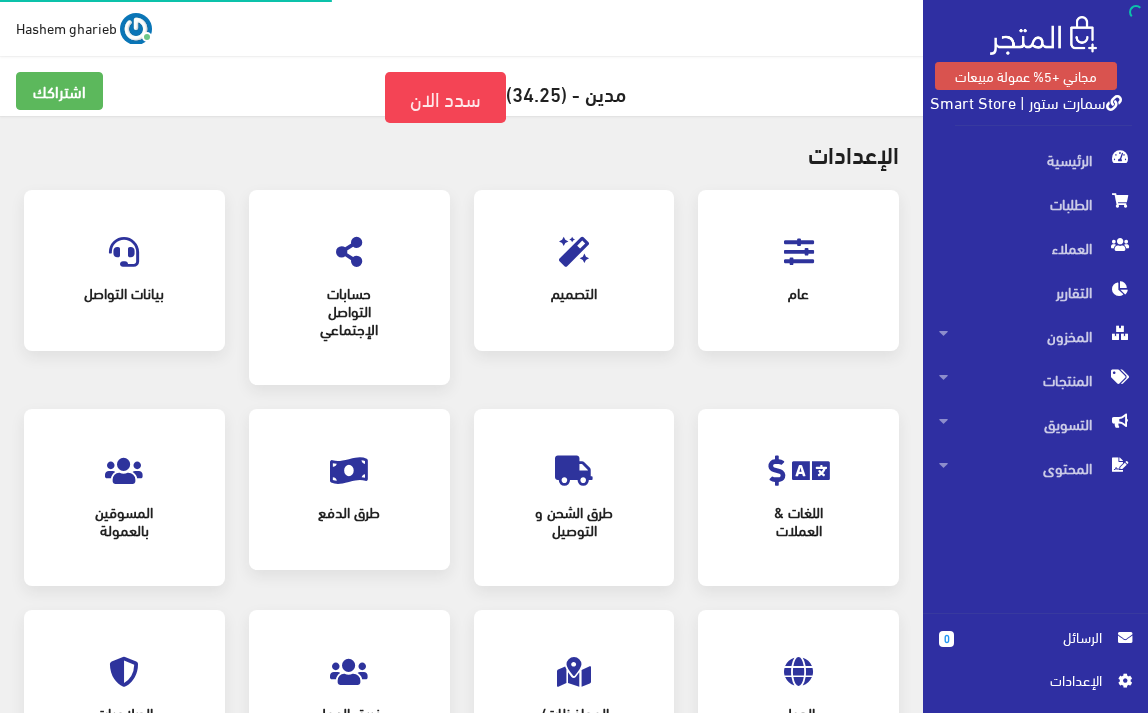 scroll, scrollTop: 0, scrollLeft: 0, axis: both 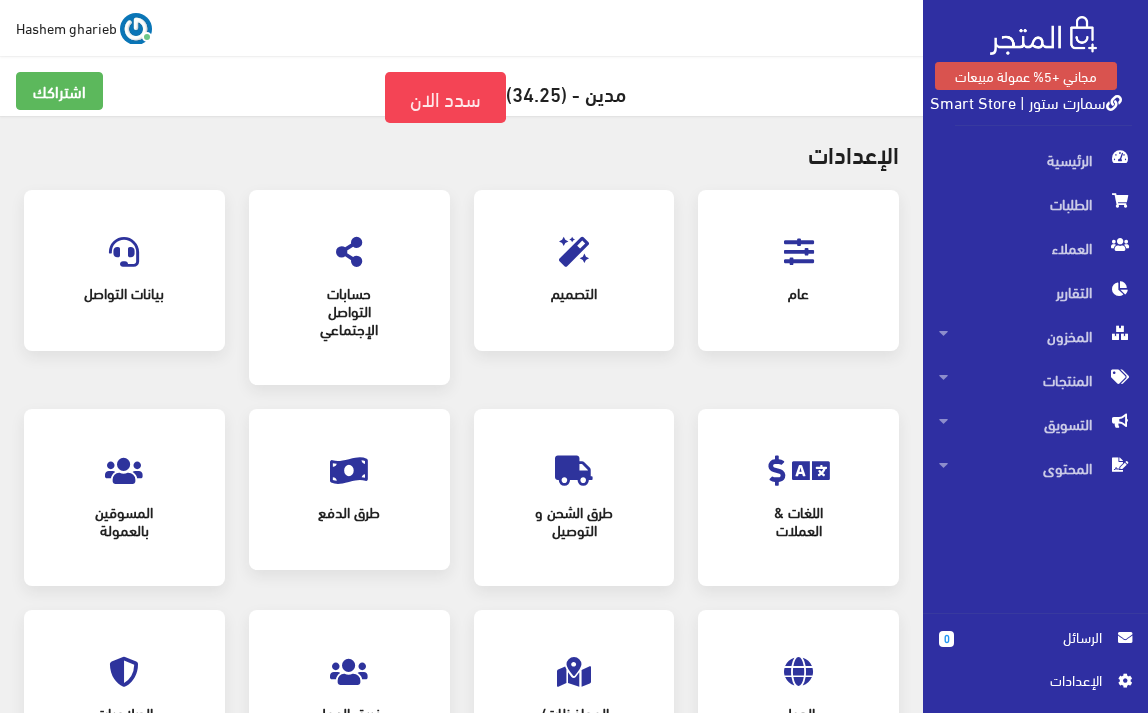 click at bounding box center (574, 252) 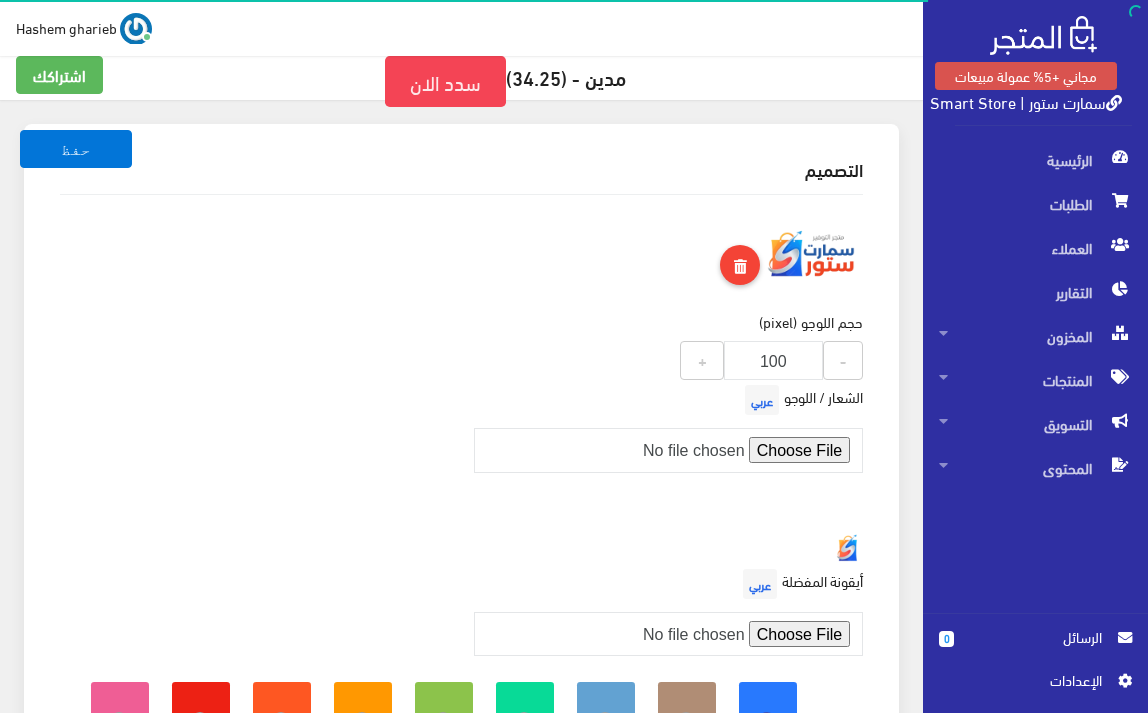 scroll, scrollTop: 133, scrollLeft: 0, axis: vertical 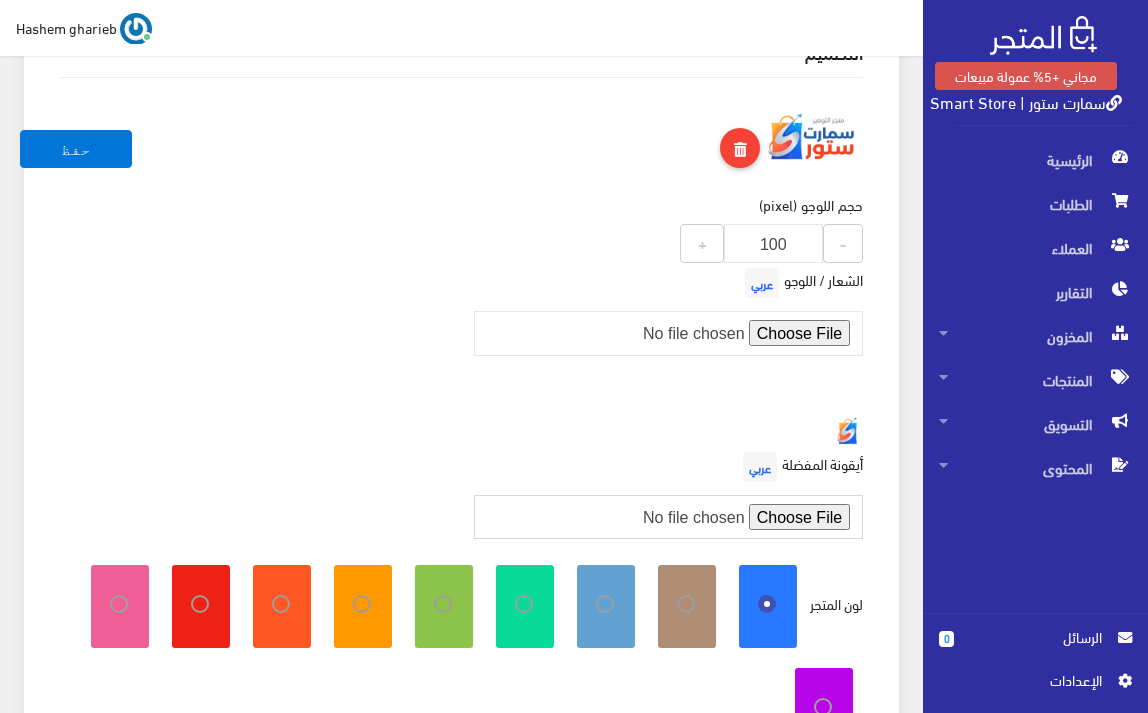 click at bounding box center [669, 517] 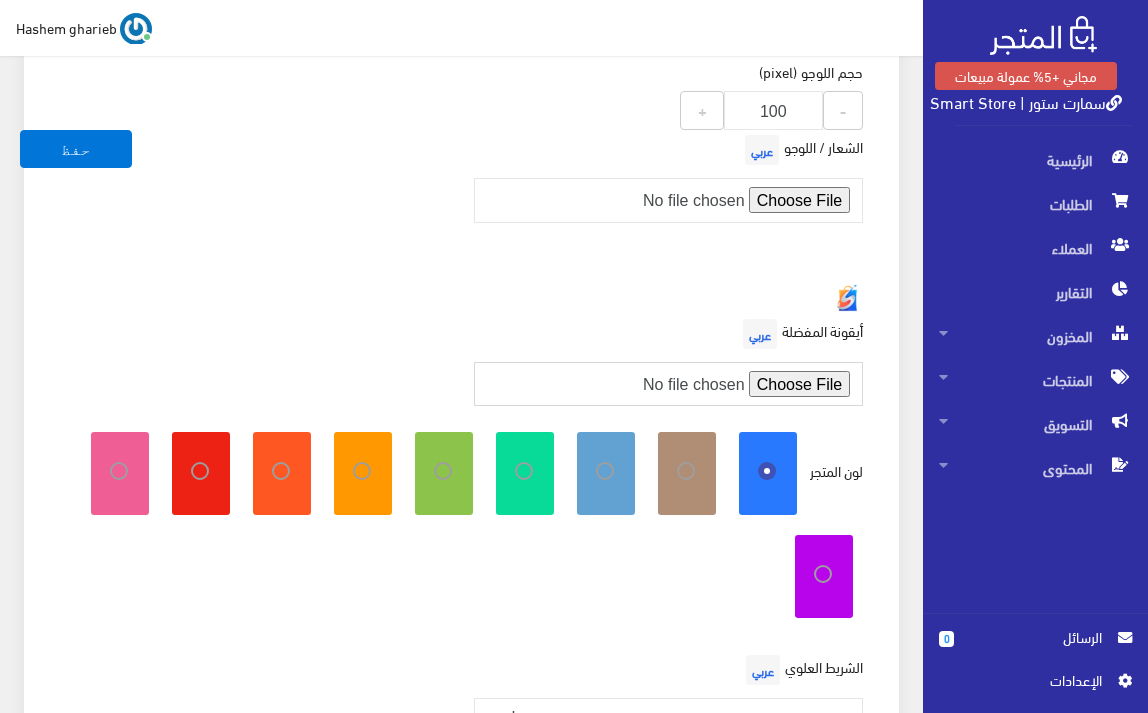 scroll, scrollTop: 267, scrollLeft: 0, axis: vertical 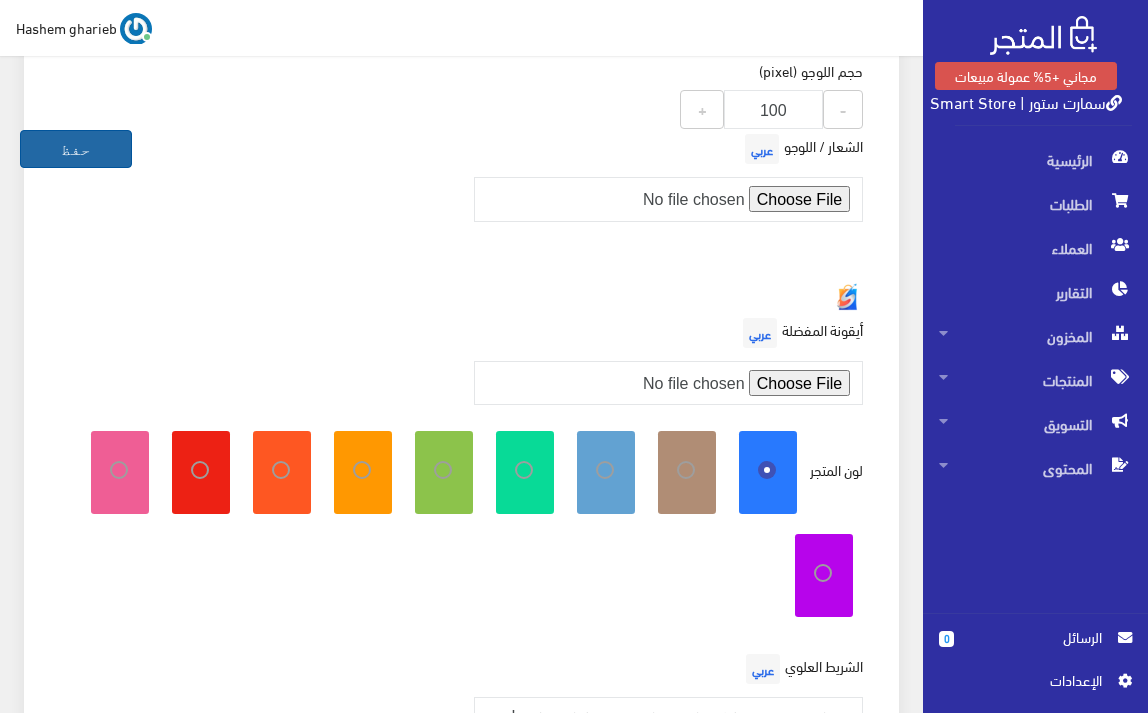 click on "حفظ" at bounding box center [76, 149] 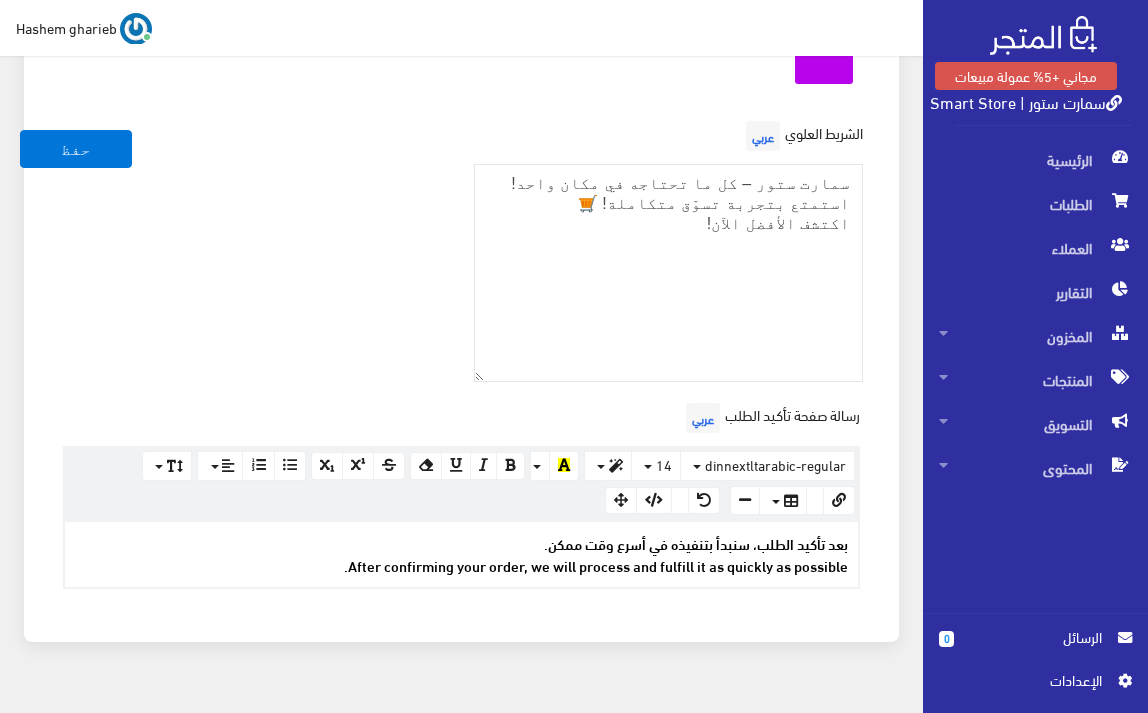 scroll, scrollTop: 840, scrollLeft: 0, axis: vertical 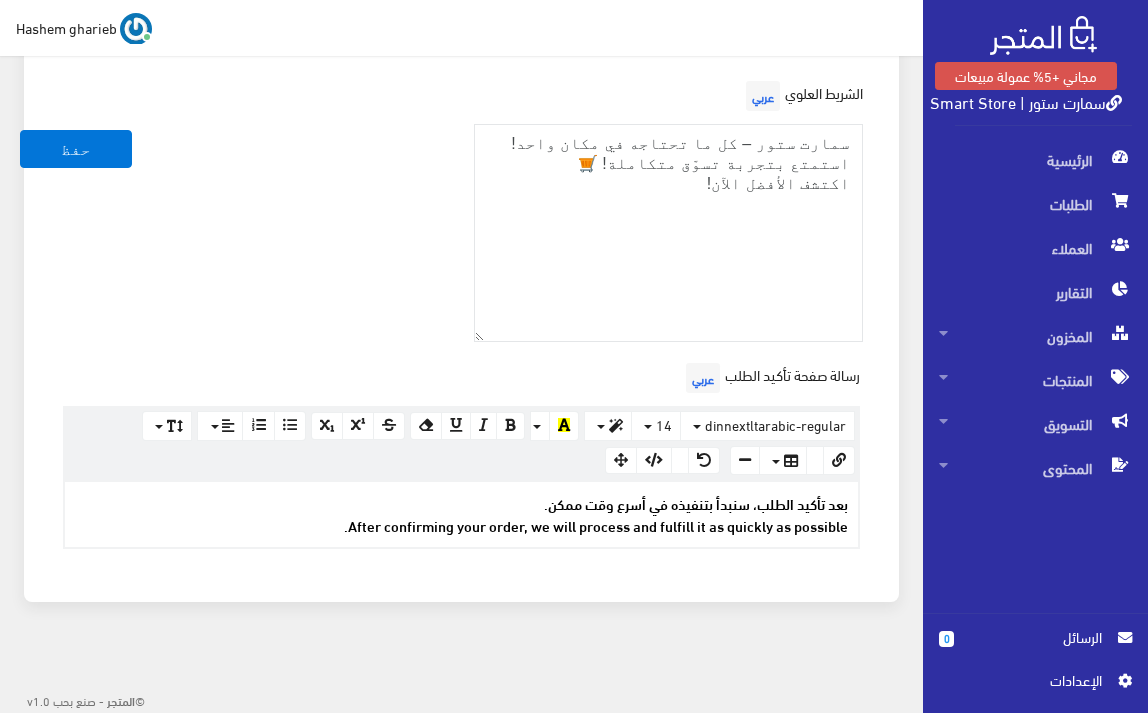 click on "After confirming your order, we will process and fulfill it as quickly as possible." at bounding box center [461, 525] 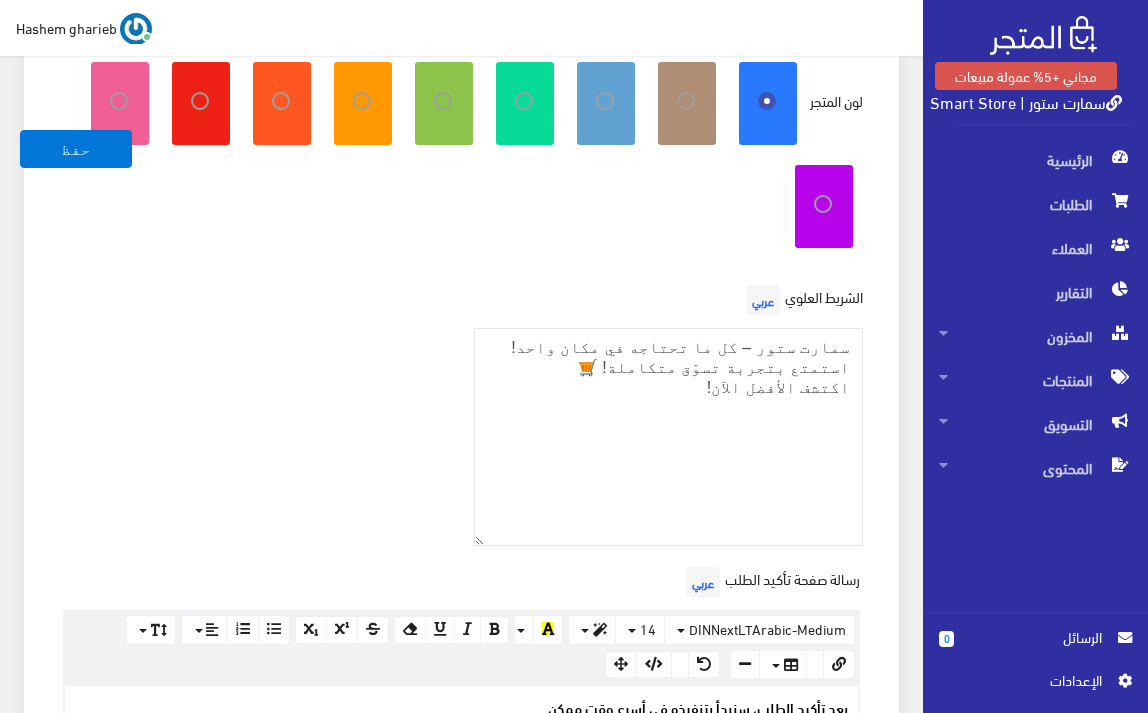 scroll, scrollTop: 667, scrollLeft: 0, axis: vertical 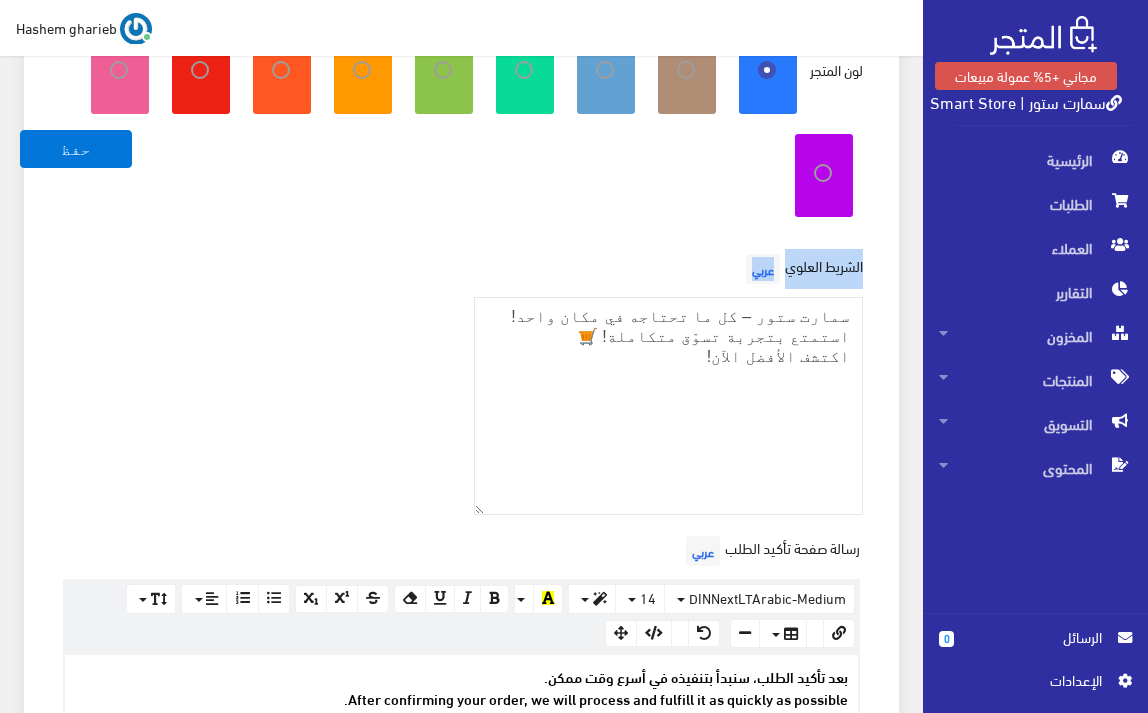 drag, startPoint x: 867, startPoint y: 262, endPoint x: 712, endPoint y: 360, distance: 183.38211 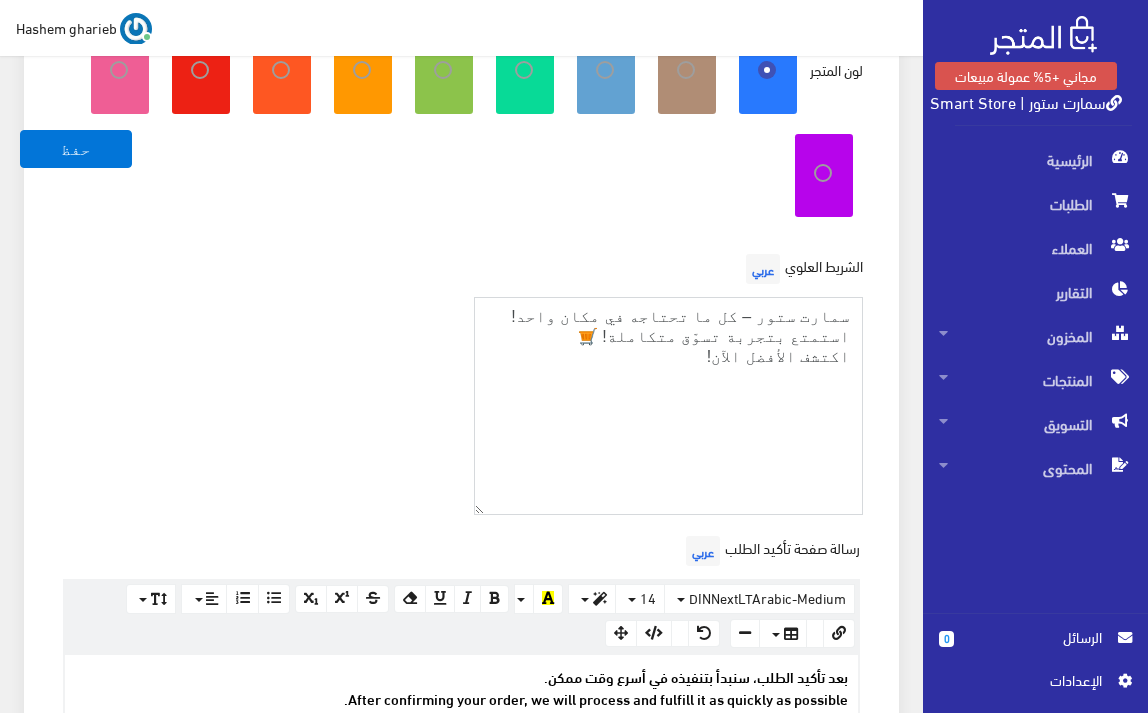 drag, startPoint x: 680, startPoint y: 375, endPoint x: 871, endPoint y: 285, distance: 211.14214 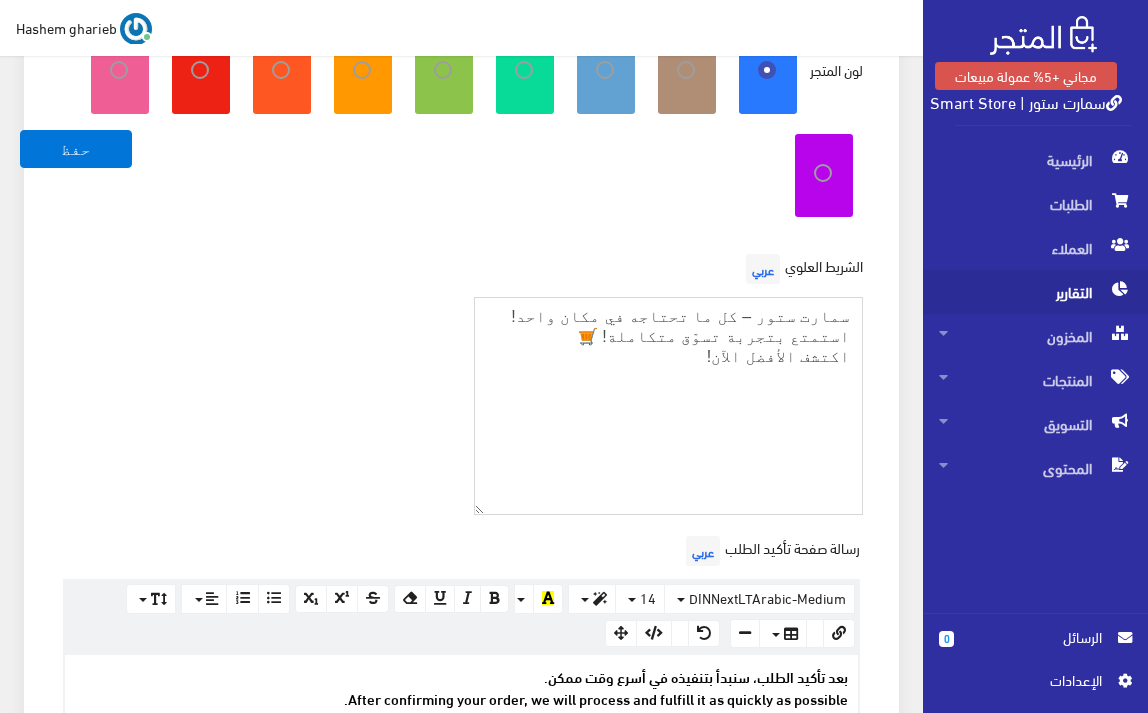 drag, startPoint x: 657, startPoint y: 378, endPoint x: 946, endPoint y: 290, distance: 302.10098 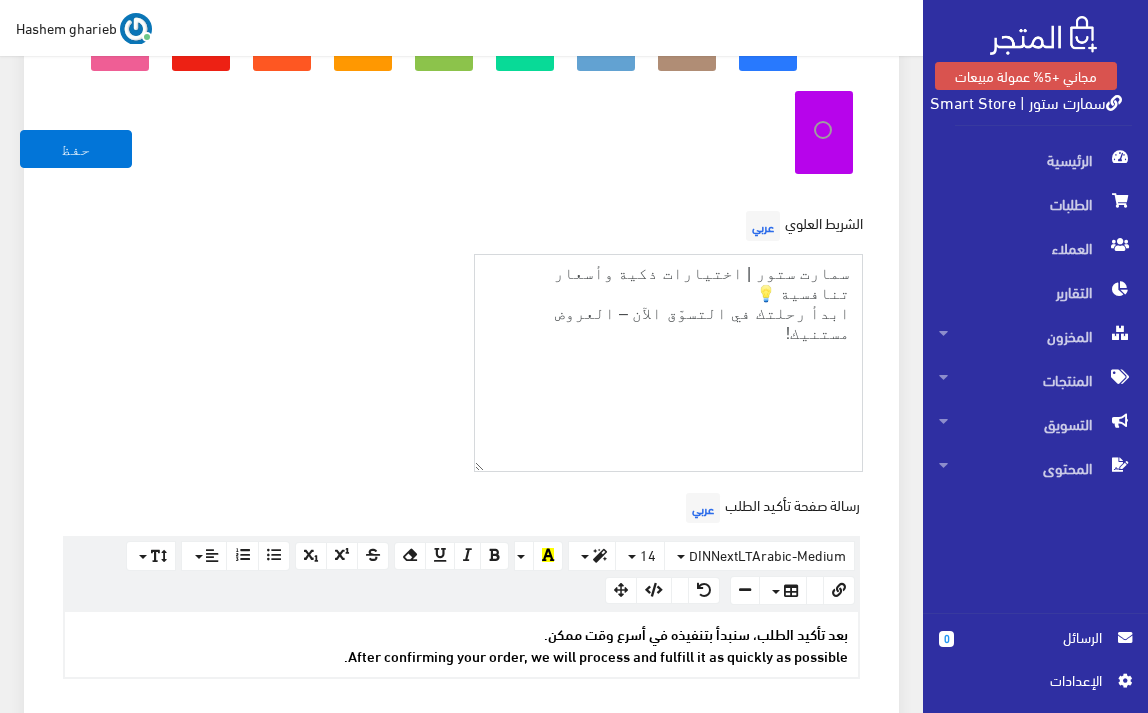scroll, scrollTop: 733, scrollLeft: 0, axis: vertical 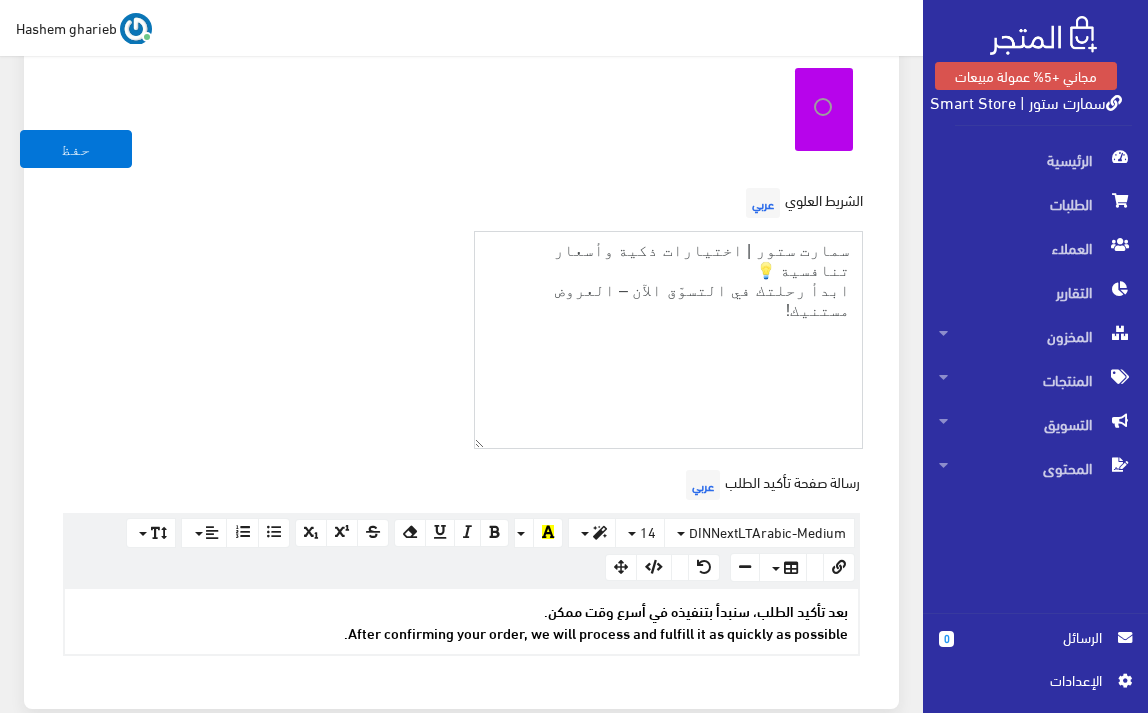 click on "سمارت ستور – كل ما تحتاجه في مكان واحد!
استمتع بتجربة تسوّق متكاملة! 🛒
اكتشف الأفضل الآن!" at bounding box center [669, 340] 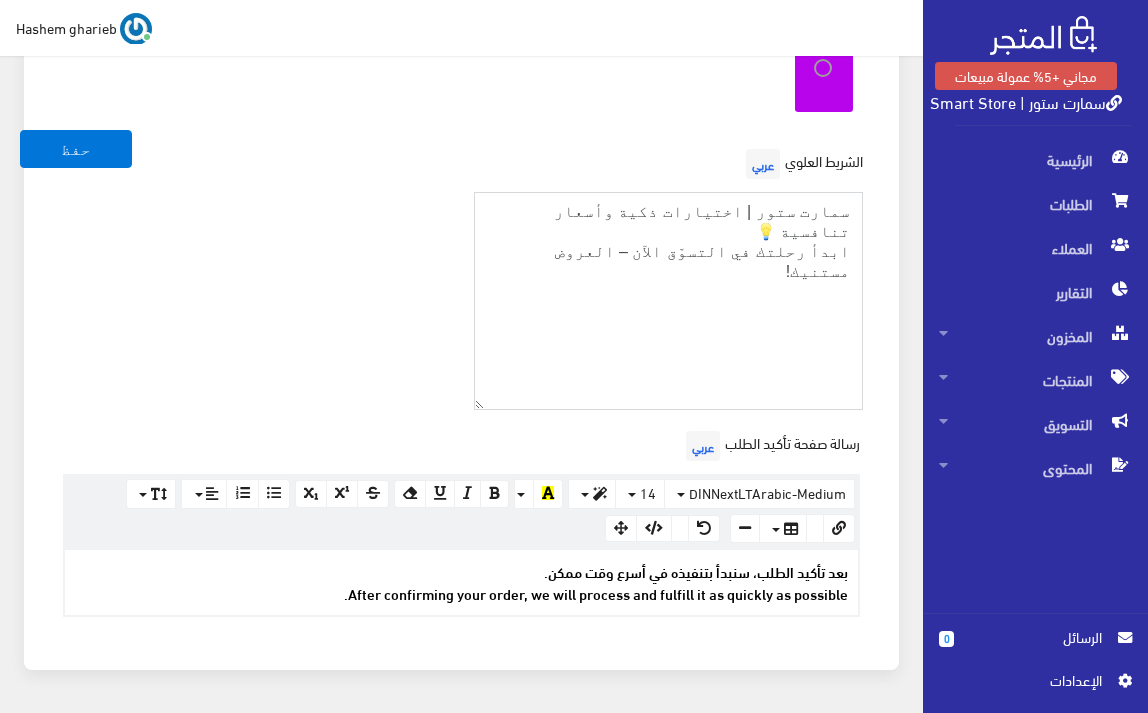 scroll, scrollTop: 840, scrollLeft: 0, axis: vertical 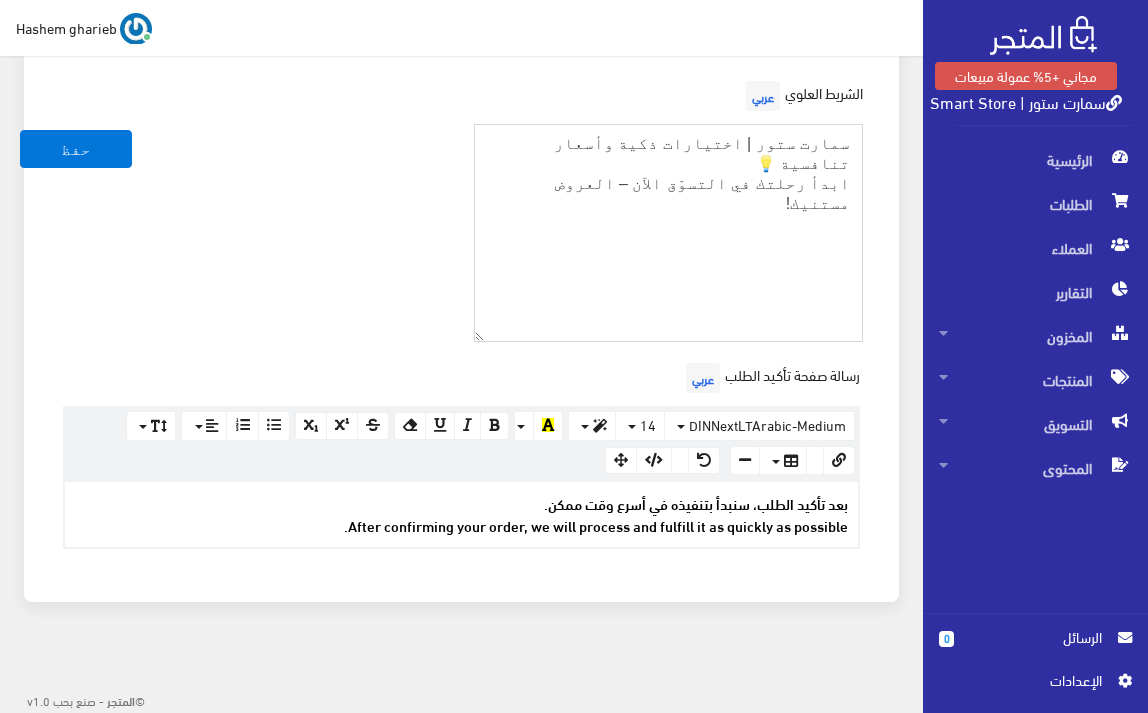 type on "سمارت ستور | اختيارات ذكية وأسعار تنافسية 💡
ابدأ رحلتك في التسوّق الآن – العروض مستنيك!" 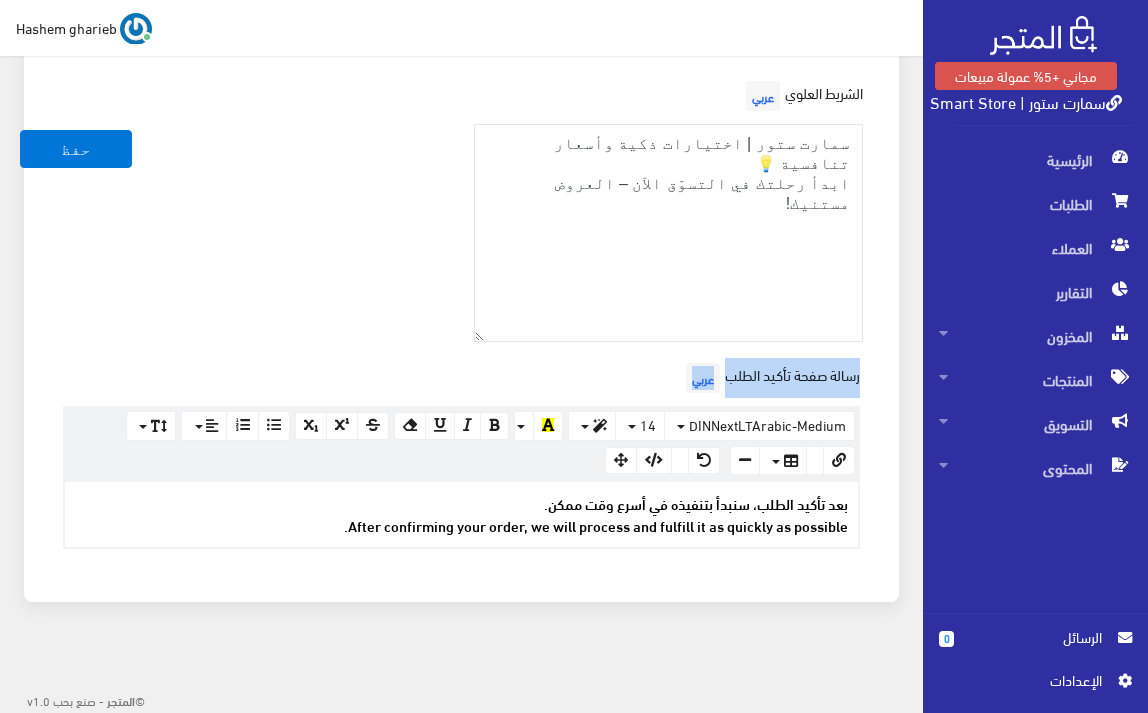 drag, startPoint x: 682, startPoint y: 378, endPoint x: 883, endPoint y: 379, distance: 201.00249 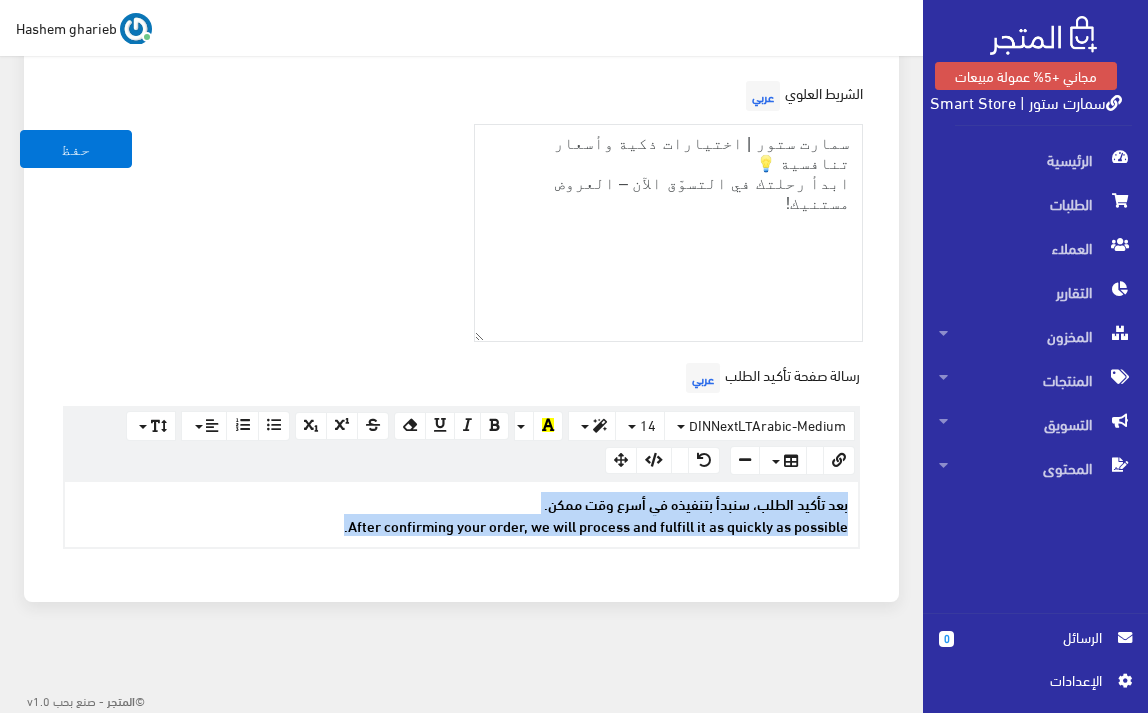 drag, startPoint x: 314, startPoint y: 529, endPoint x: 889, endPoint y: 498, distance: 575.835 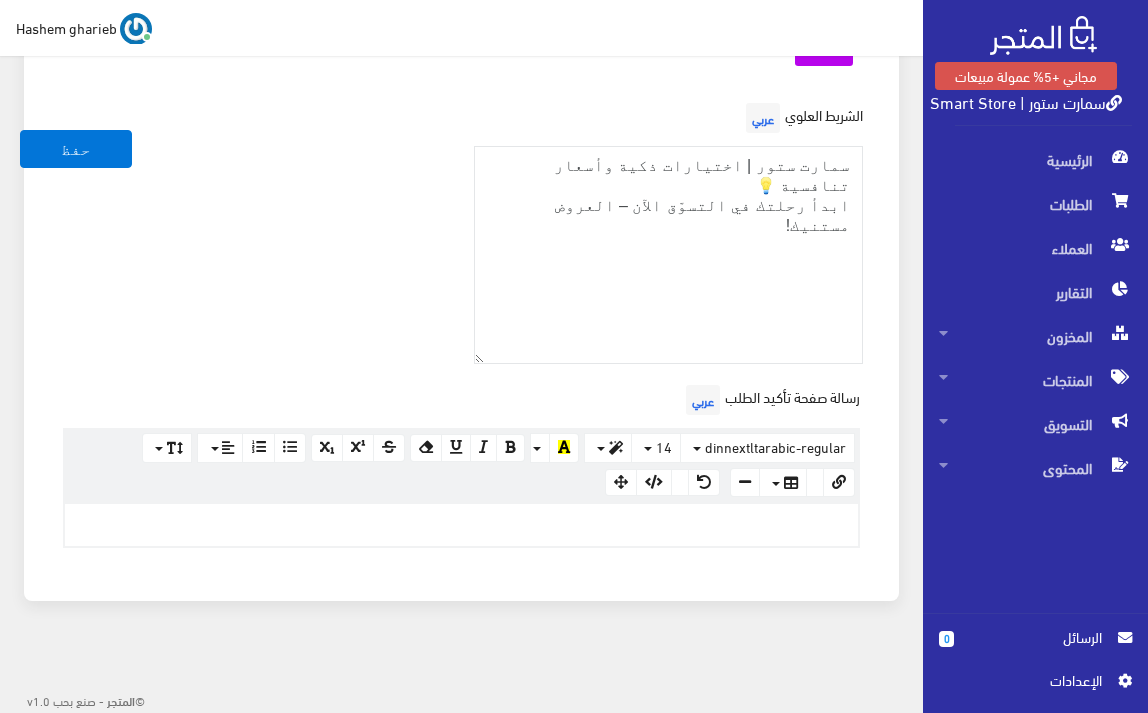 scroll, scrollTop: 796, scrollLeft: 0, axis: vertical 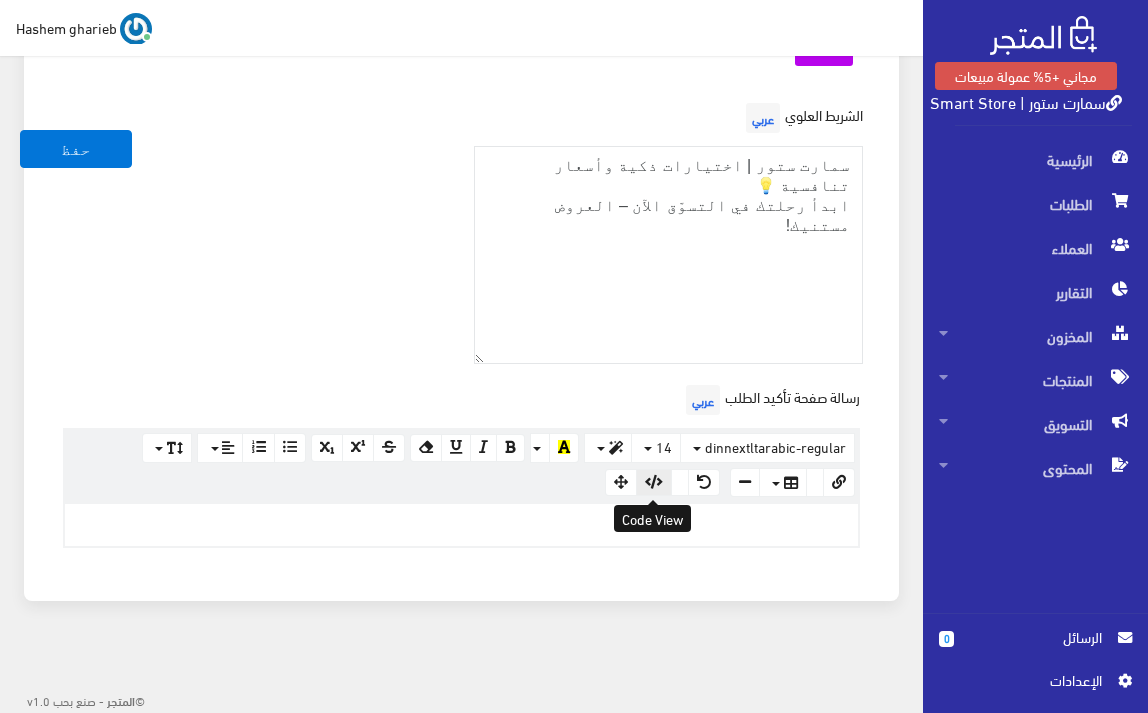 click at bounding box center (654, 482) 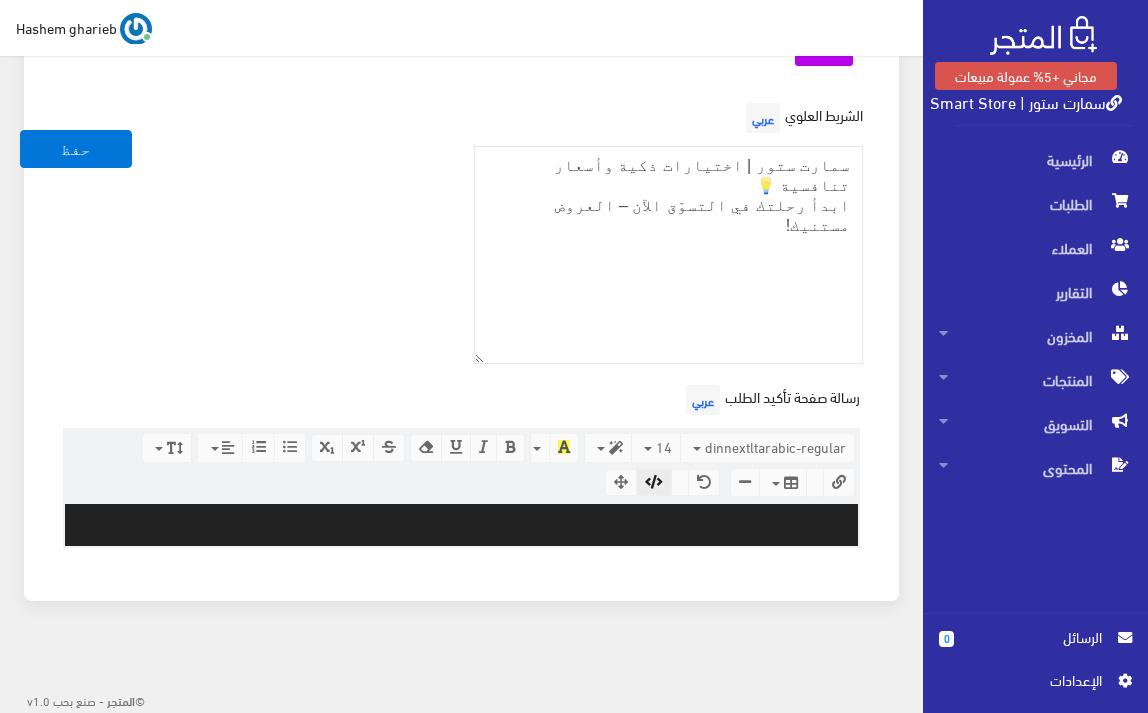 paste on "<div style="text-align: center; padding: 20px; font-family: 'Cairo', sans-serif; background-color: #f9f9f9; border: 1px solid #ddd; border-radius: 8px;">
<h2 style="color: #28a745;">تم تأكيد طلبك بنجاح ✅</h2>
<p style="font-size: 18px; color: #333;">
جاري تجهيز الطلب الآن، وسنتواصل معك إذا احتجنا أي تفاصيل إضافية.<br>
شكراً لثقتك في <strong>سمارت ستور</strong> – في خدمتك دائماً!
</p>
</div>" 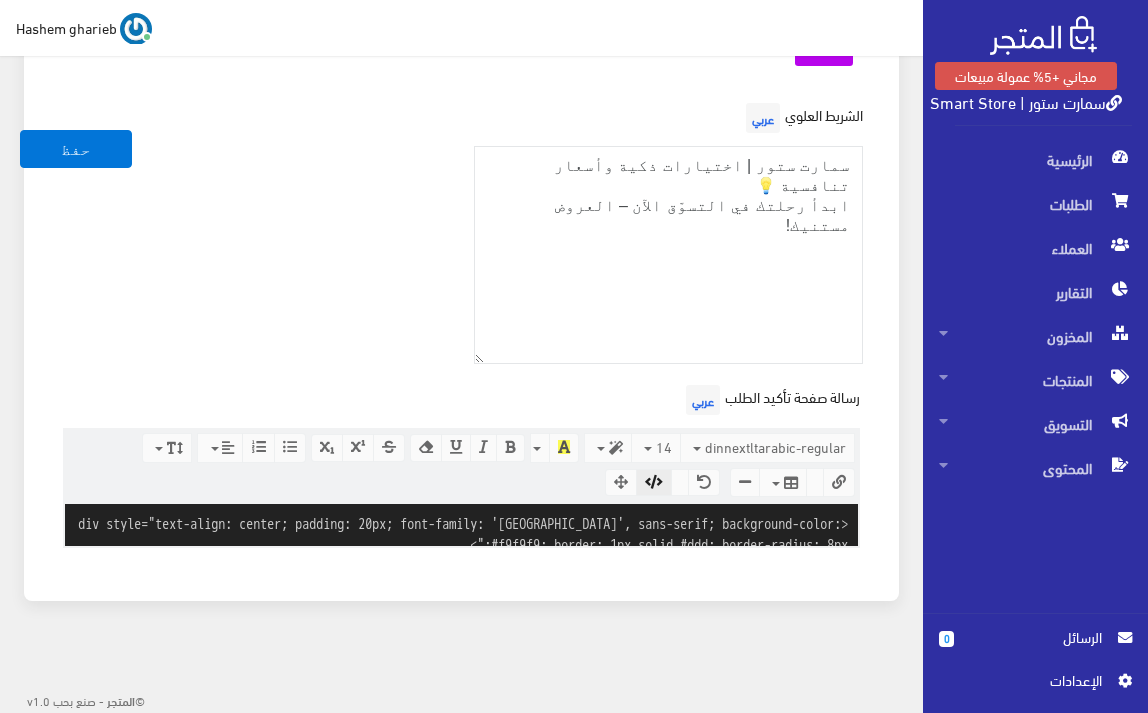 scroll, scrollTop: 155, scrollLeft: 0, axis: vertical 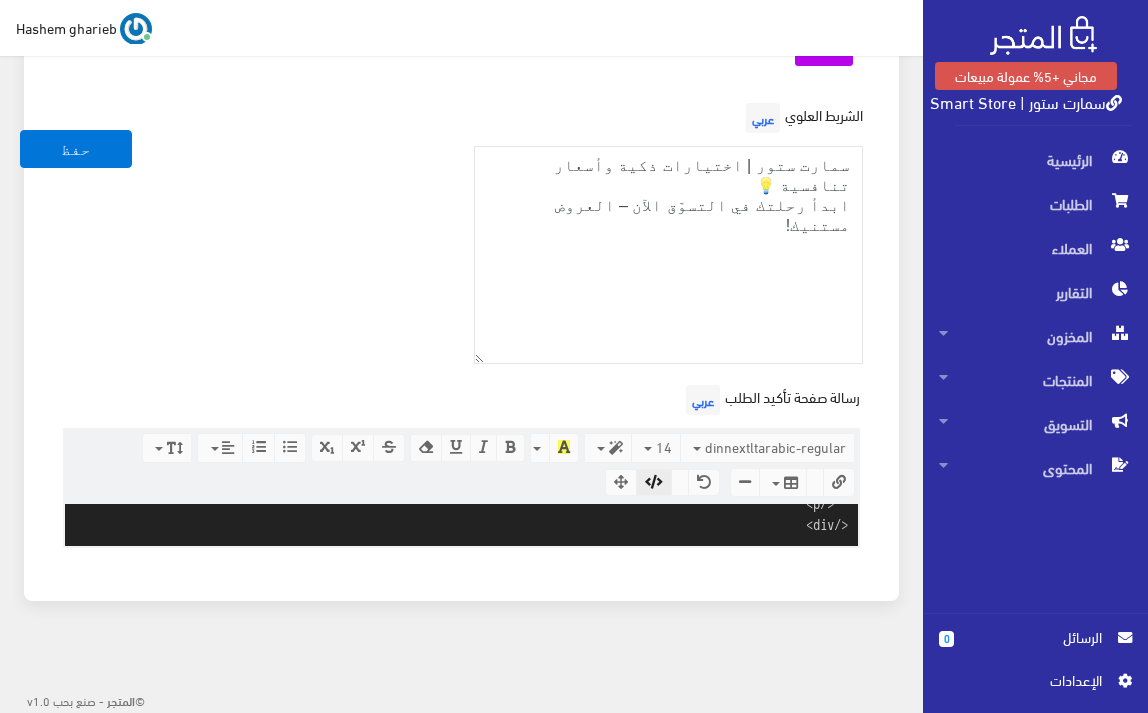 type on "<div style="text-align: center; padding: 20px; font-family: 'Cairo', sans-serif; background-color: #f9f9f9; border: 1px solid #ddd; border-radius: 8px;">
<h2 style="color: #28a745;">تم تأكيد طلبك بنجاح ✅</h2>
<p style="font-size: 18px; color: #333;">
جاري تجهيز الطلب الآن، وسنتواصل معك إذا احتجنا أي تفاصيل إضافية.<br>
شكراً لثقتك في <strong>سمارت ستور</strong> – في خدمتك دائماً!
</p>
</div>" 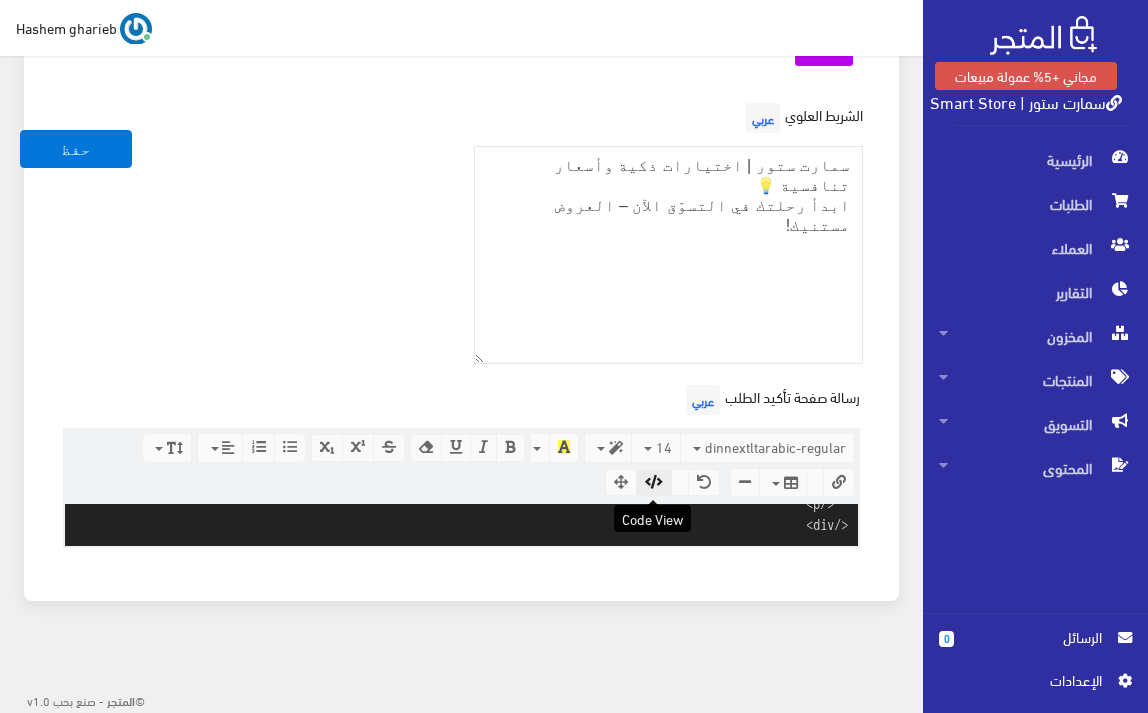 click at bounding box center (654, 482) 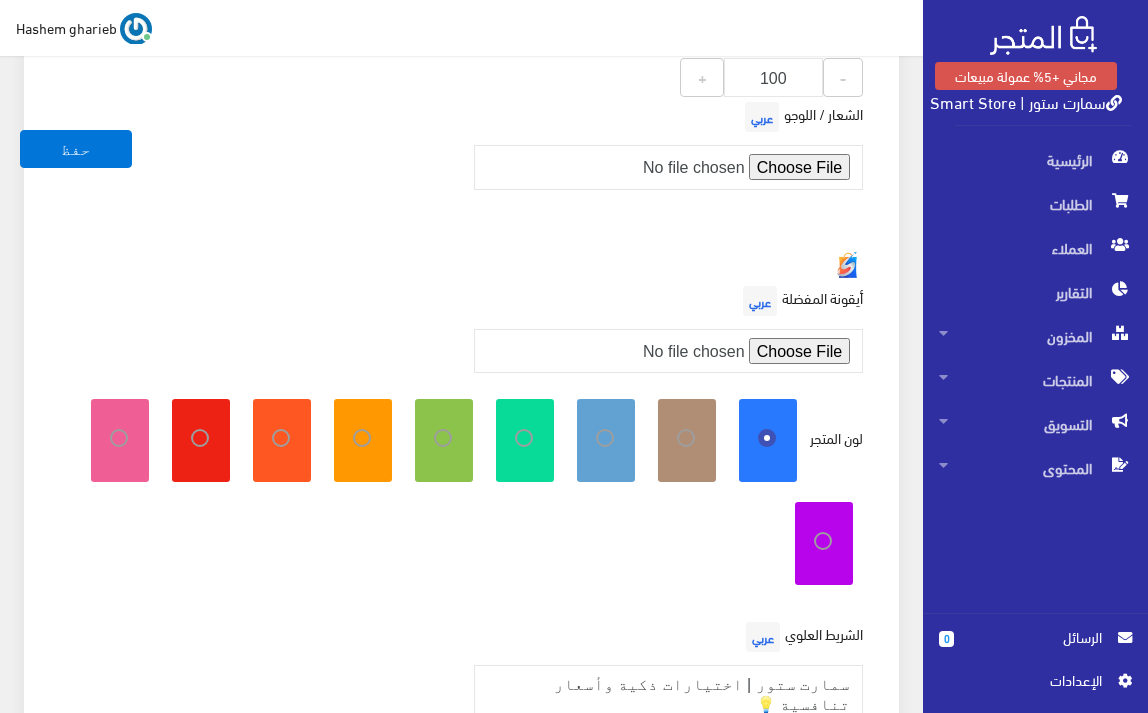 scroll, scrollTop: 0, scrollLeft: 0, axis: both 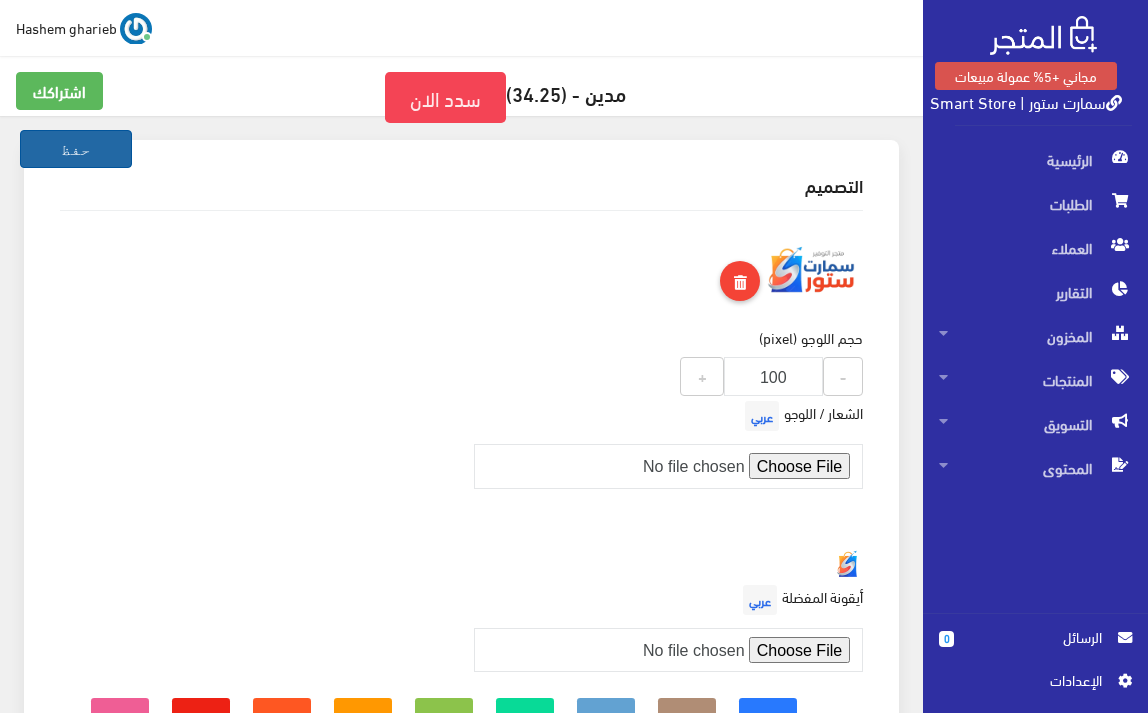 click on "حفظ" at bounding box center [76, 149] 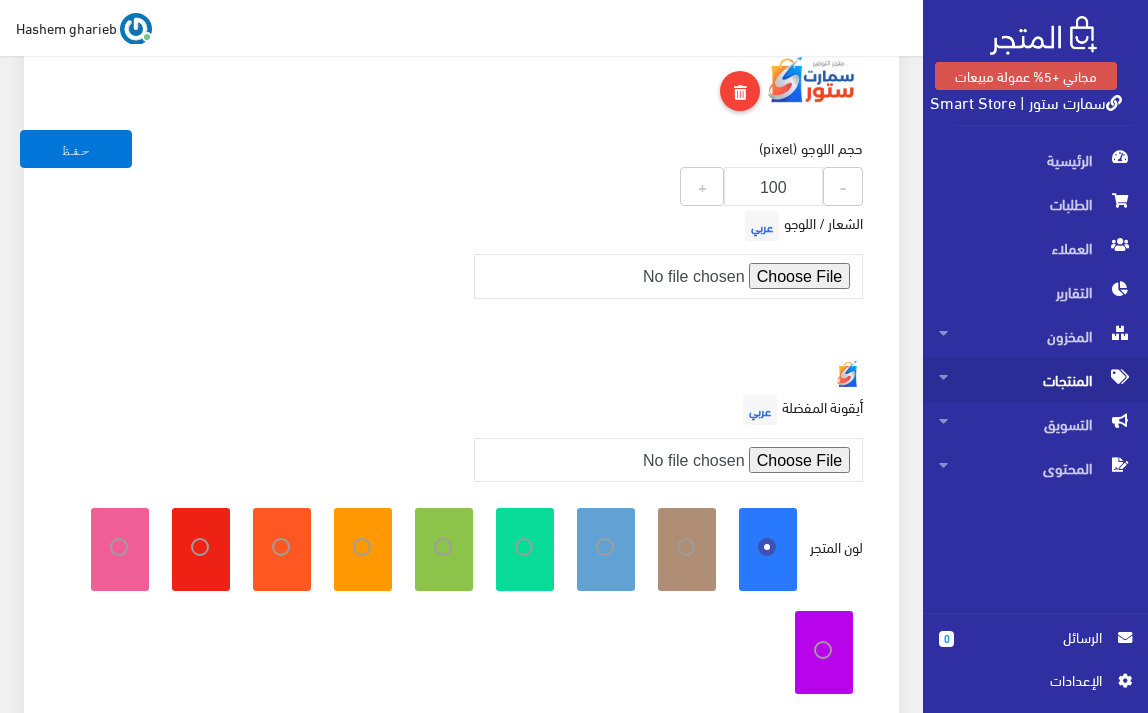scroll, scrollTop: 200, scrollLeft: 0, axis: vertical 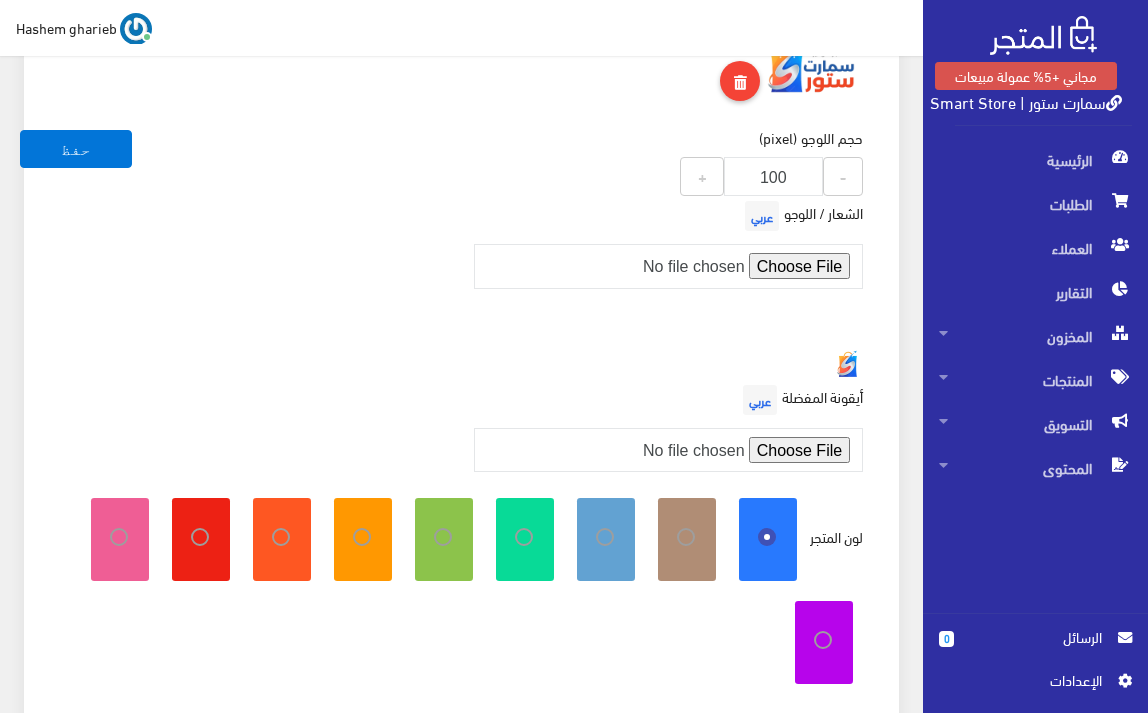 click on "اﻹعدادات" at bounding box center (1028, 680) 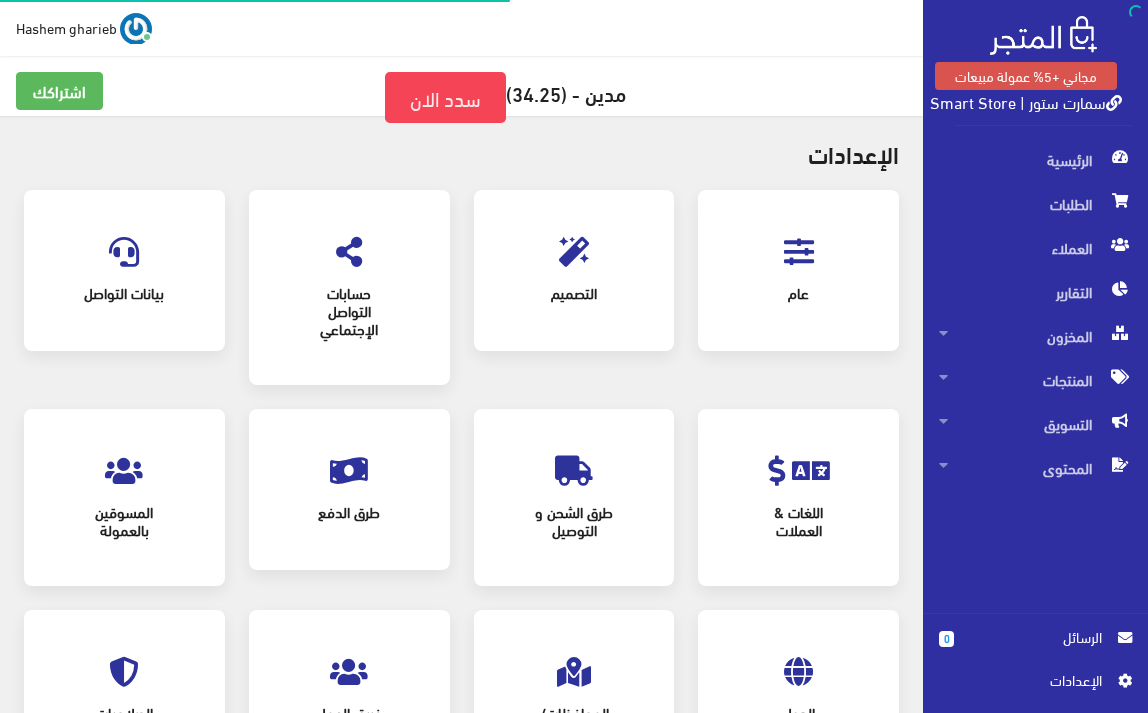 scroll, scrollTop: 0, scrollLeft: 0, axis: both 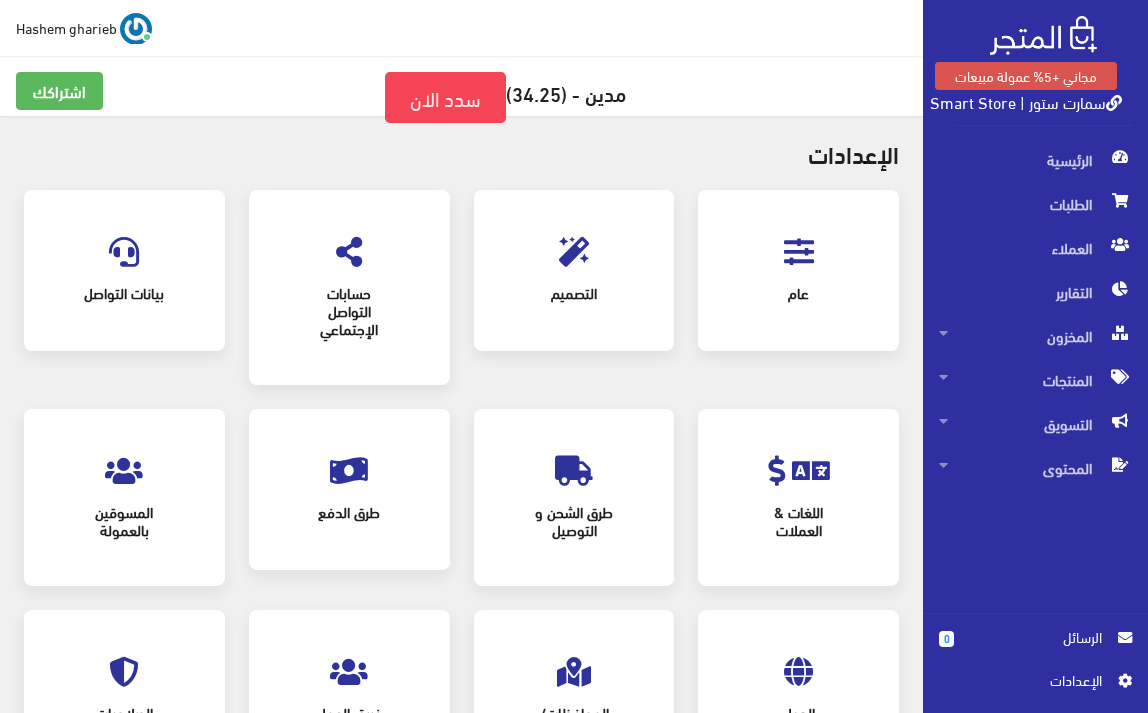 click 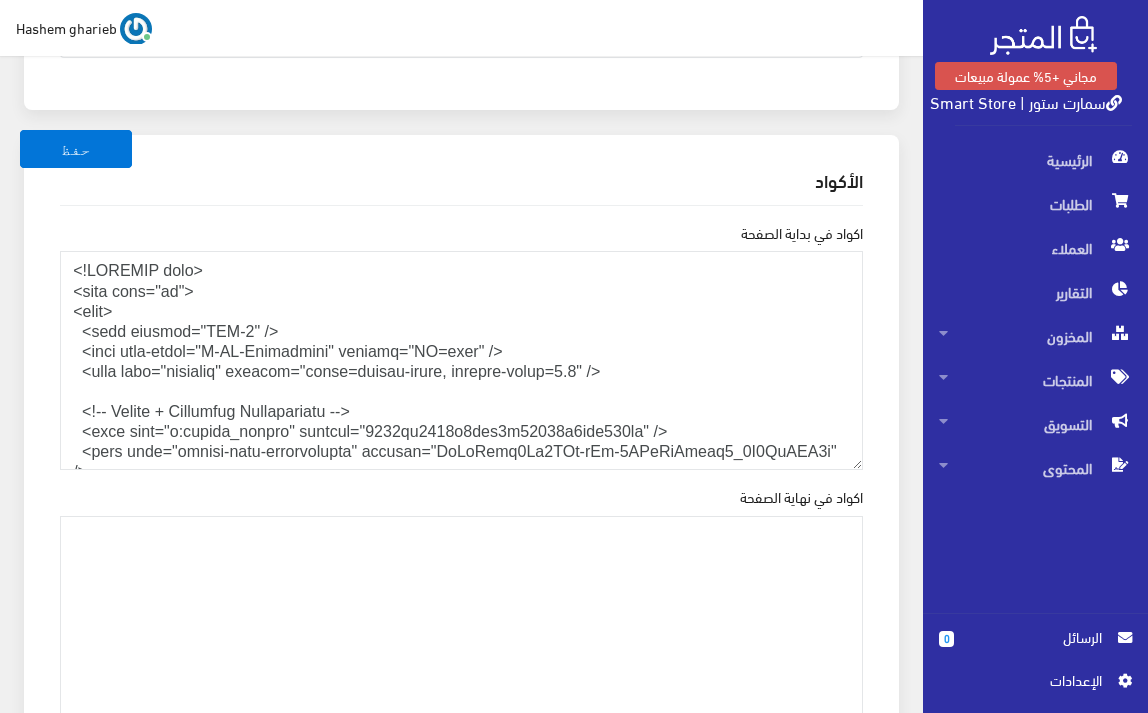 scroll, scrollTop: 2667, scrollLeft: 0, axis: vertical 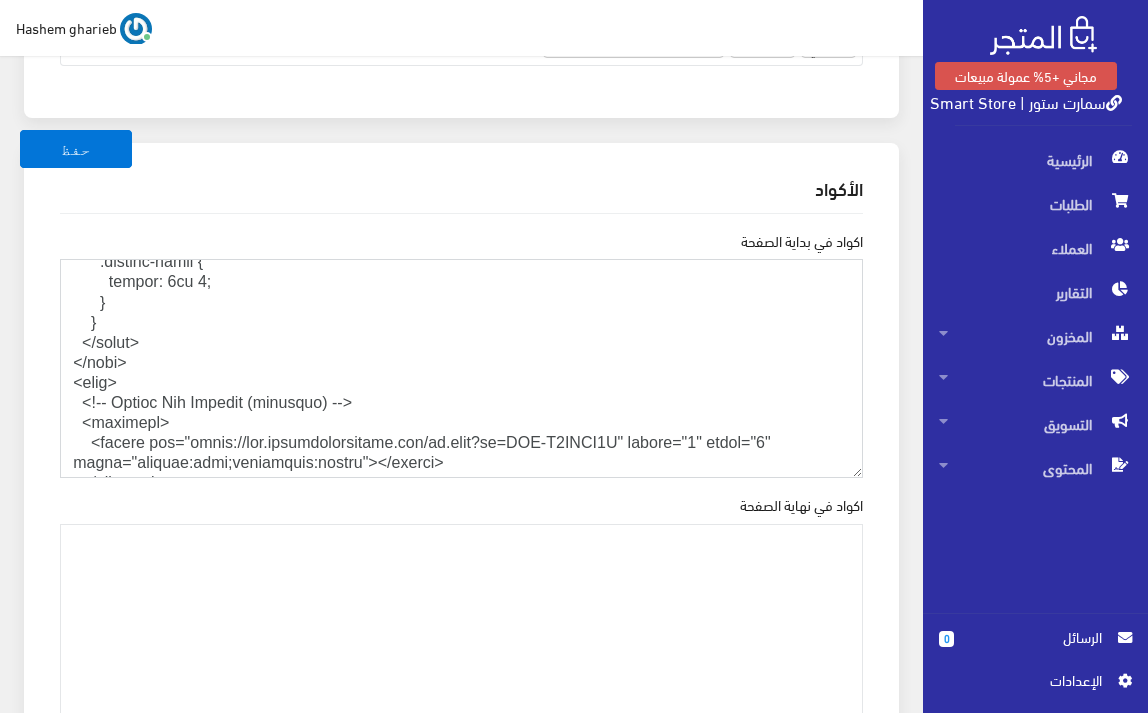 drag, startPoint x: 63, startPoint y: 287, endPoint x: 59, endPoint y: 356, distance: 69.115845 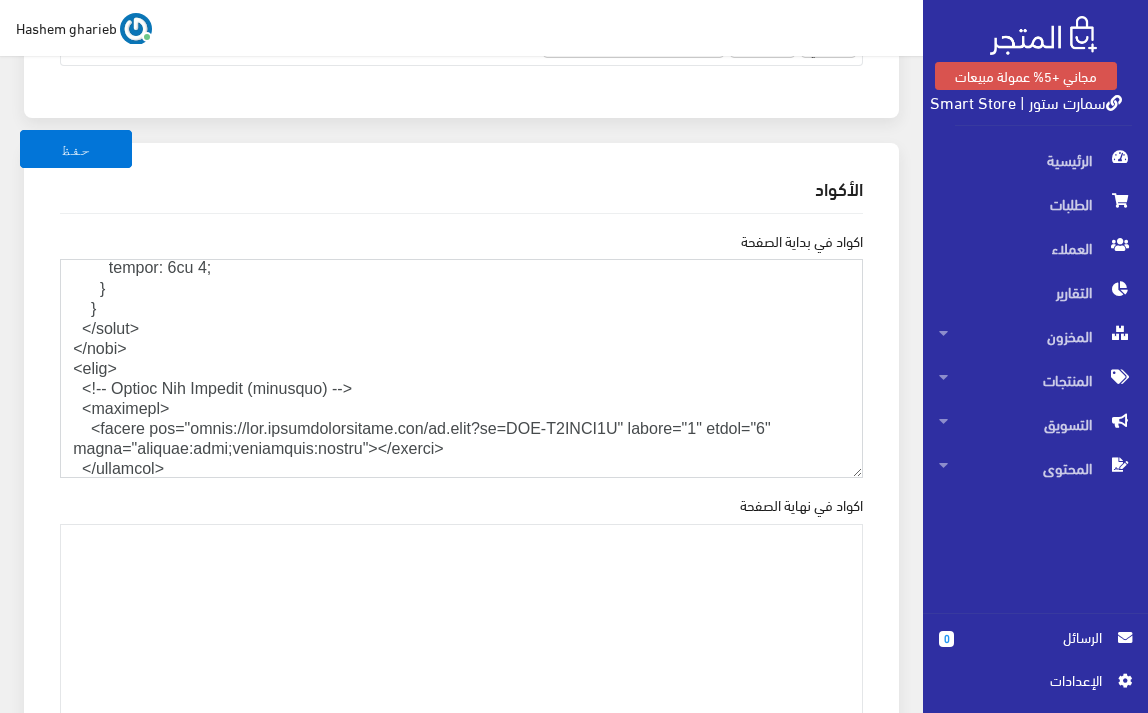 scroll, scrollTop: 4267, scrollLeft: 0, axis: vertical 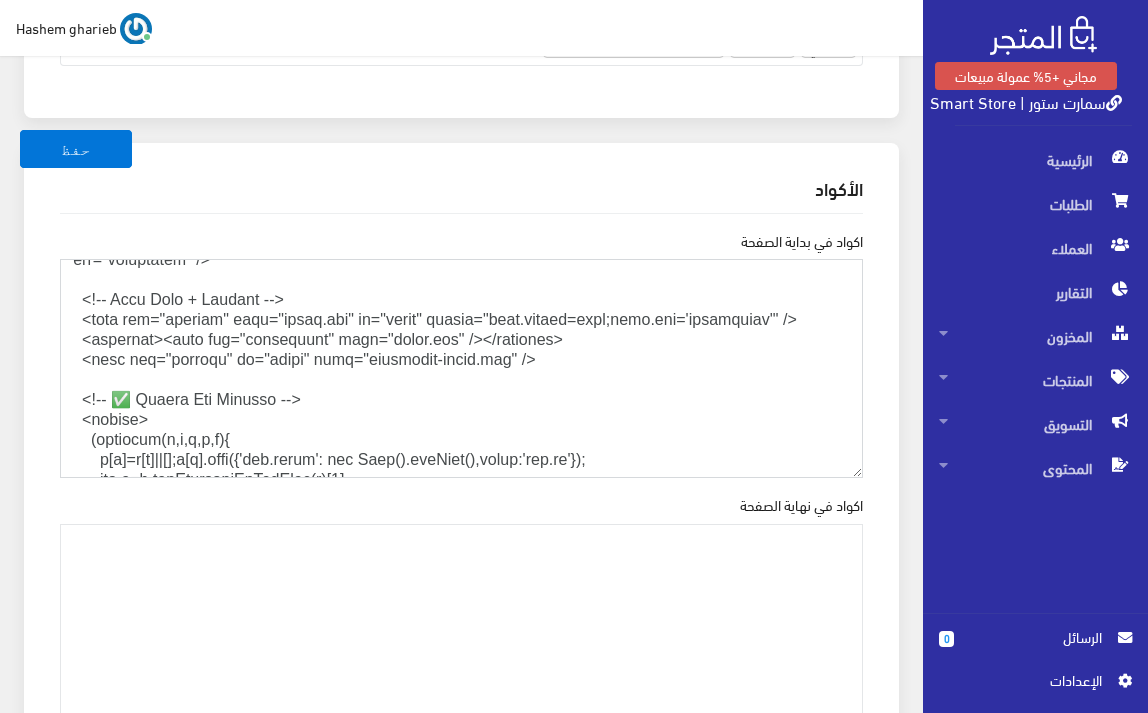 drag, startPoint x: 537, startPoint y: 358, endPoint x: 0, endPoint y: 304, distance: 539.70825 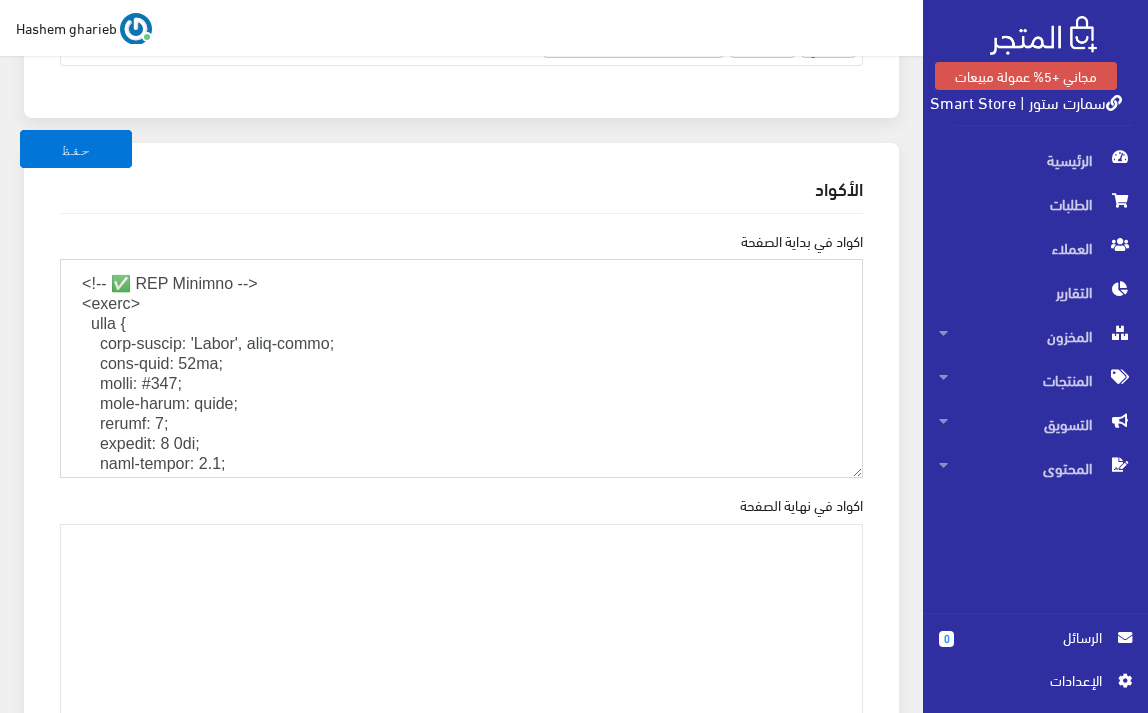 scroll, scrollTop: 2564, scrollLeft: 0, axis: vertical 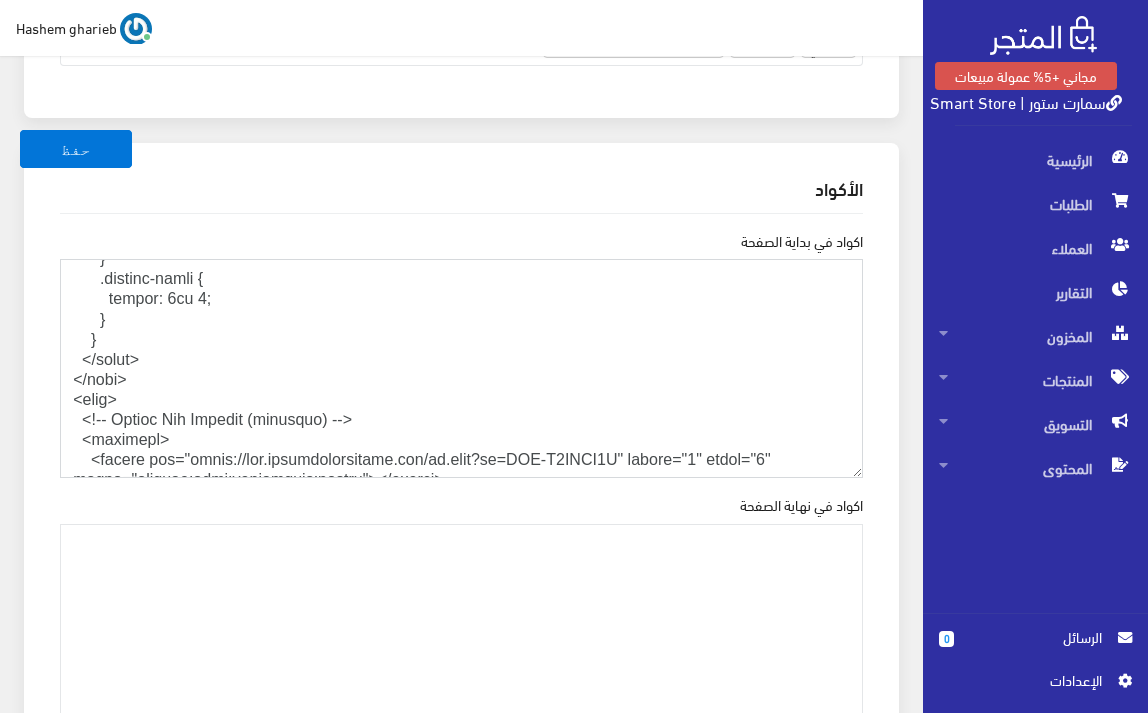 drag, startPoint x: 63, startPoint y: 316, endPoint x: 57, endPoint y: 379, distance: 63.28507 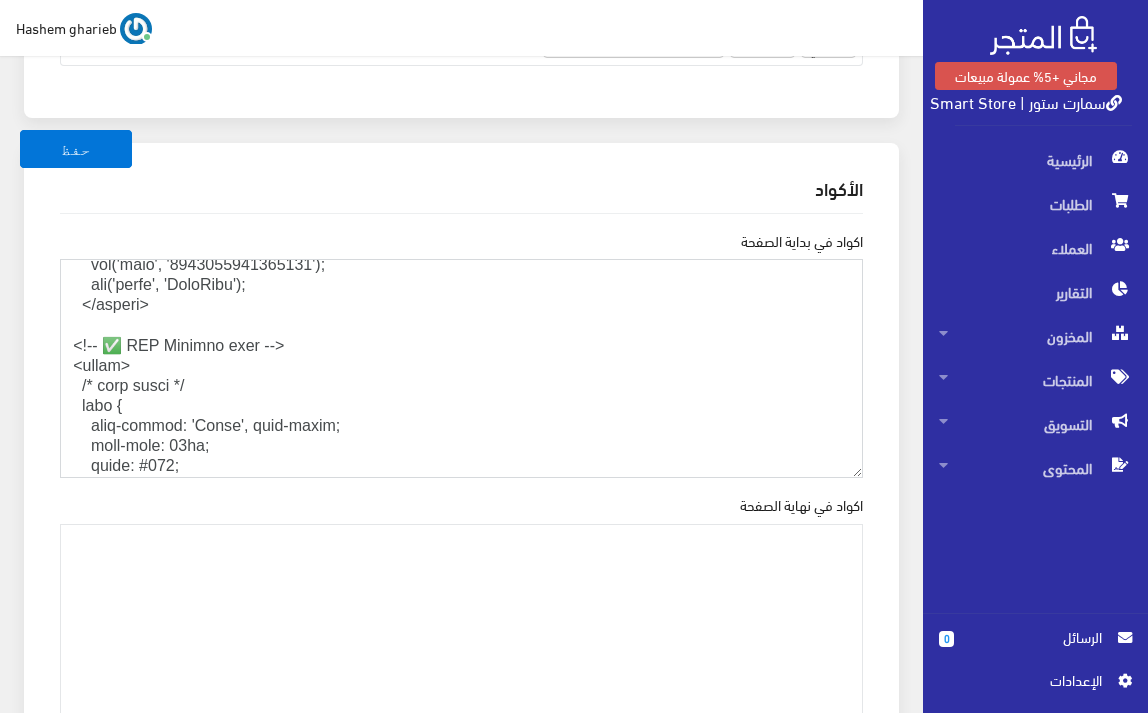 scroll, scrollTop: 2546, scrollLeft: 0, axis: vertical 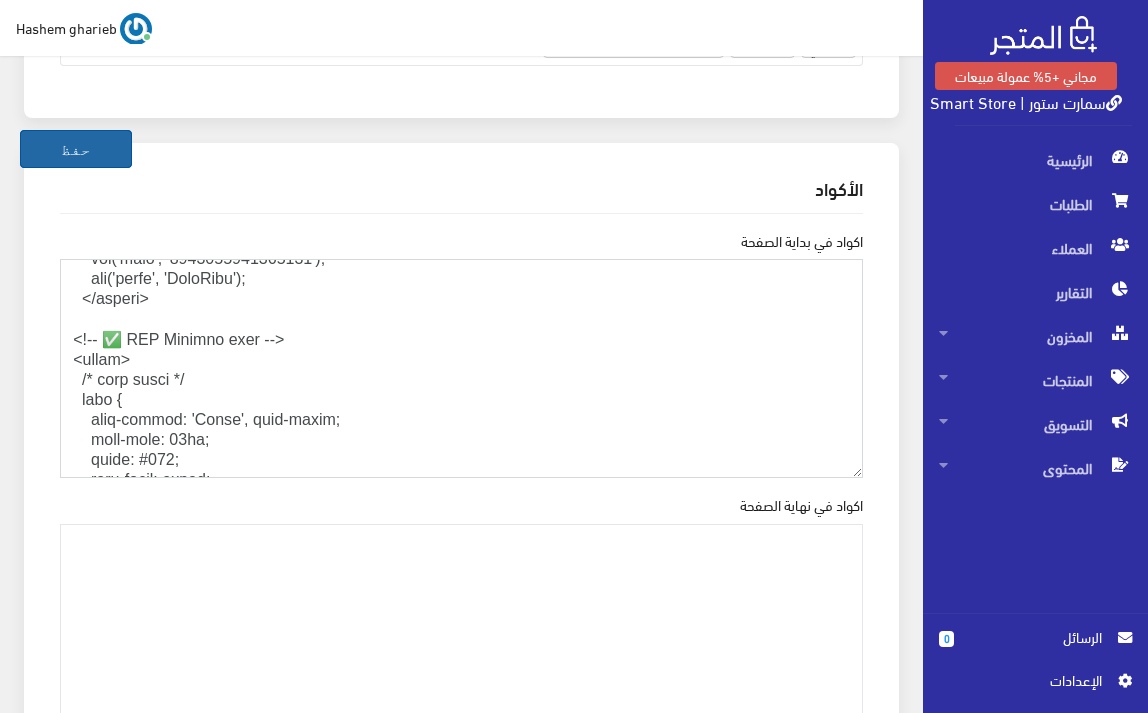 type on "<!DOCTYPE html>
<html lang="ar">
<head>
<meta charset="UTF-8" />
<meta http-equiv="X-UA-Compatible" content="IE=edge" />
<meta name="viewport" content="width=device-width, initial-scale=1.0" />
<!-- Google + Pinterest Verification -->
<meta name="p:domain_verify" content="4646cf4840d3fbf9b57724d4ddf278fc" />
<meta name="google-site-verification" content="OcIqGtbw7Cx5AMz-sYq-1JXcQnObamq7_6Q2LgHOP3k" />
<!-- ✅ Canonical Tag -->
<link rel="canonical" href="https://smartstore.almatjar.store/ar/p/الغسالة-المحمولة-القابلة-للطي-6447" />
<!-- ✅ Speed Boost: Preconnect / DNS Prefetch -->
<link rel="preconnect" href="https://fonts.googleapis.com" crossorigin>
<link rel="preconnect" href="https://fonts.gstatic.com" crossorigin>
<link rel="preconnect" href="https://www.googletagmanager.com" crossorigin>
<link rel="preconnect" href="https://connect.facebook.net" crossorigin>
<link rel="dns-prefetch" href="https://fonts.googleapis.com">
<link rel="dns-prefetch" href="https://fonts.gstatic.co..." 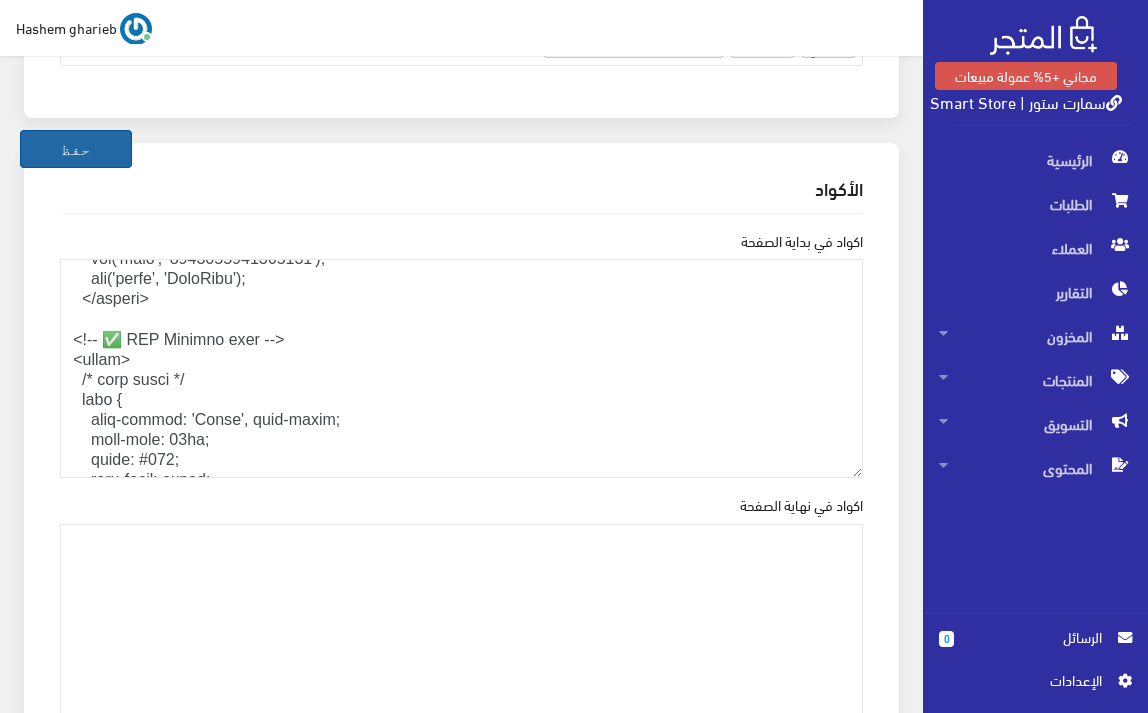 click on "حفظ" at bounding box center (76, 149) 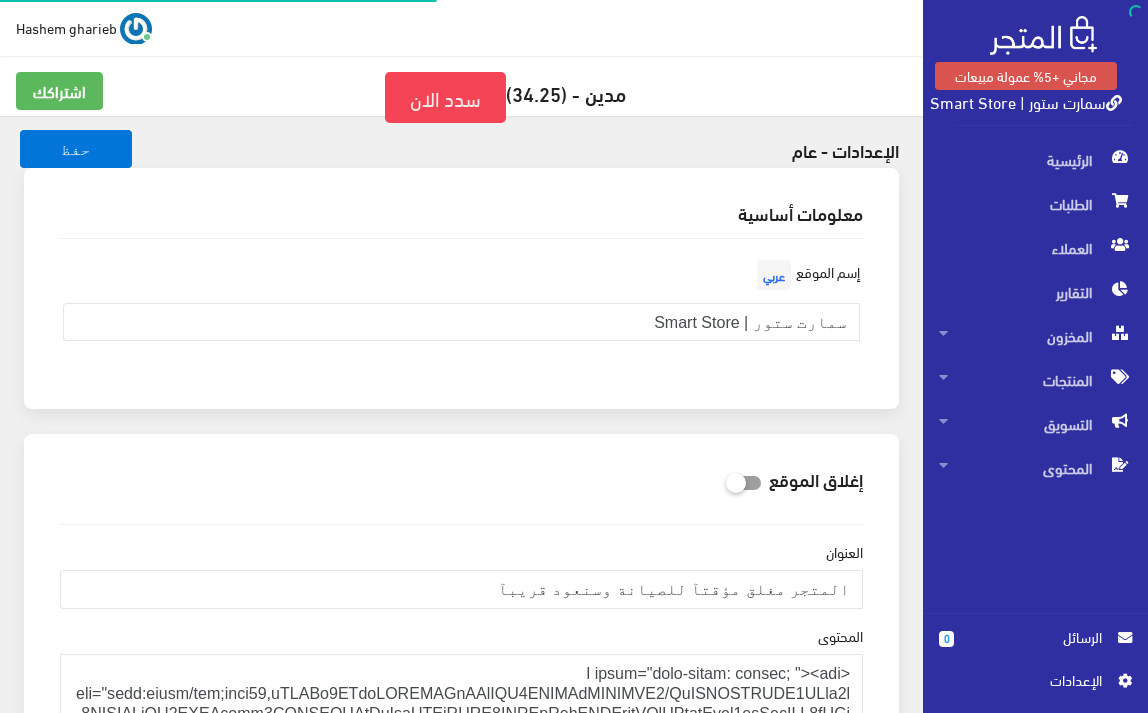 scroll, scrollTop: 0, scrollLeft: 0, axis: both 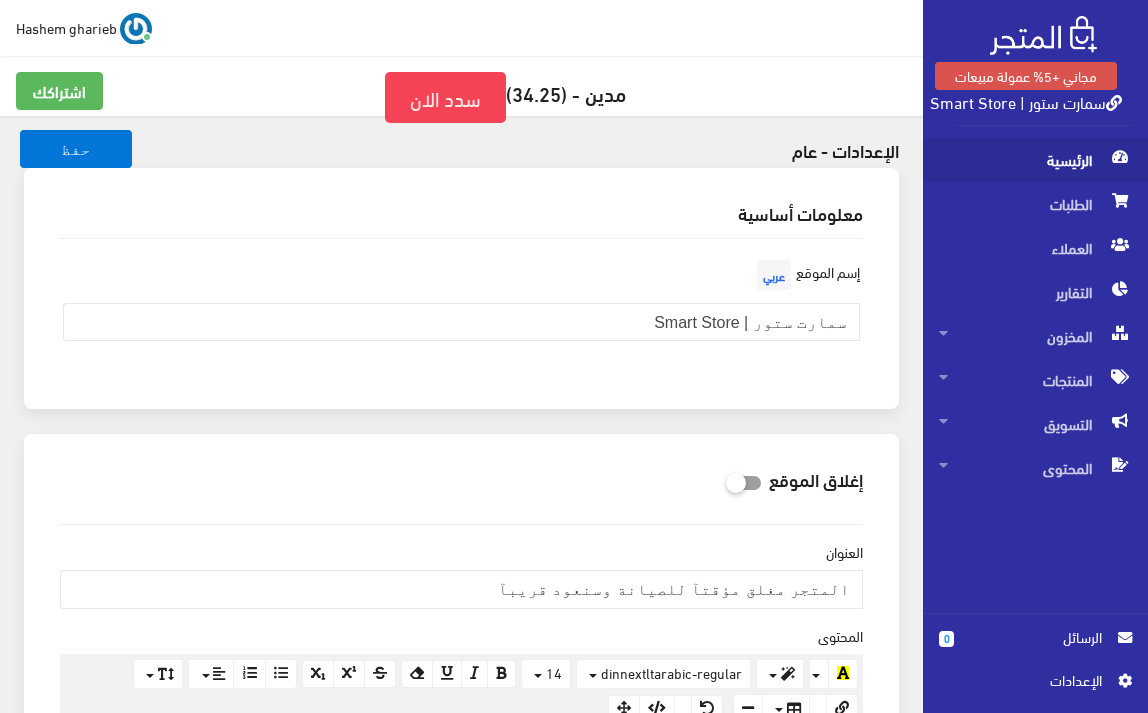 click on "الرئيسية" at bounding box center [1035, 160] 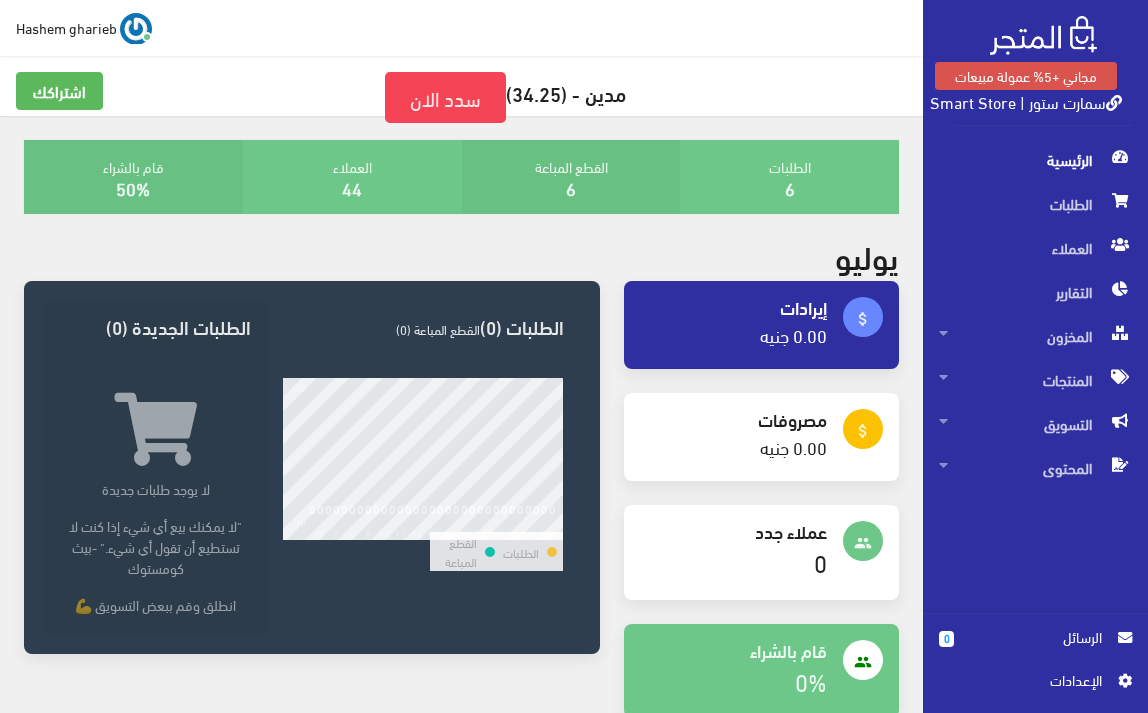 click on "سمارت ستور | Smart Store" at bounding box center (1026, 101) 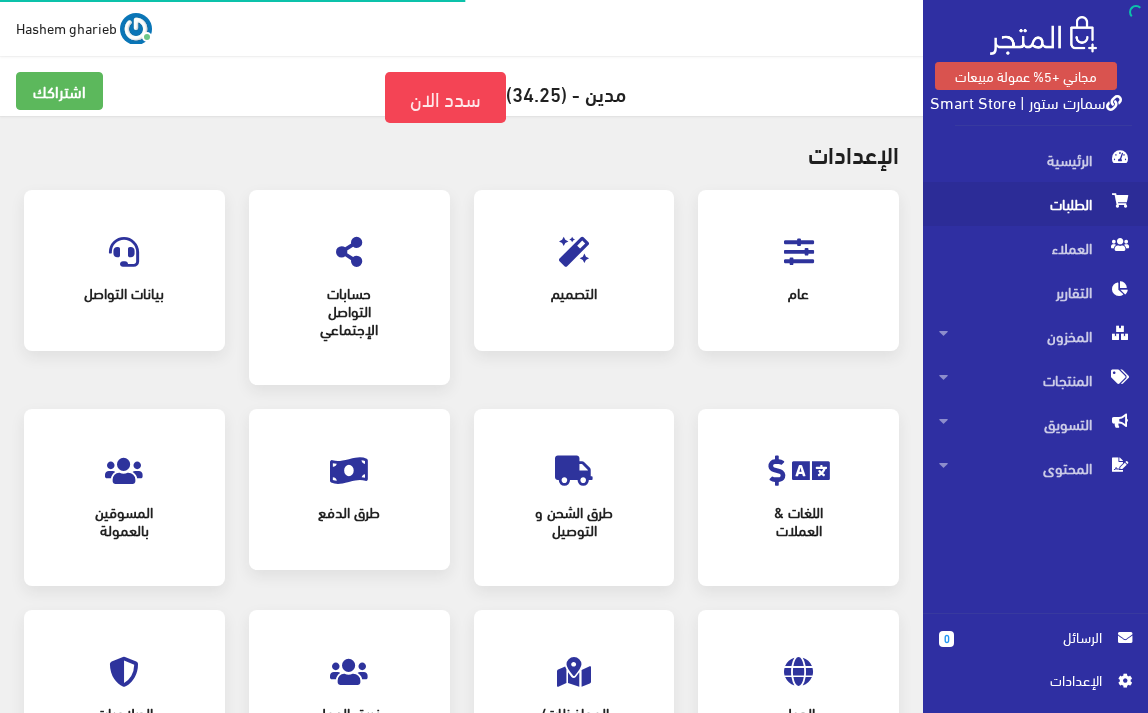 scroll, scrollTop: 0, scrollLeft: 0, axis: both 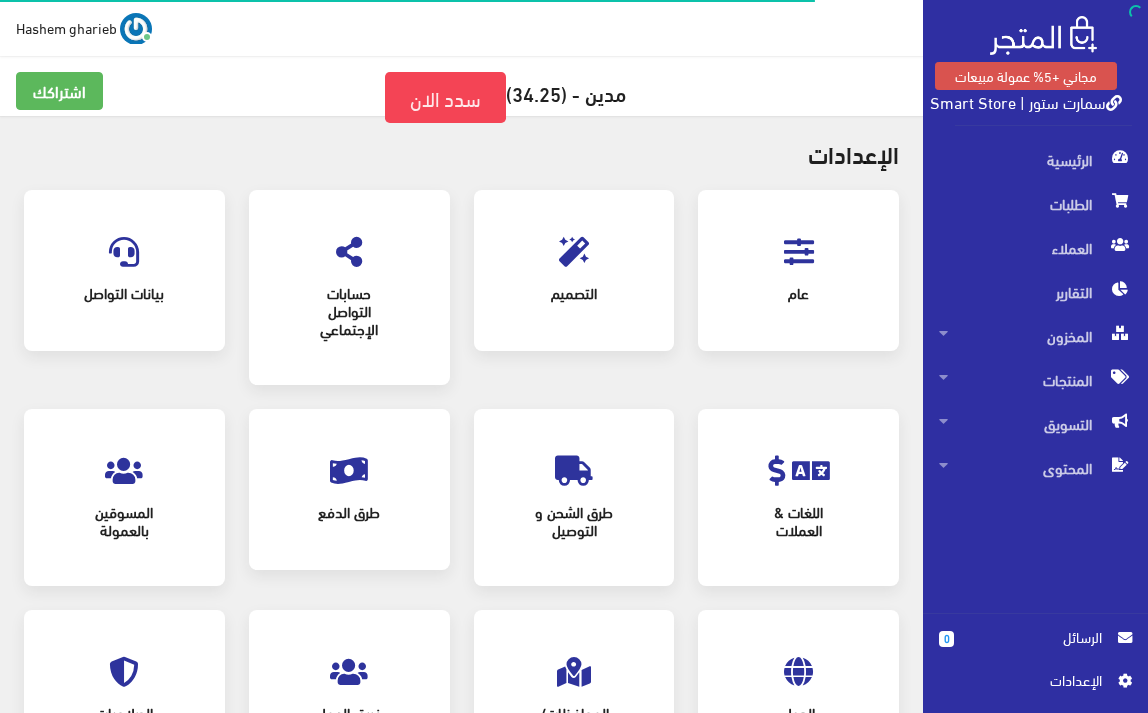 click at bounding box center (799, 252) 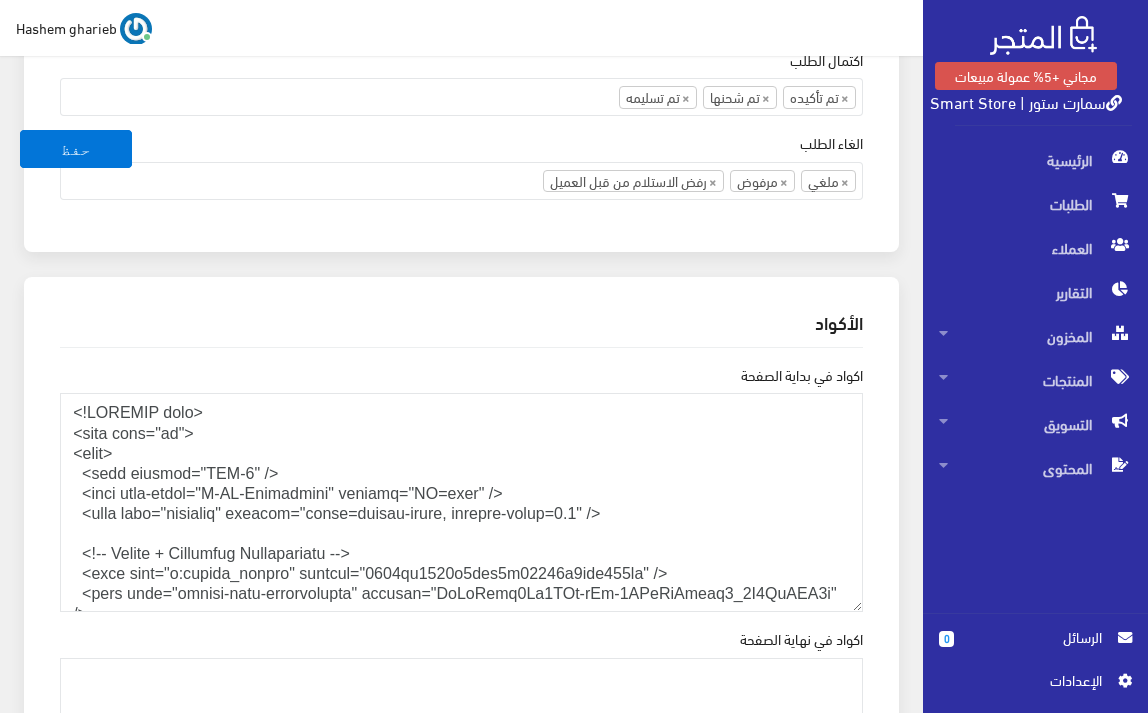 scroll, scrollTop: 2600, scrollLeft: 0, axis: vertical 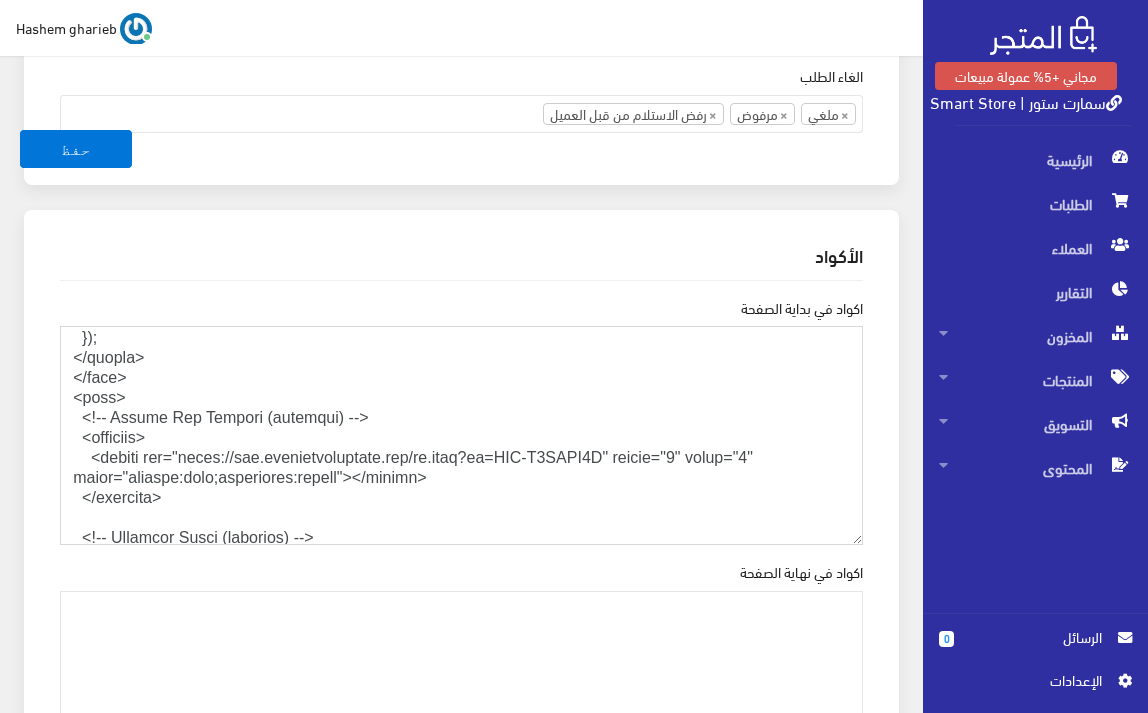 drag, startPoint x: 61, startPoint y: 352, endPoint x: 164, endPoint y: 352, distance: 103 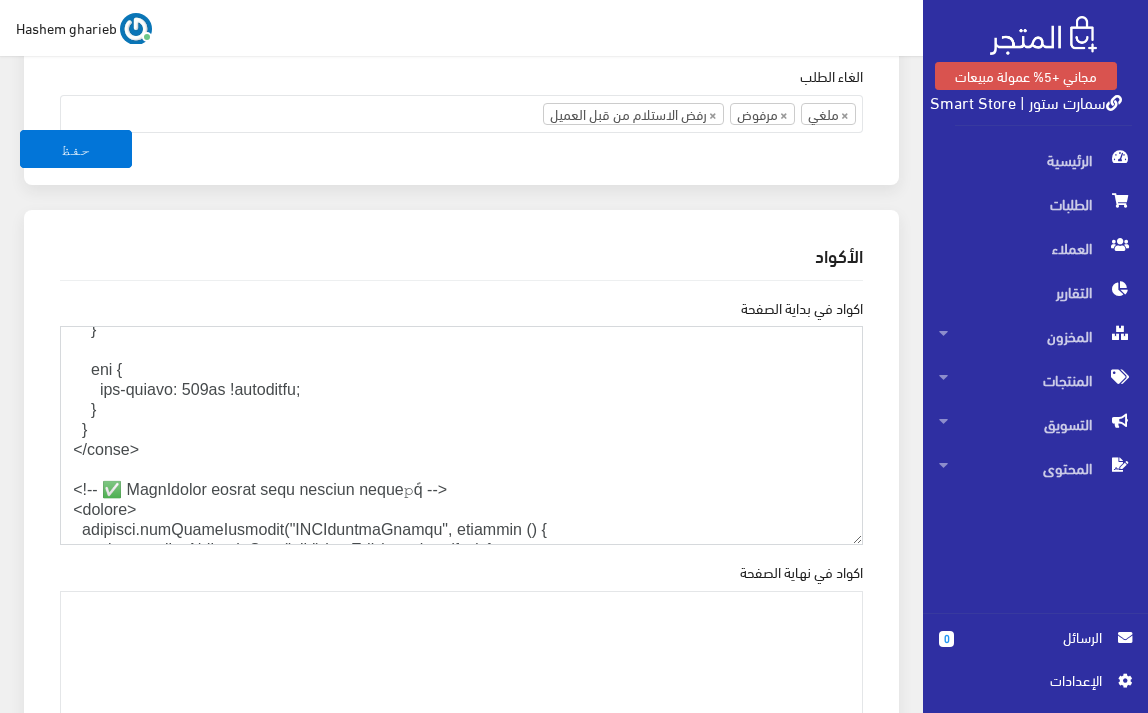 scroll, scrollTop: 4814, scrollLeft: 0, axis: vertical 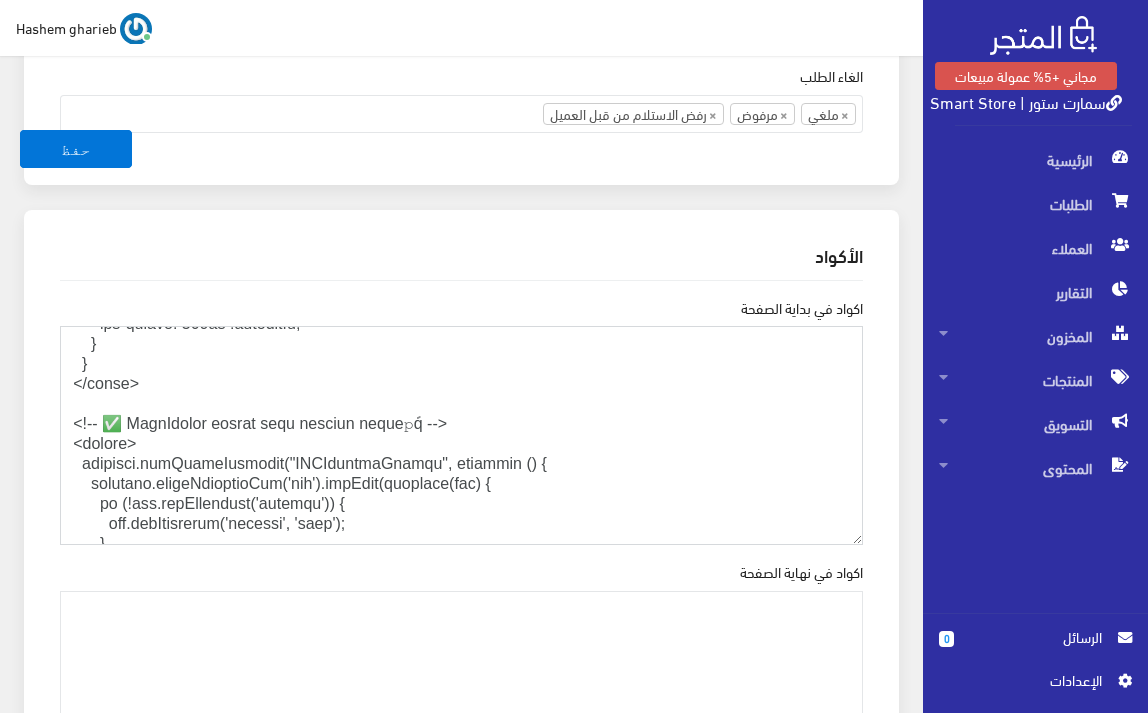click on "اكواد في بداية الصفحة" at bounding box center [461, 435] 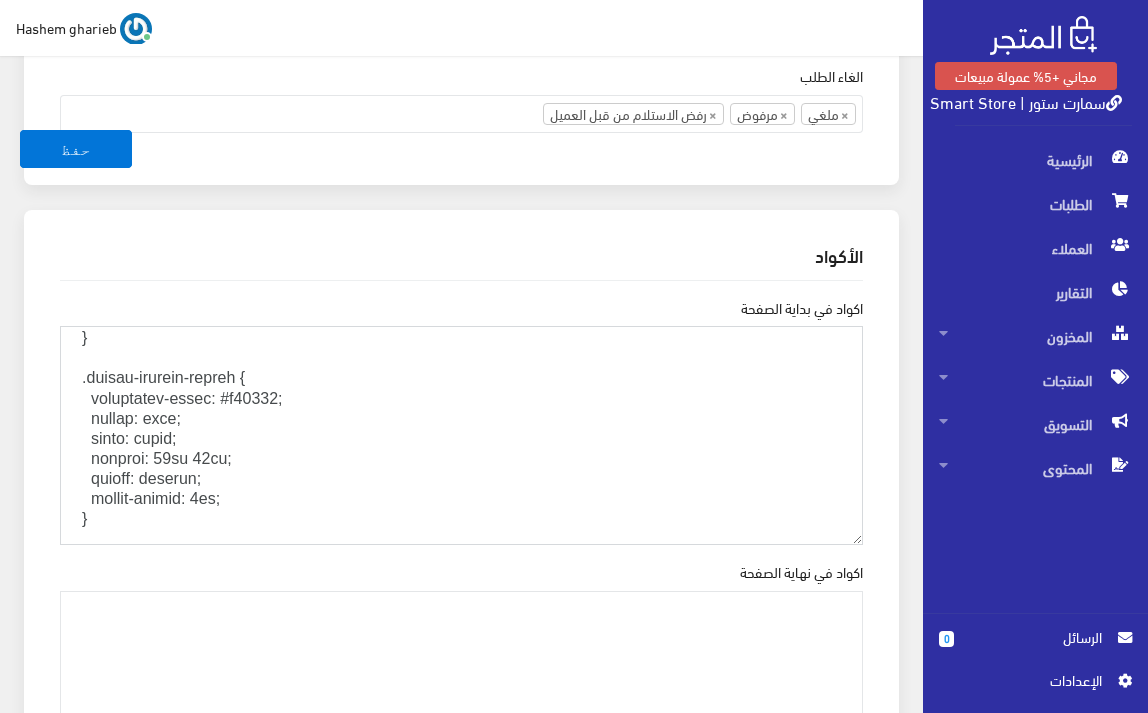 scroll, scrollTop: 4214, scrollLeft: 0, axis: vertical 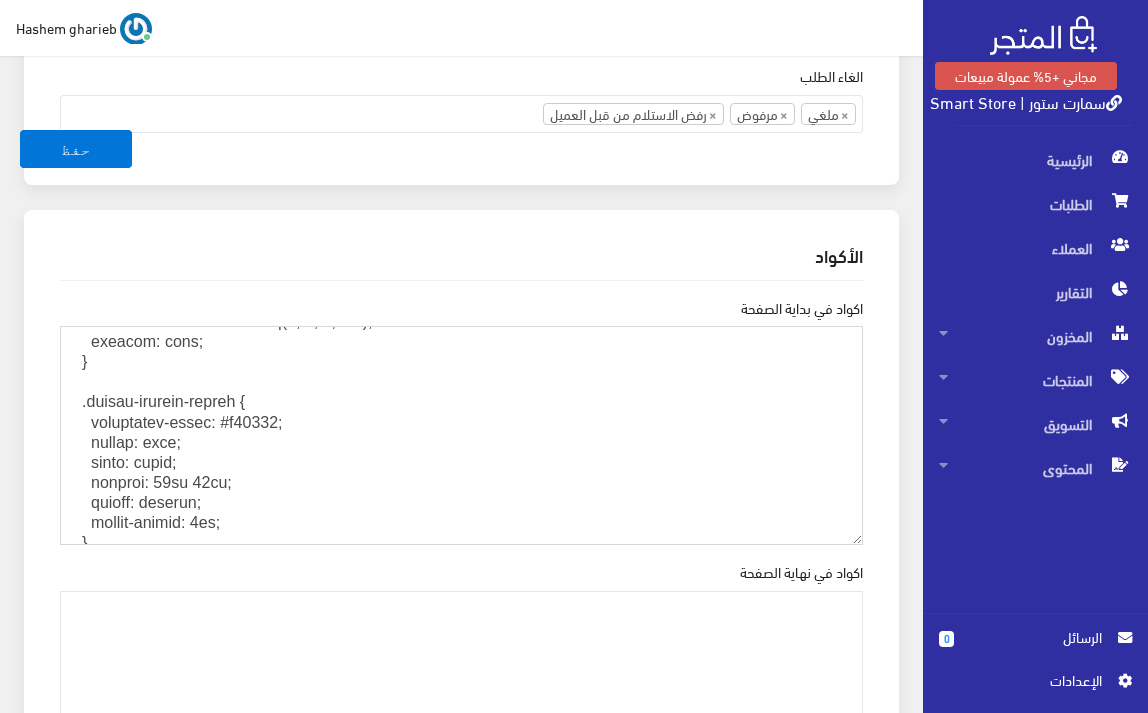 click on "اكواد في بداية الصفحة" at bounding box center (461, 435) 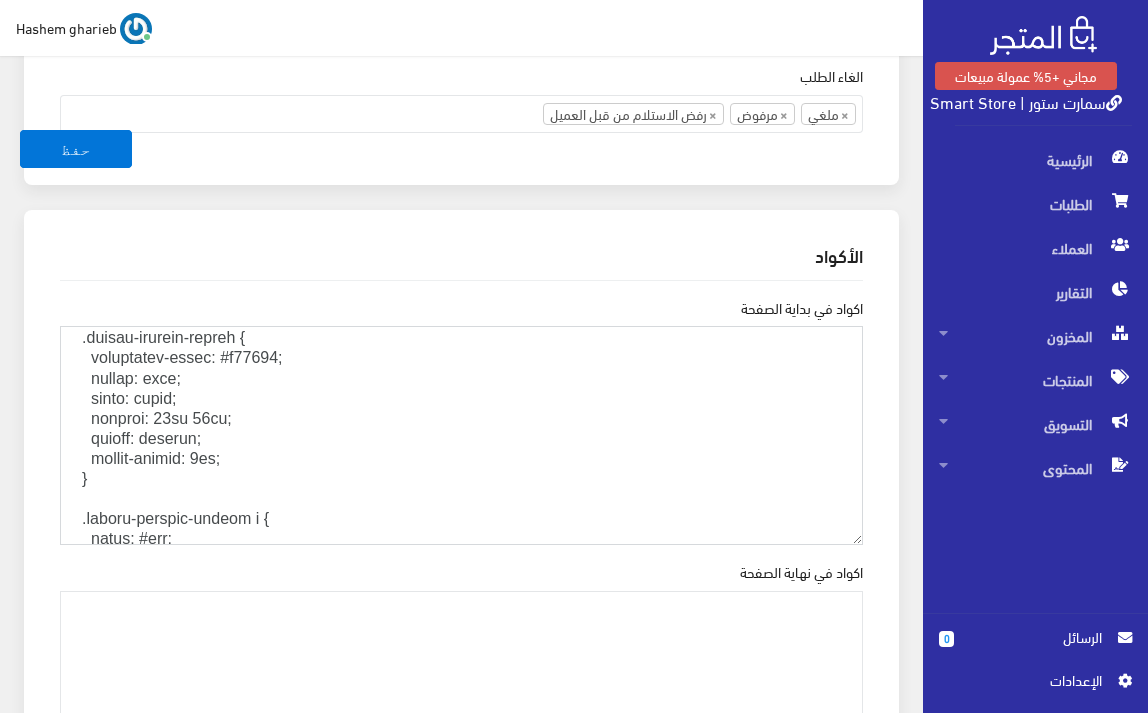 scroll, scrollTop: 4281, scrollLeft: 0, axis: vertical 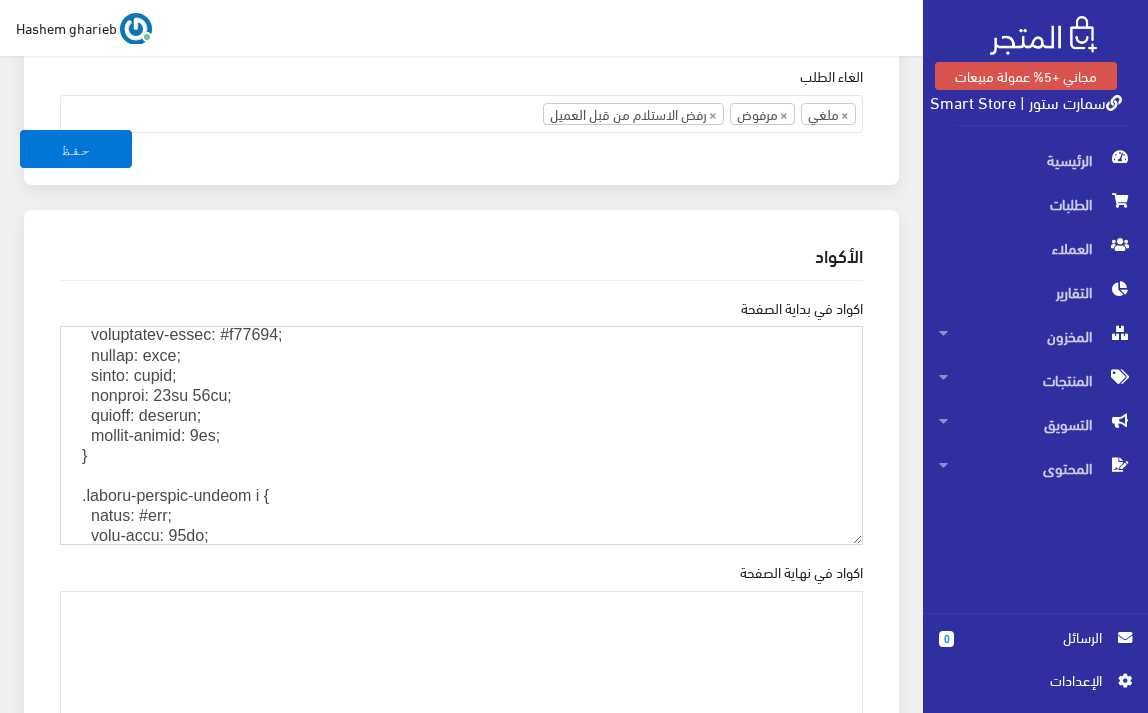 click on "اكواد في بداية الصفحة" at bounding box center (461, 435) 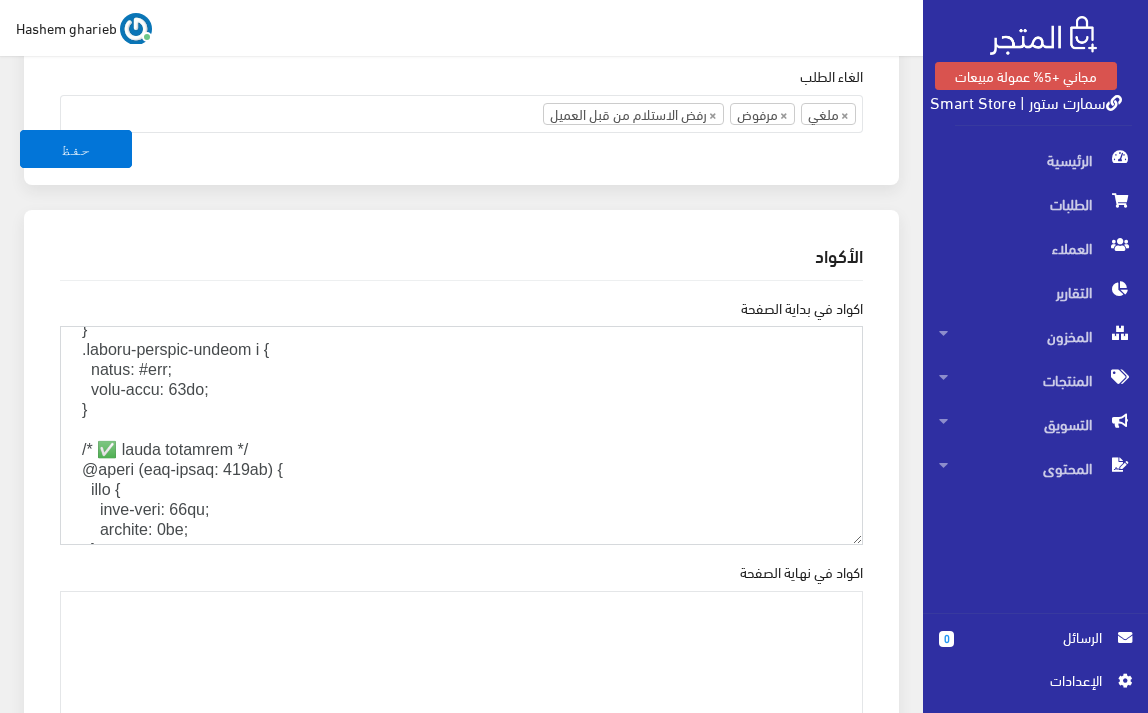 scroll, scrollTop: 4414, scrollLeft: 0, axis: vertical 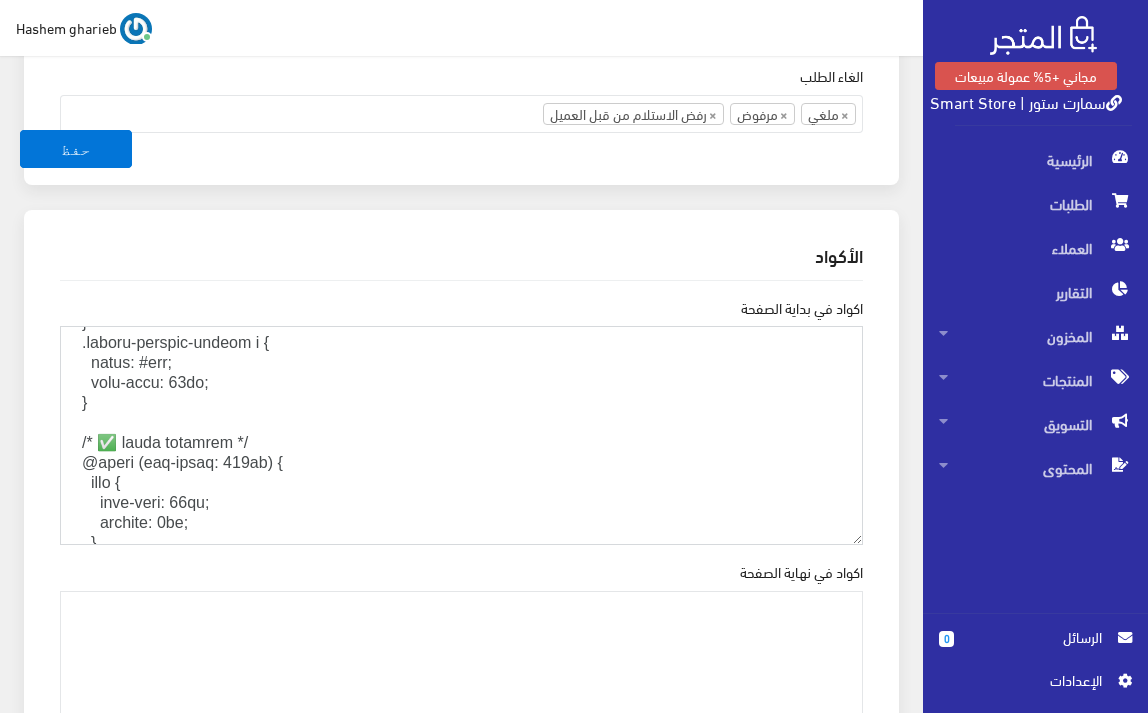 click on "اكواد في بداية الصفحة" at bounding box center (461, 435) 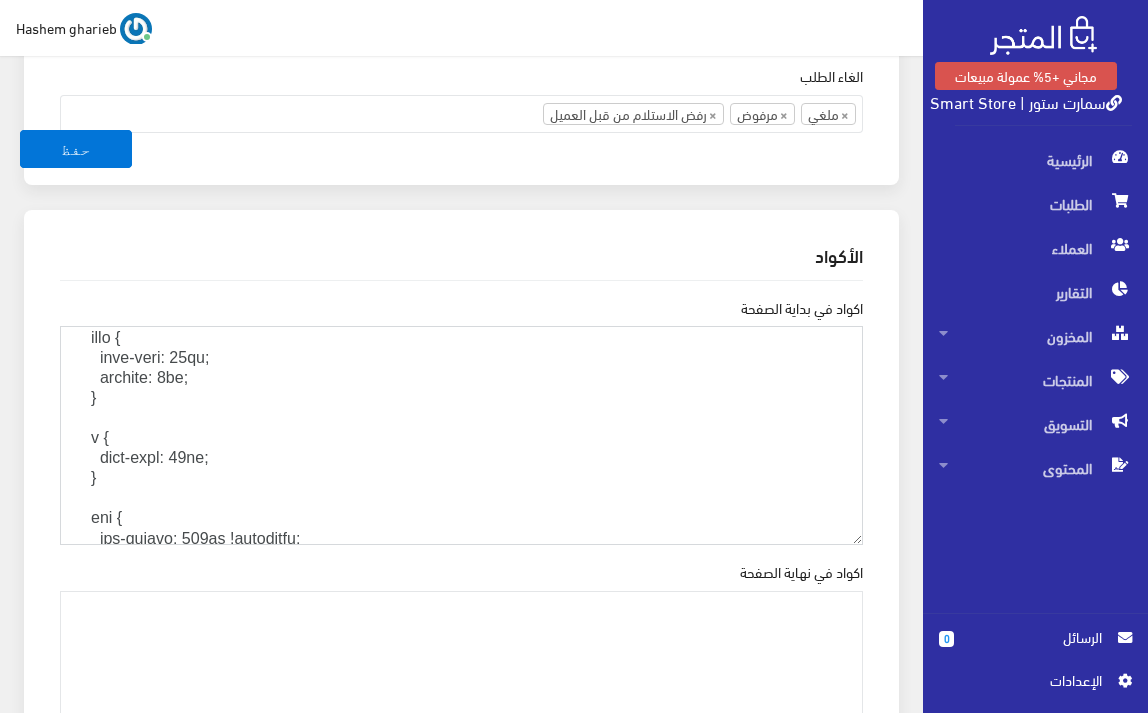 scroll, scrollTop: 4548, scrollLeft: 0, axis: vertical 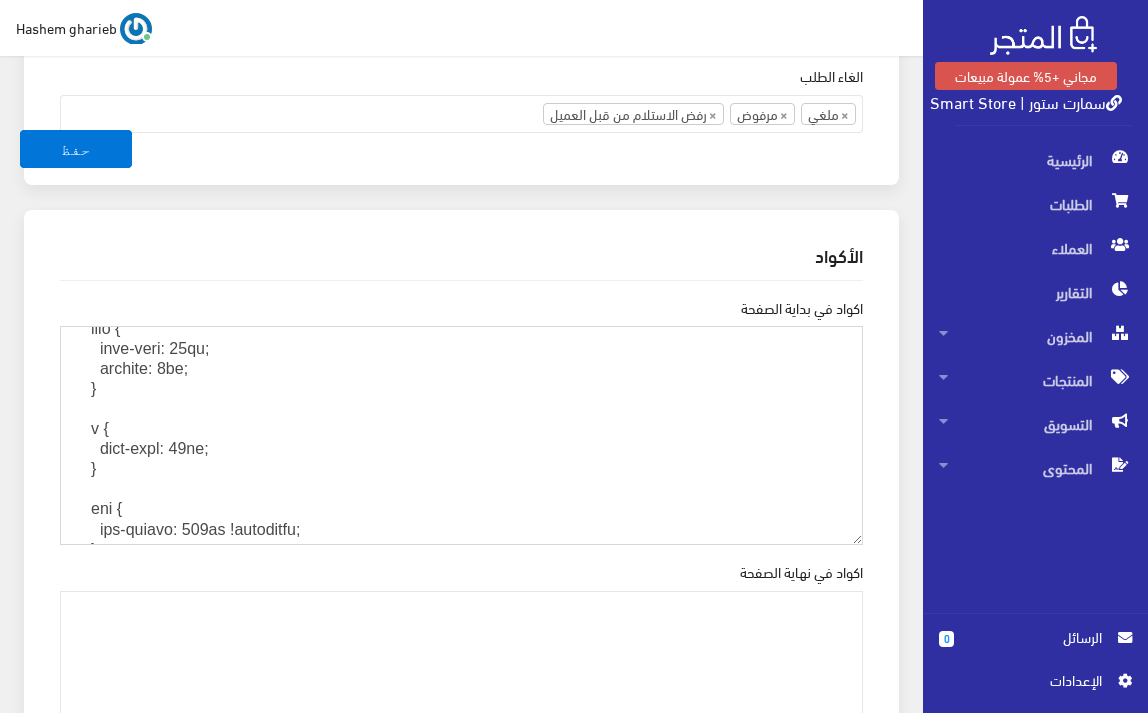 click on "اكواد في بداية الصفحة" at bounding box center [461, 435] 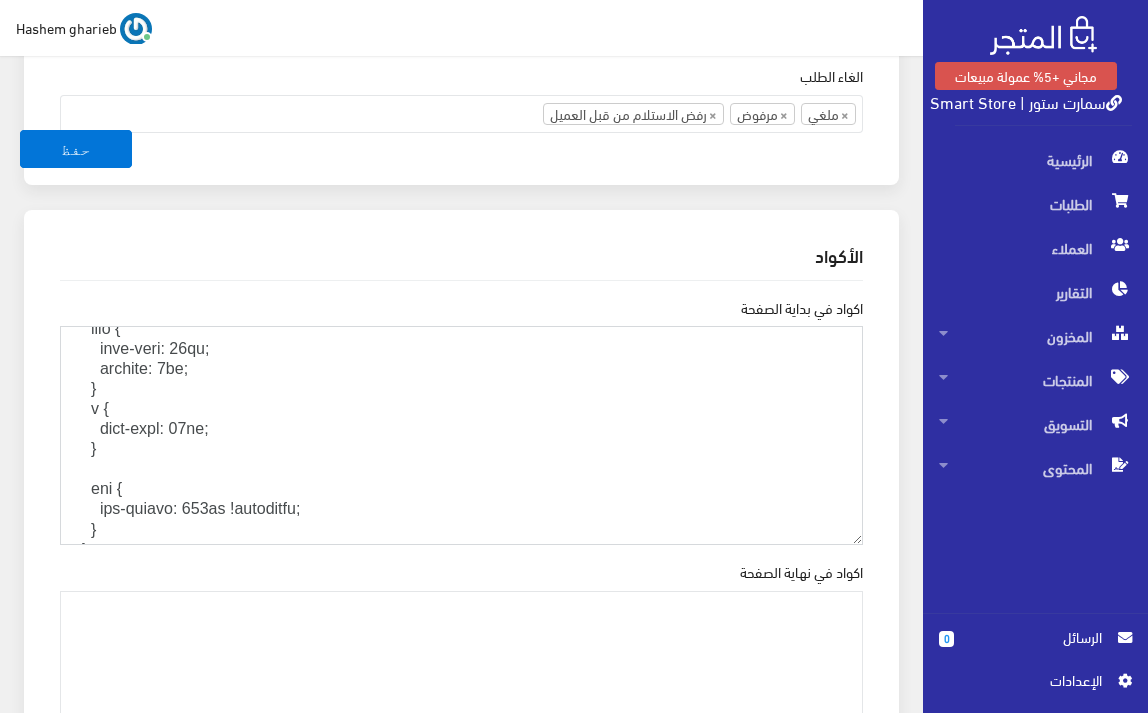 click on "اكواد في بداية الصفحة" at bounding box center [461, 435] 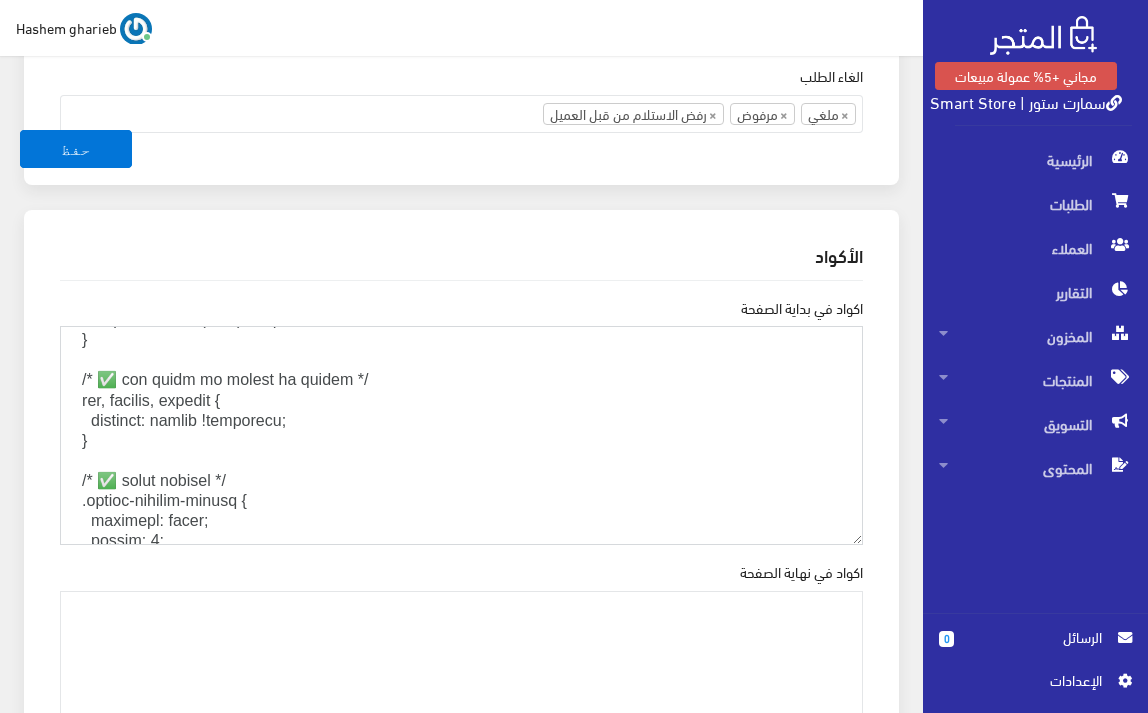 scroll, scrollTop: 3814, scrollLeft: 0, axis: vertical 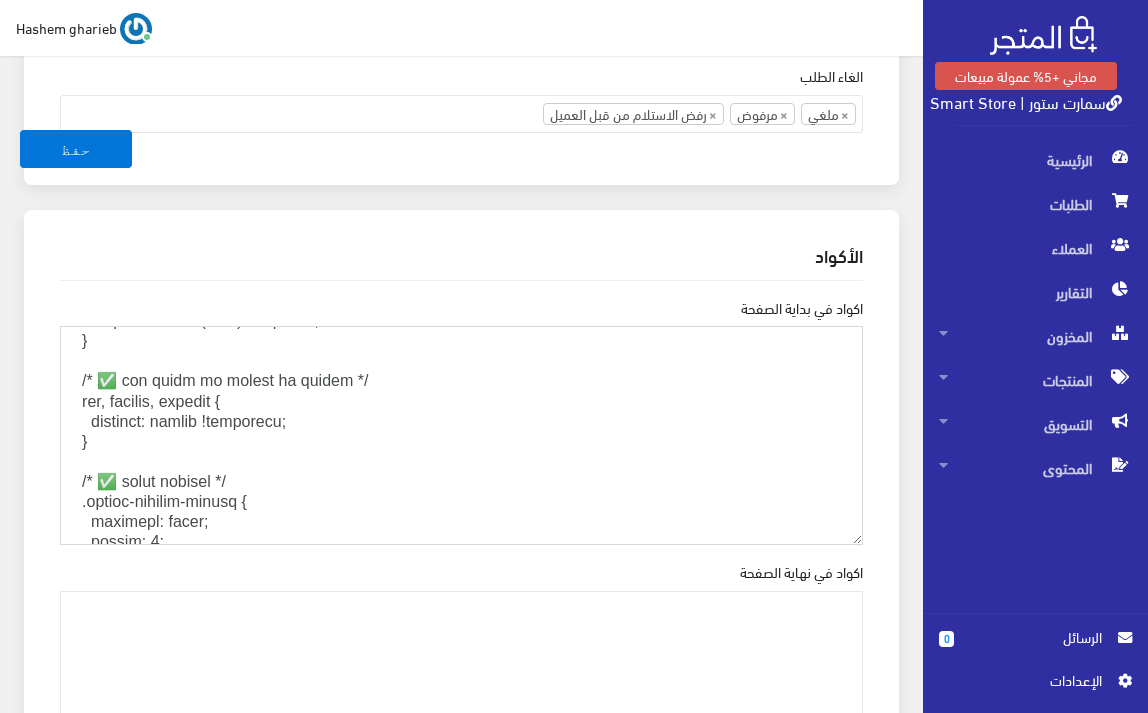 click on "اكواد في بداية الصفحة" at bounding box center [461, 435] 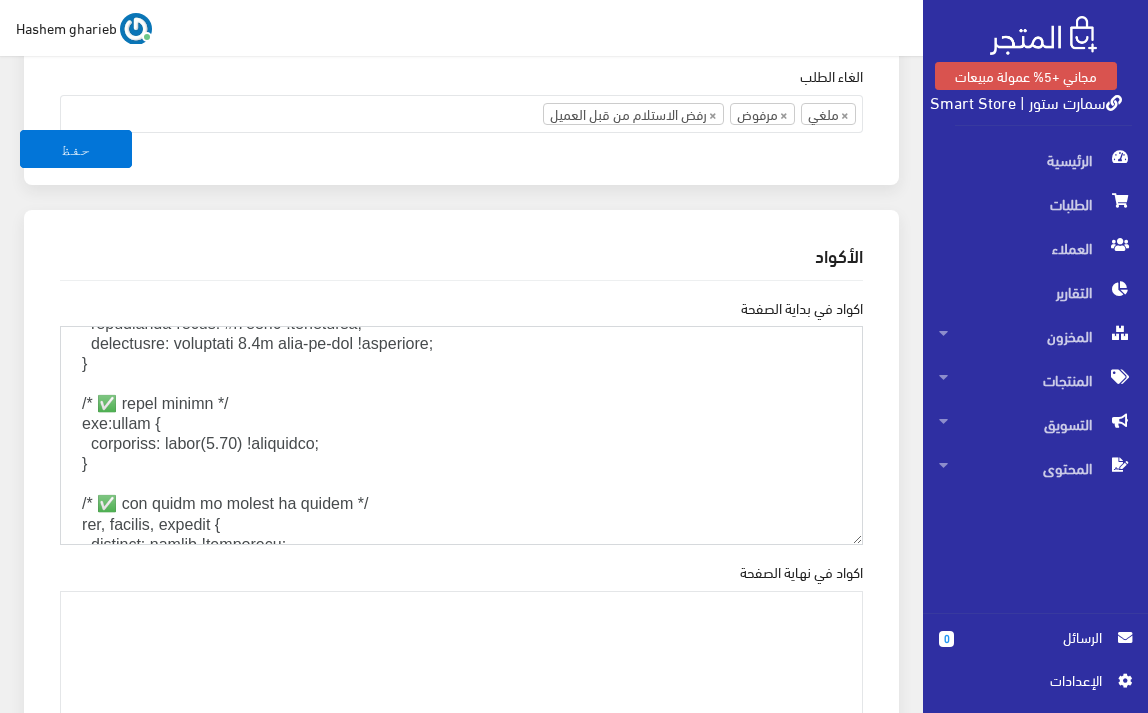 scroll, scrollTop: 3681, scrollLeft: 0, axis: vertical 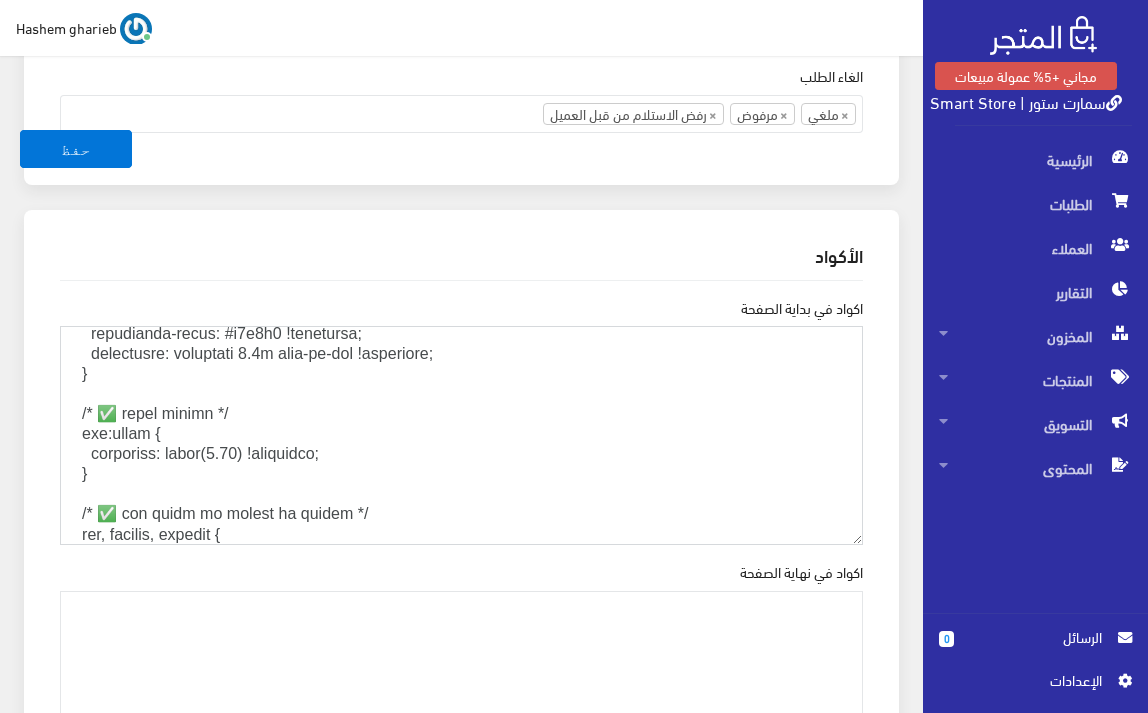 click on "اكواد في بداية الصفحة" at bounding box center [461, 435] 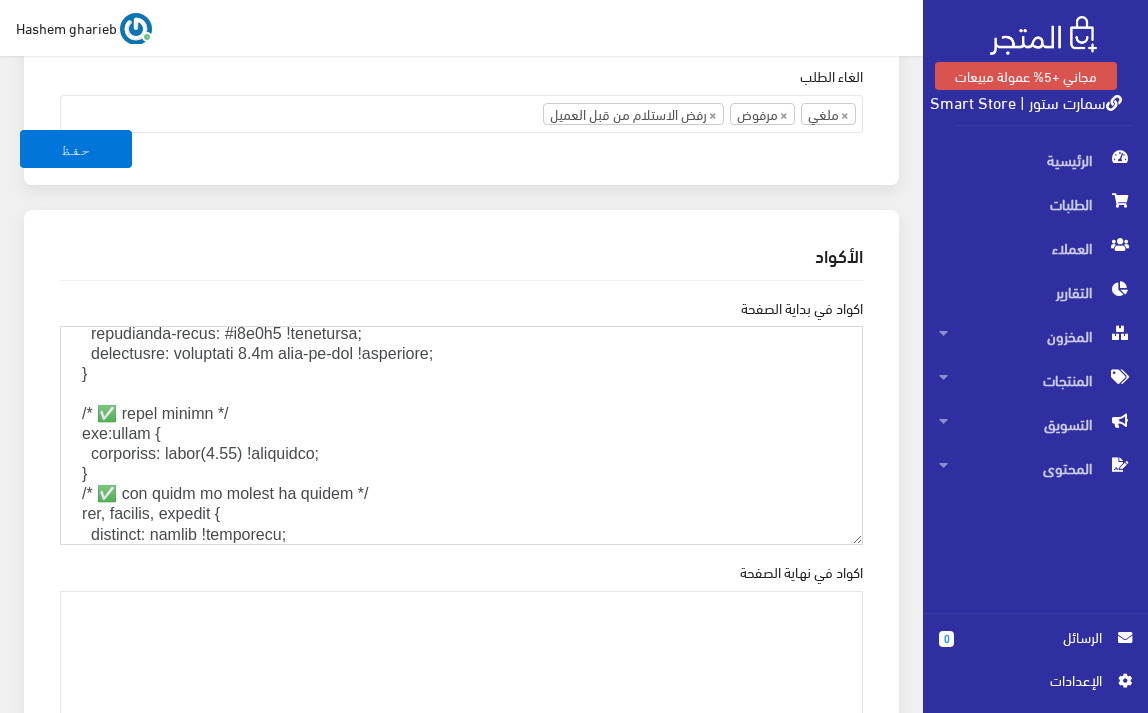 click on "اكواد في بداية الصفحة" at bounding box center (461, 435) 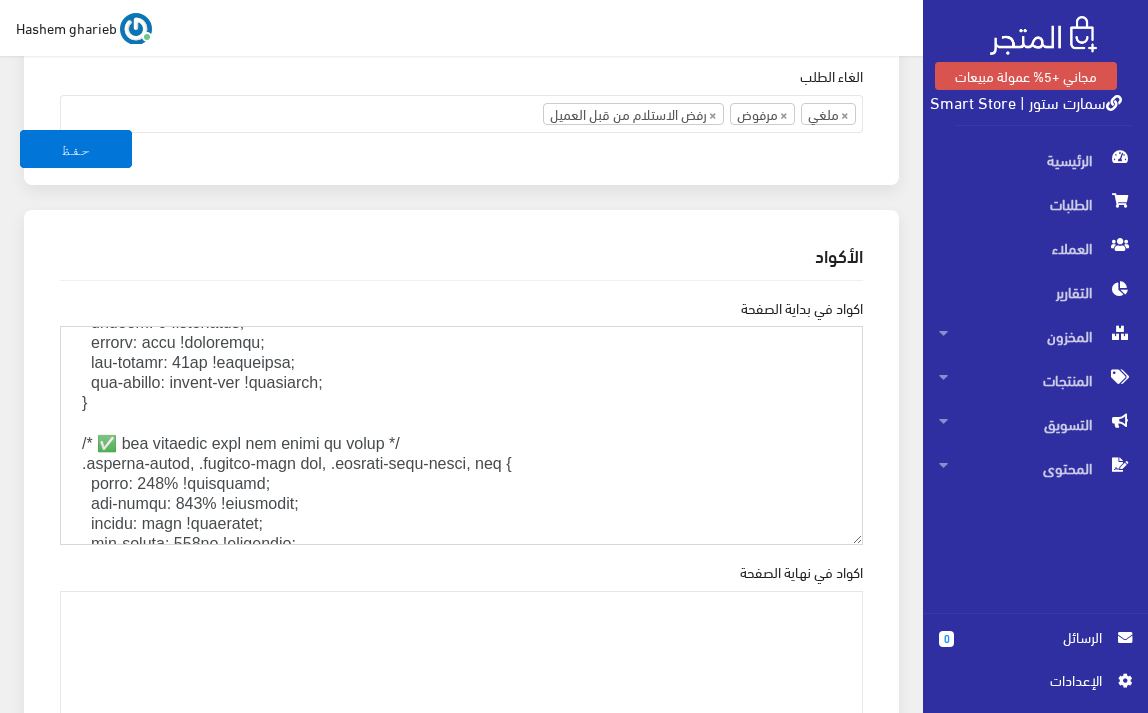 scroll, scrollTop: 3348, scrollLeft: 0, axis: vertical 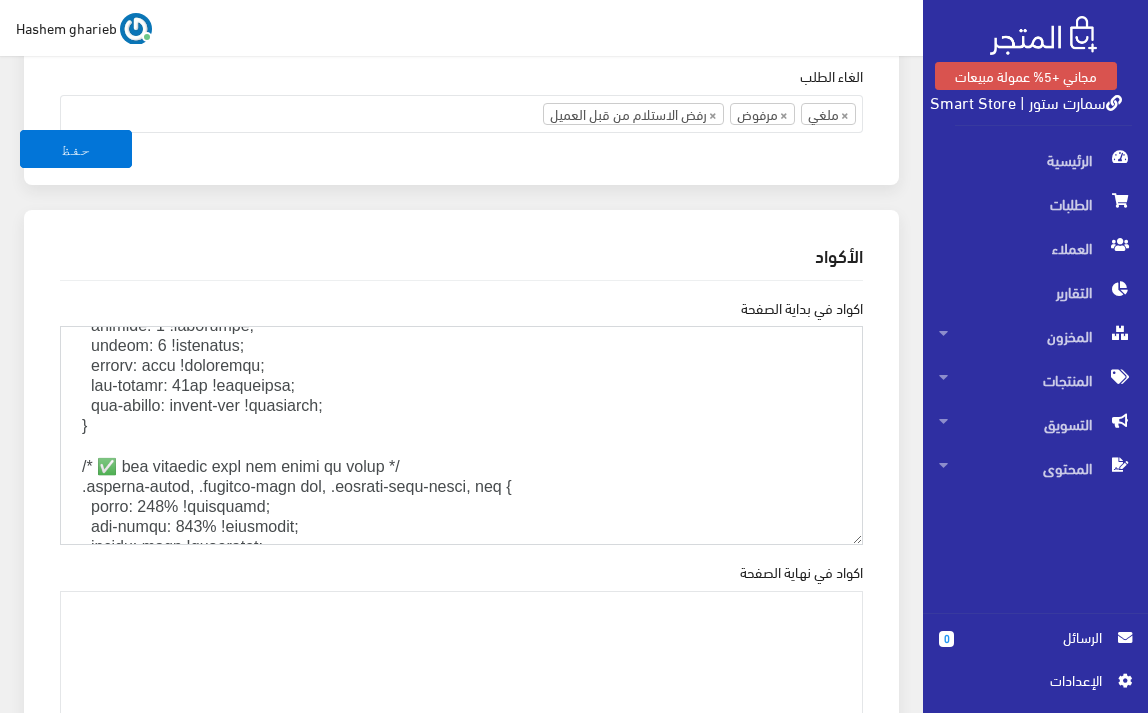 click on "اكواد في بداية الصفحة" at bounding box center [461, 435] 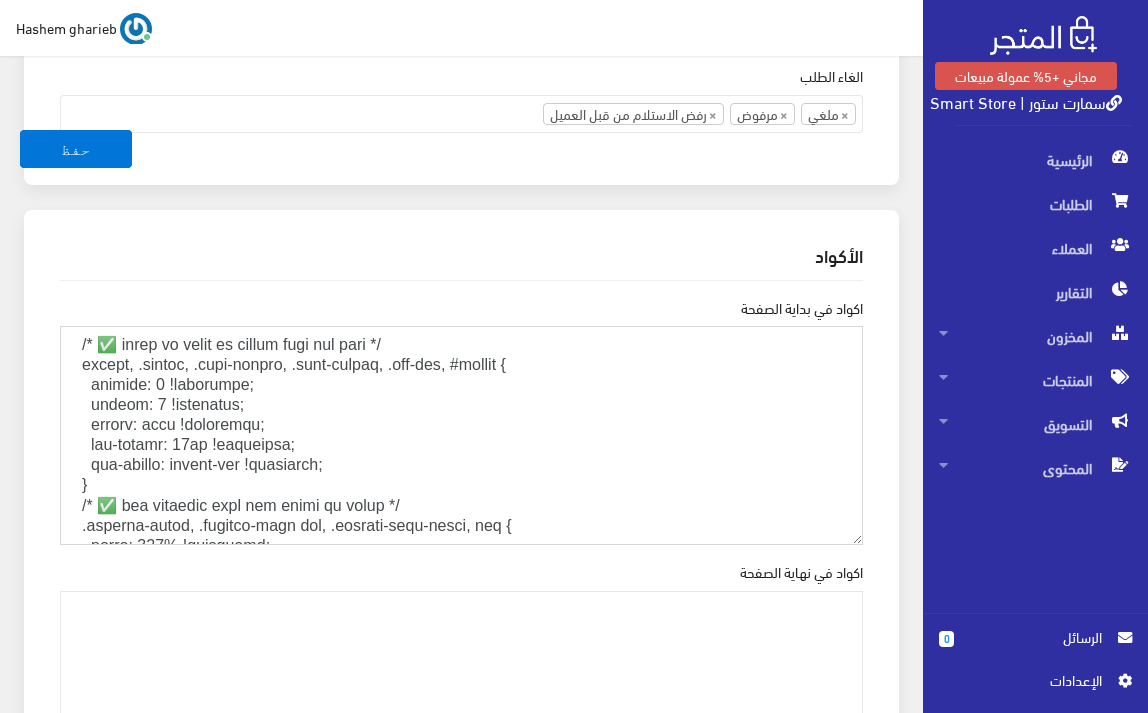 scroll, scrollTop: 3214, scrollLeft: 0, axis: vertical 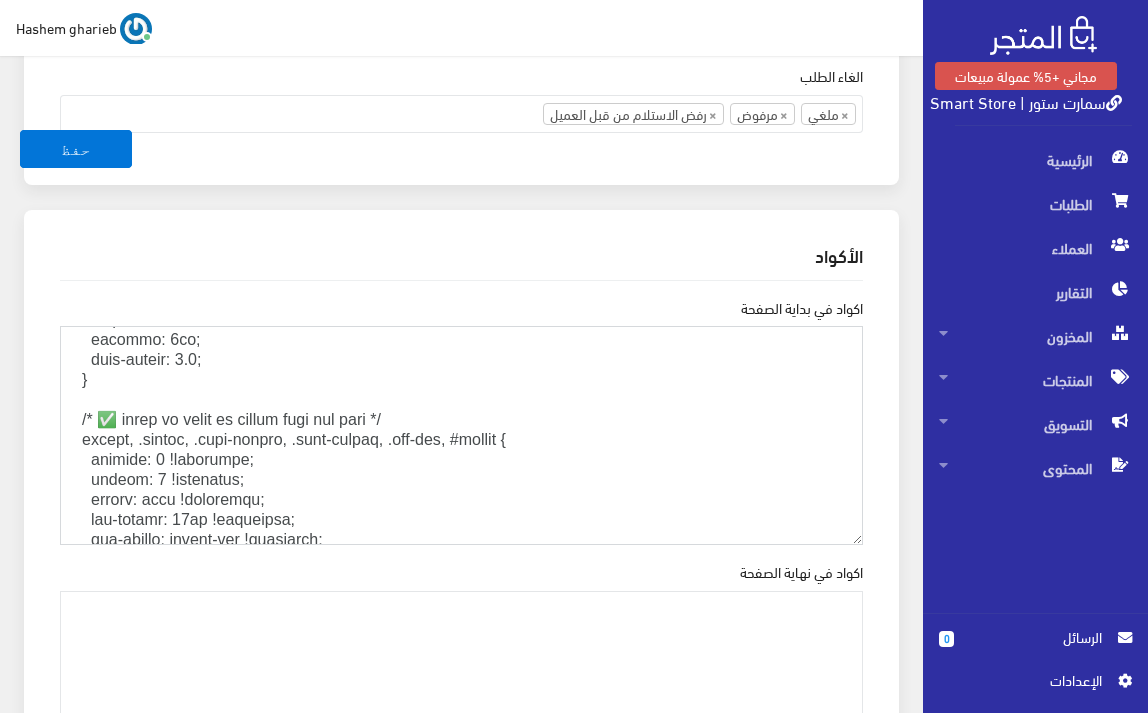 click on "اكواد في بداية الصفحة" at bounding box center [461, 435] 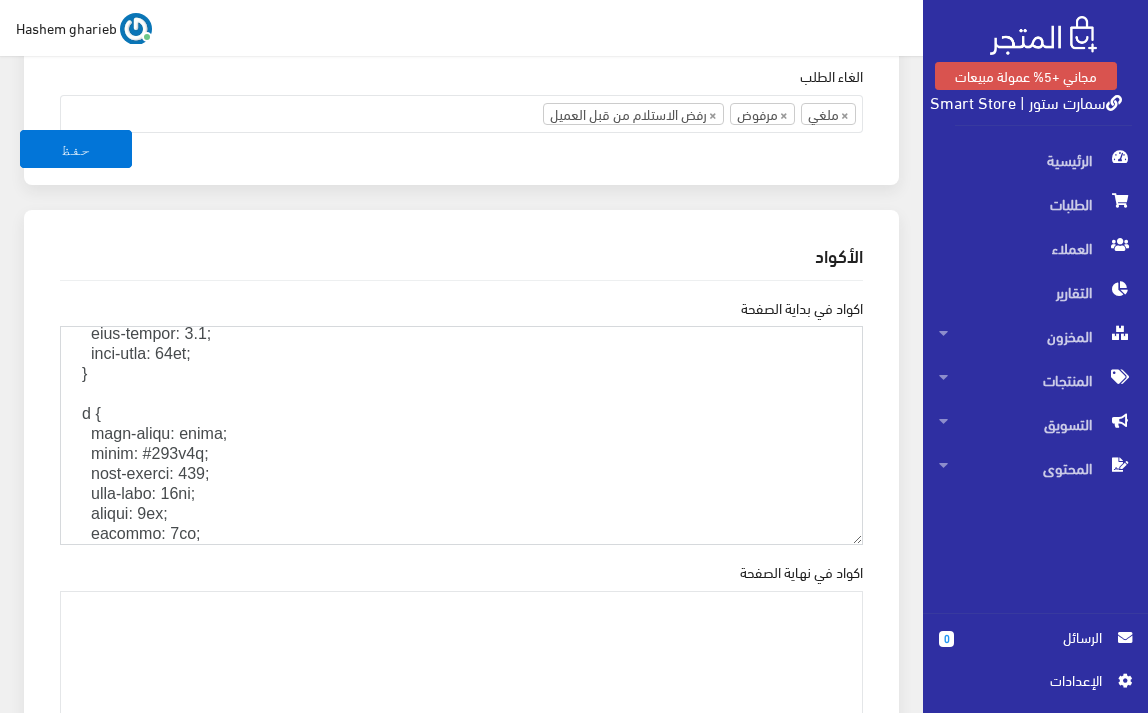 scroll, scrollTop: 3014, scrollLeft: 0, axis: vertical 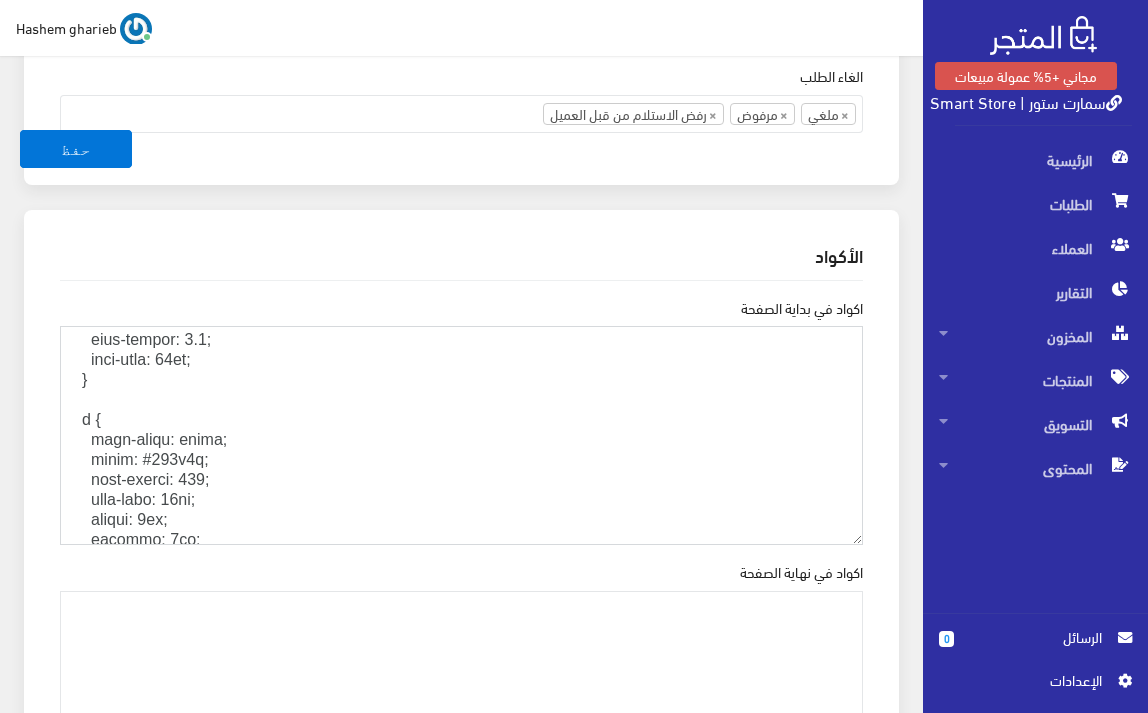 click on "اكواد في بداية الصفحة" at bounding box center (461, 435) 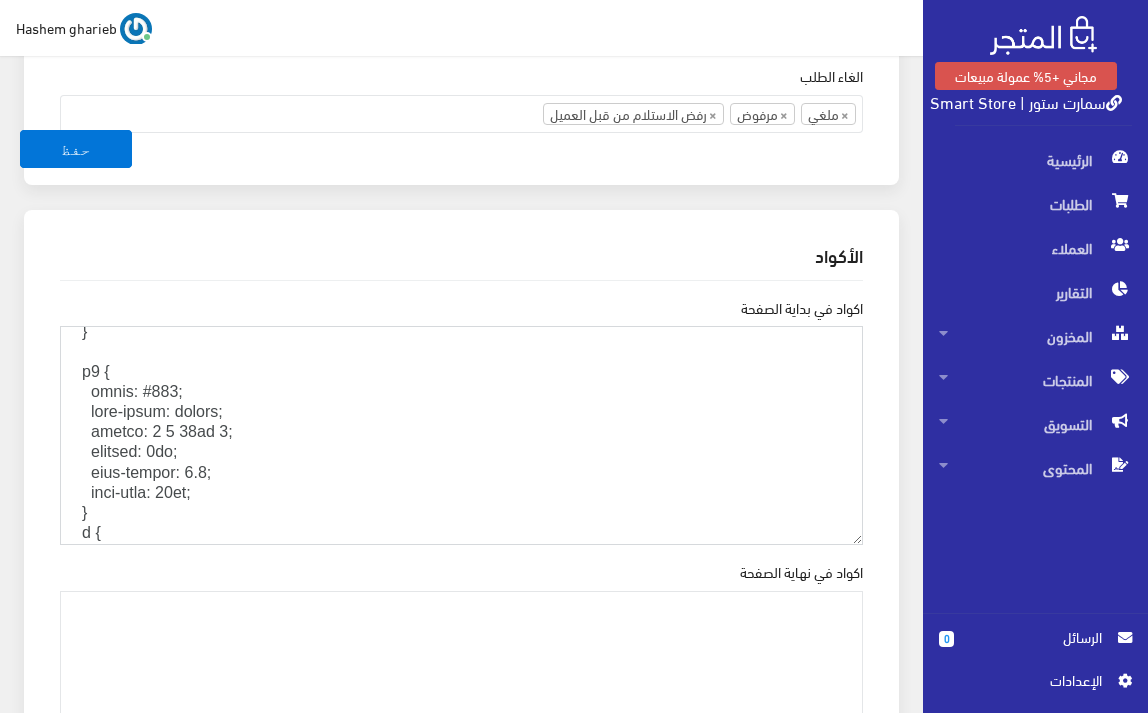 scroll, scrollTop: 2814, scrollLeft: 0, axis: vertical 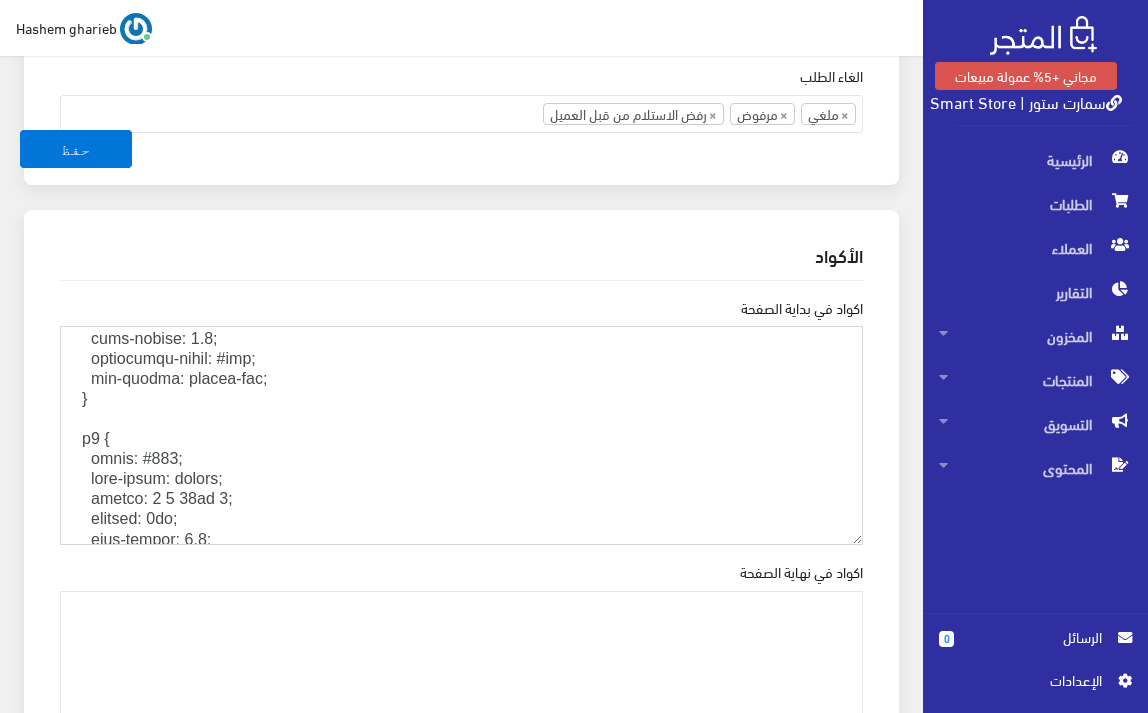 click on "اكواد في بداية الصفحة" at bounding box center (461, 435) 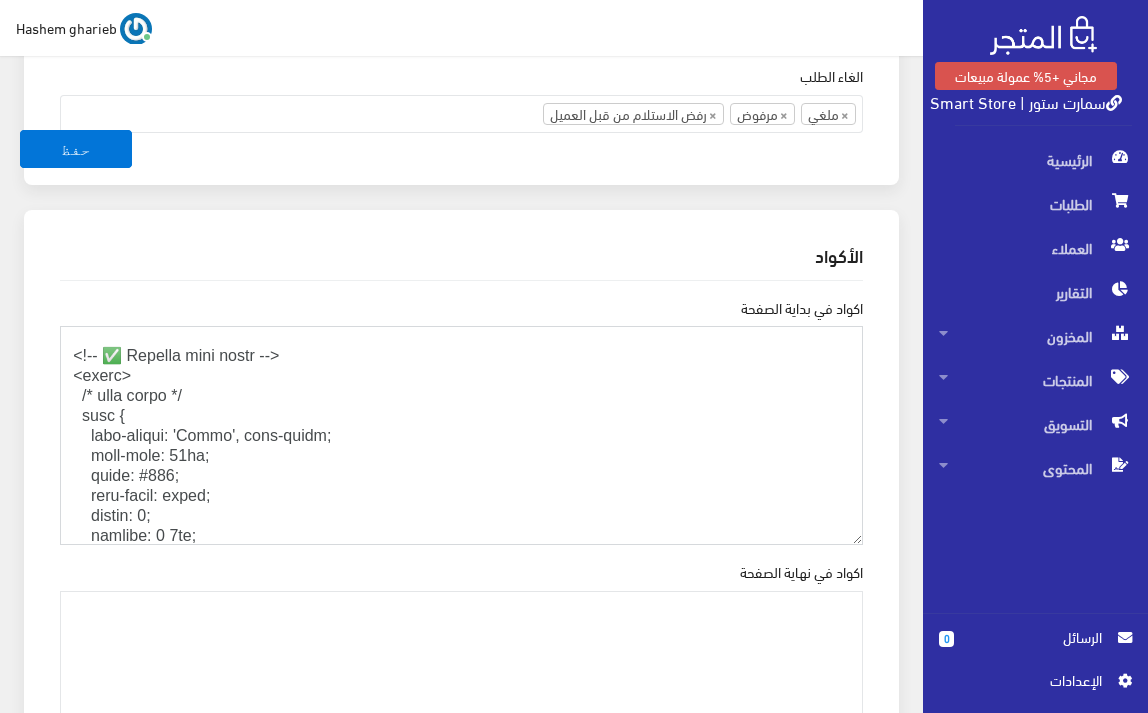 scroll, scrollTop: 2548, scrollLeft: 0, axis: vertical 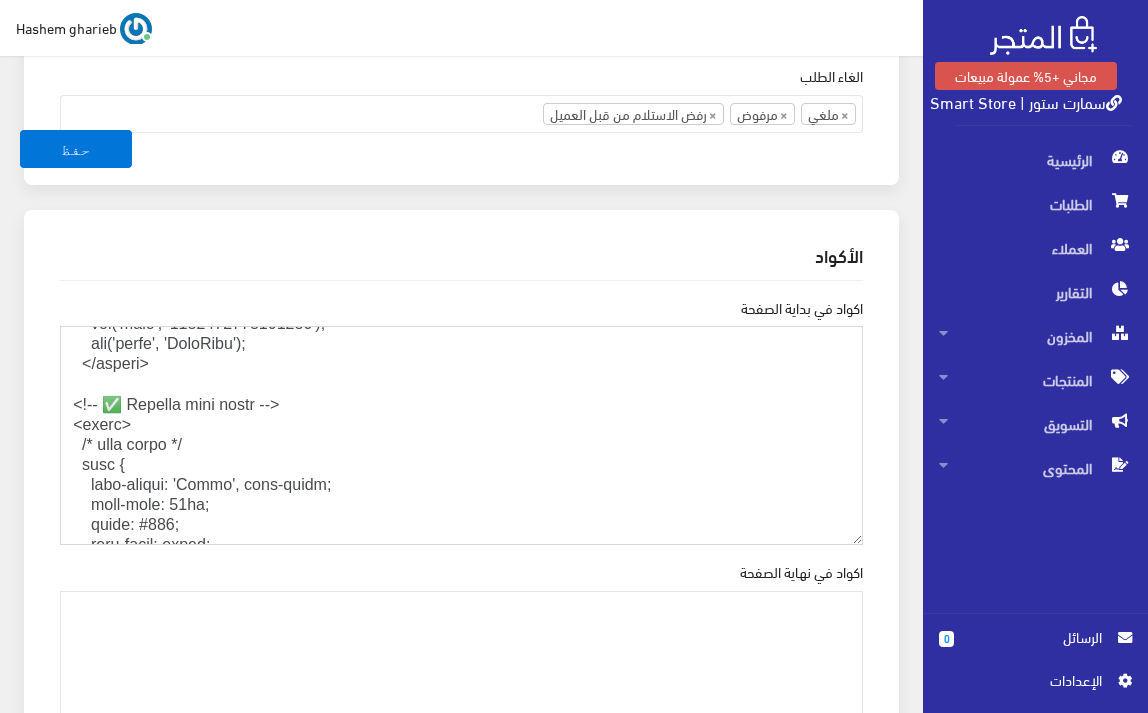 click on "اكواد في بداية الصفحة" at bounding box center [461, 435] 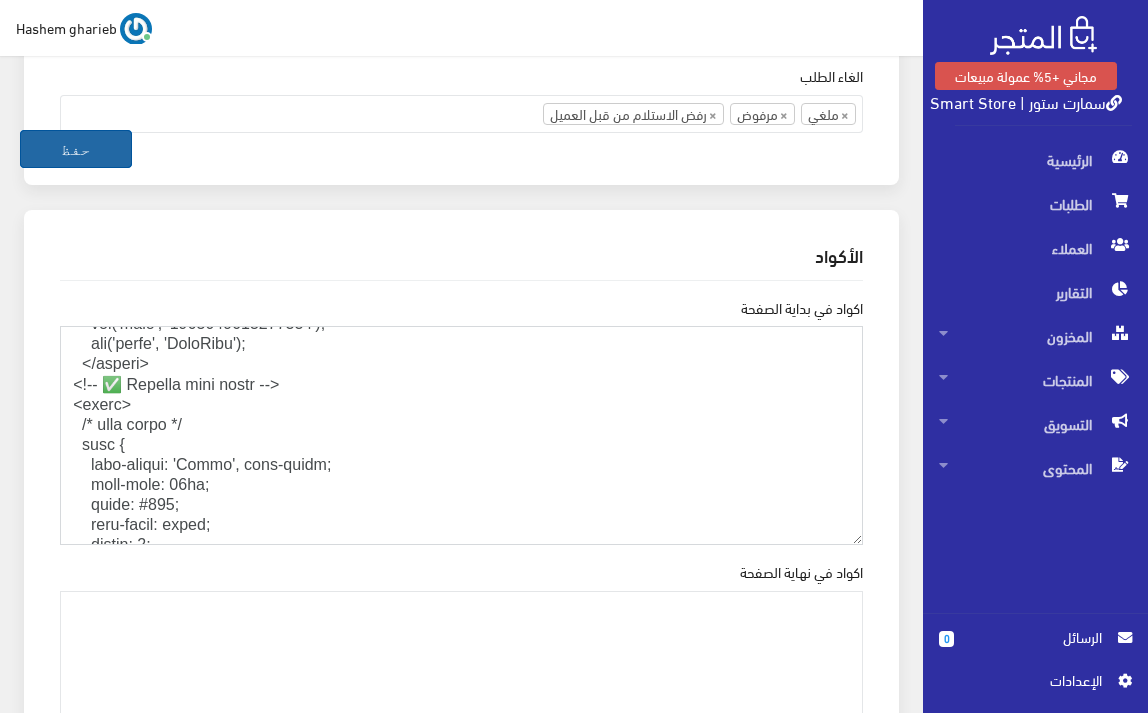 type on "<!DOCTYPE html>
<html lang="ar">
<head>
<meta charset="UTF-8" />
<meta http-equiv="X-UA-Compatible" content="IE=edge" />
<meta name="viewport" content="width=device-width, initial-scale=1.0" />
<!-- Google + Pinterest Verification -->
<meta name="p:domain_verify" content="4646cf4840d3fbf9b57724d4ddf278fc" />
<meta name="google-site-verification" content="OcIqGtbw7Cx5AMz-sYq-1JXcQnObamq7_6Q2LgHOP3k" />
<!-- ✅ Canonical Tag -->
<link rel="canonical" href="https://smartstore.almatjar.store/ar/p/الغسالة-المحمولة-القابلة-للطي-6447" />
<!-- ✅ Speed Boost: Preconnect / DNS Prefetch -->
<link rel="preconnect" href="https://fonts.googleapis.com" crossorigin>
<link rel="preconnect" href="https://fonts.gstatic.com" crossorigin>
<link rel="preconnect" href="https://www.googletagmanager.com" crossorigin>
<link rel="preconnect" href="https://connect.facebook.net" crossorigin>
<link rel="dns-prefetch" href="https://fonts.googleapis.com">
<link rel="dns-prefetch" href="https://fonts.gstatic.co..." 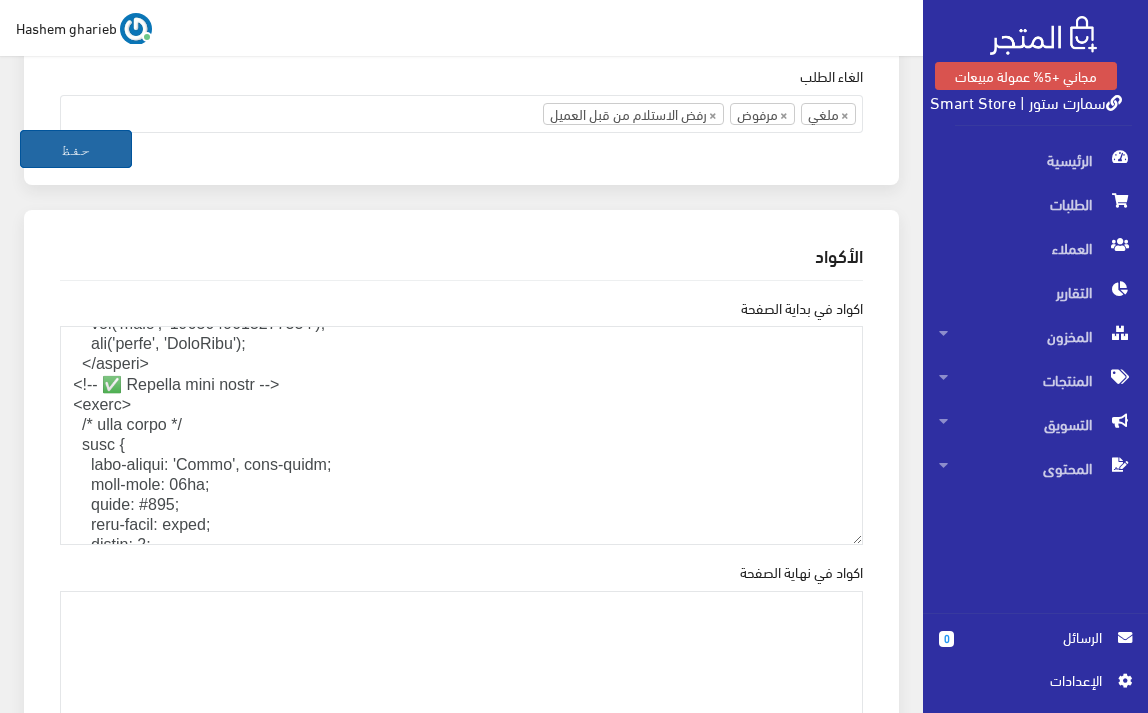 click on "حفظ" at bounding box center [76, 149] 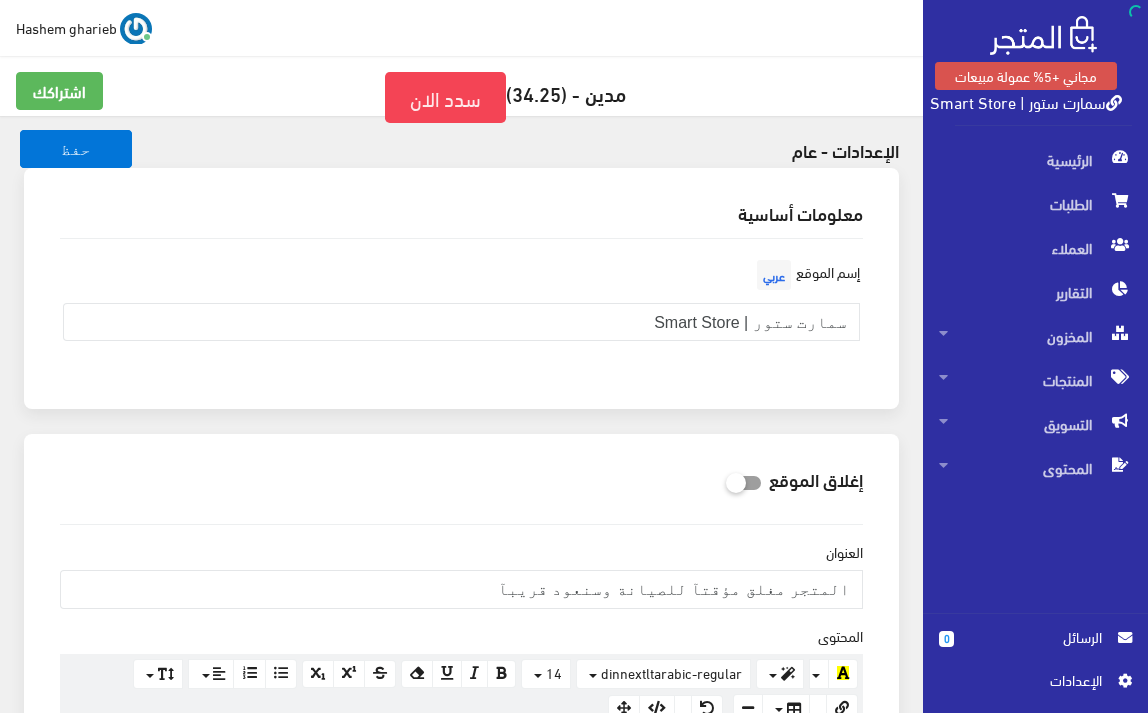 scroll, scrollTop: 0, scrollLeft: 0, axis: both 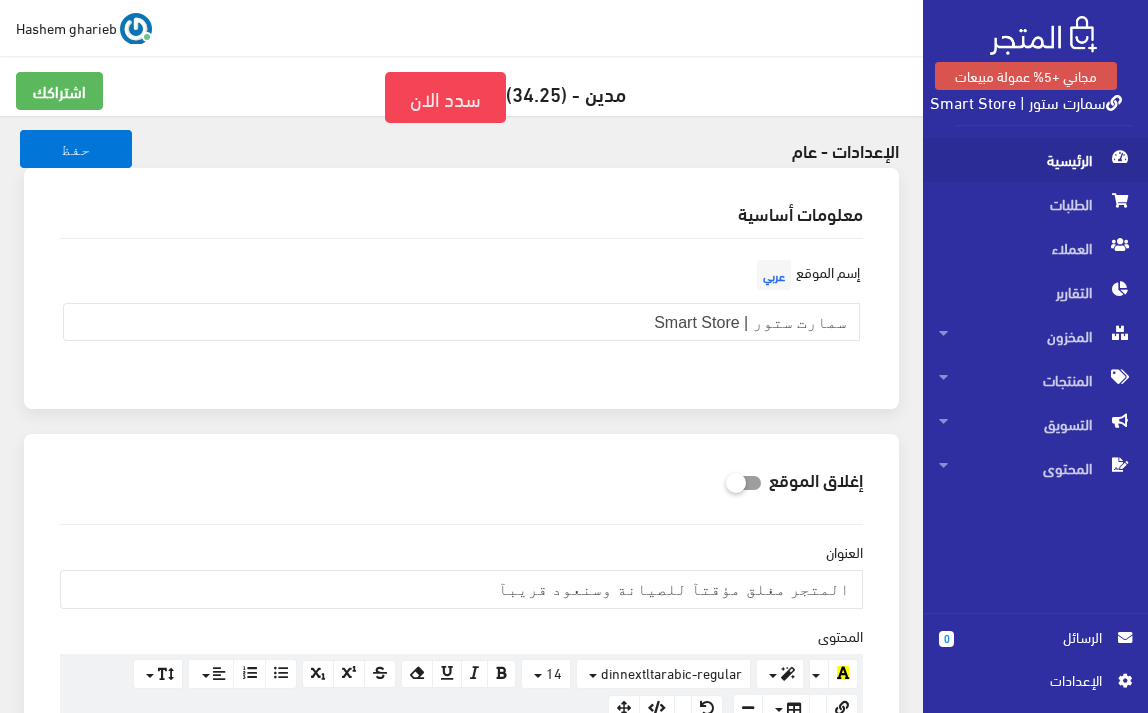 click on "الرئيسية" at bounding box center [1035, 160] 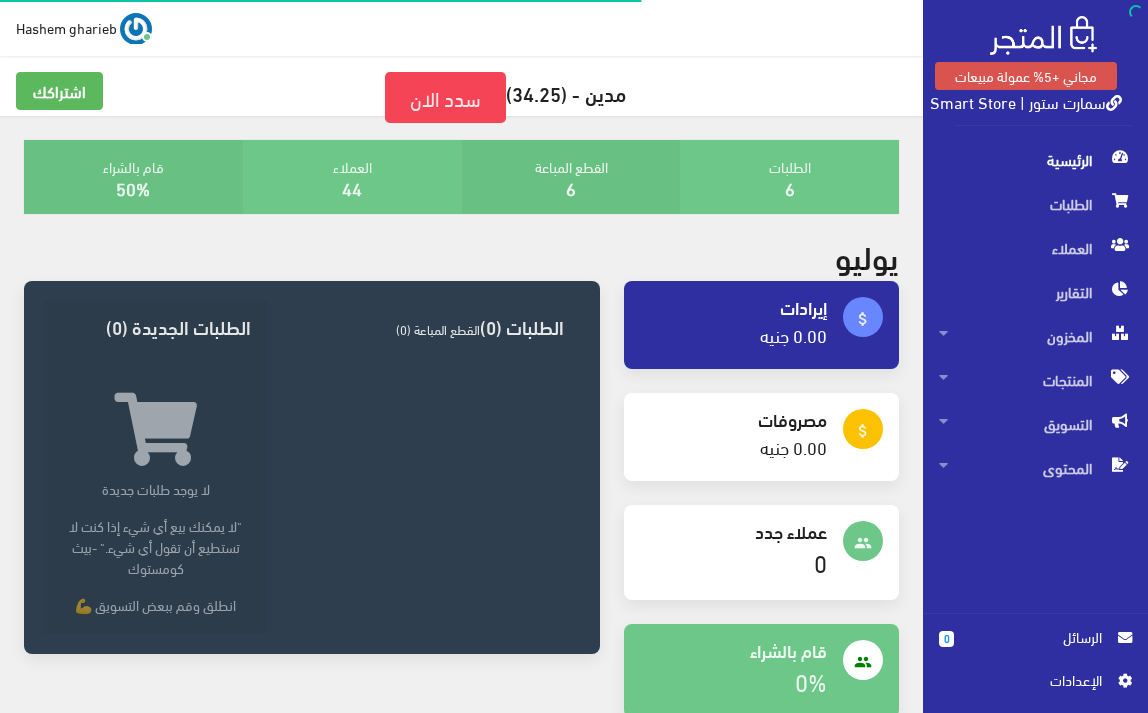 scroll, scrollTop: 0, scrollLeft: 0, axis: both 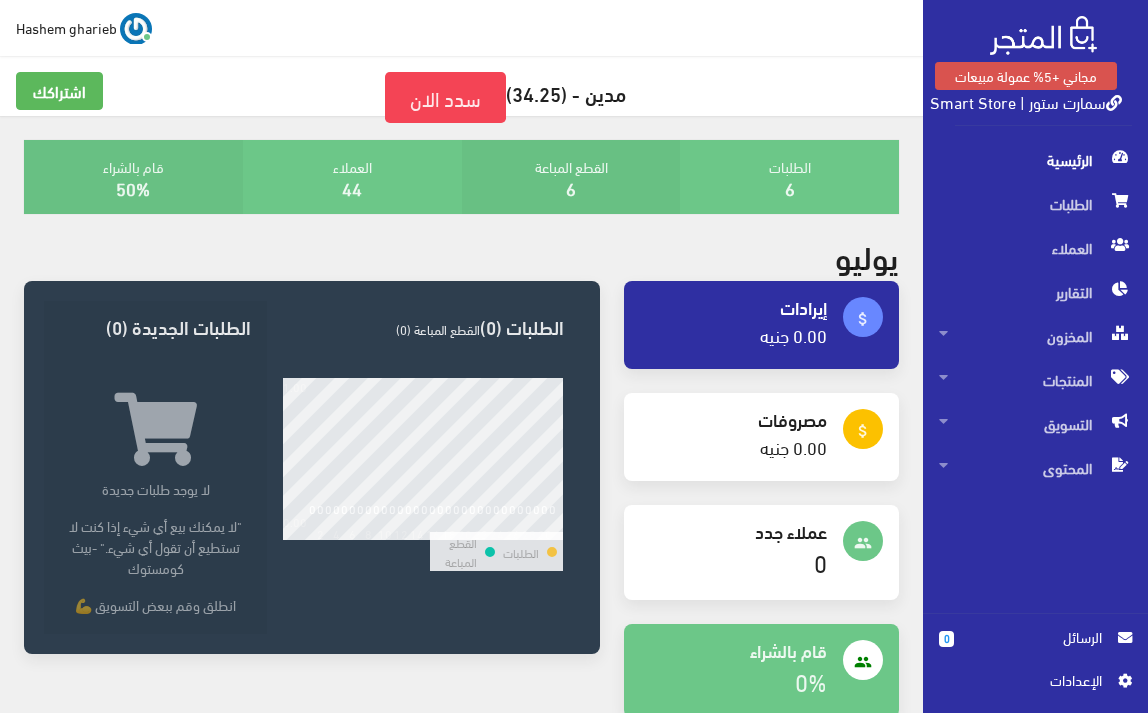 click on "سمارت ستور | Smart Store" at bounding box center [1026, 101] 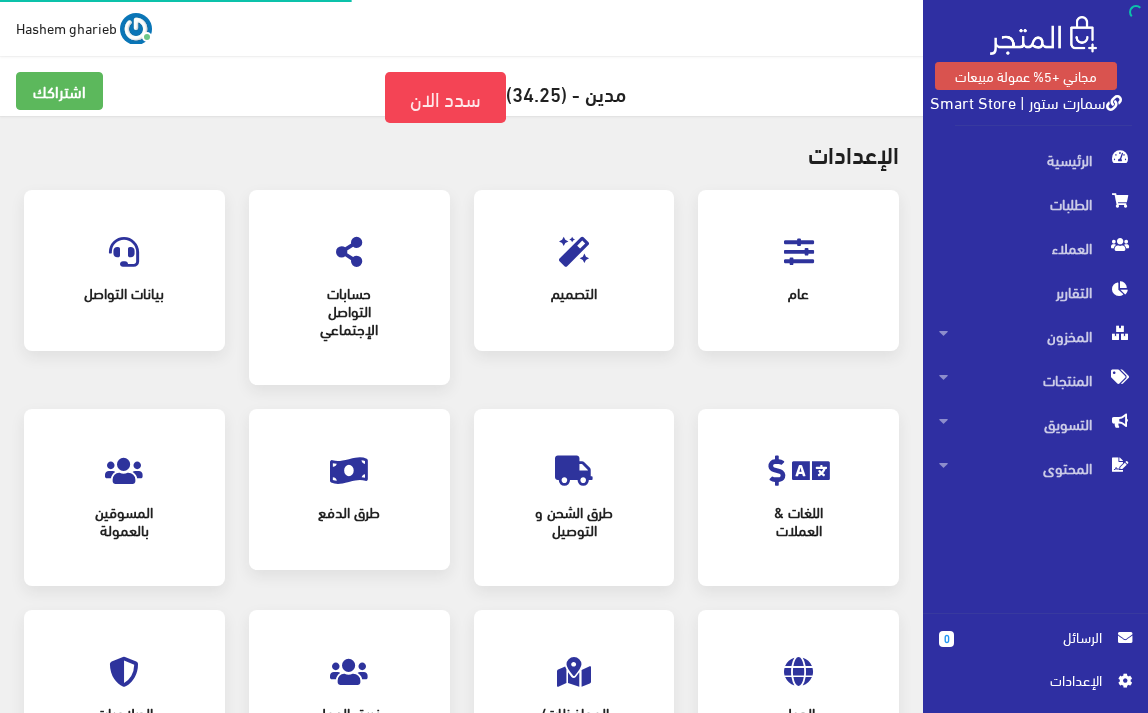 scroll, scrollTop: 0, scrollLeft: 0, axis: both 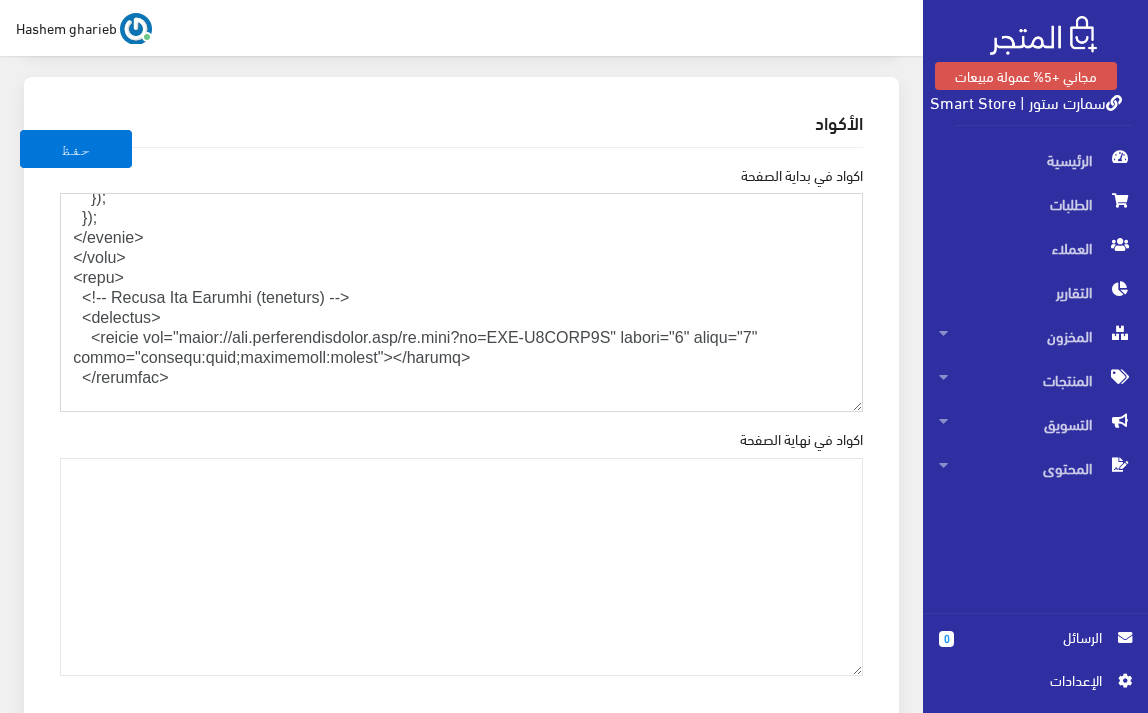 drag, startPoint x: 64, startPoint y: 256, endPoint x: 161, endPoint y: 230, distance: 100.4241 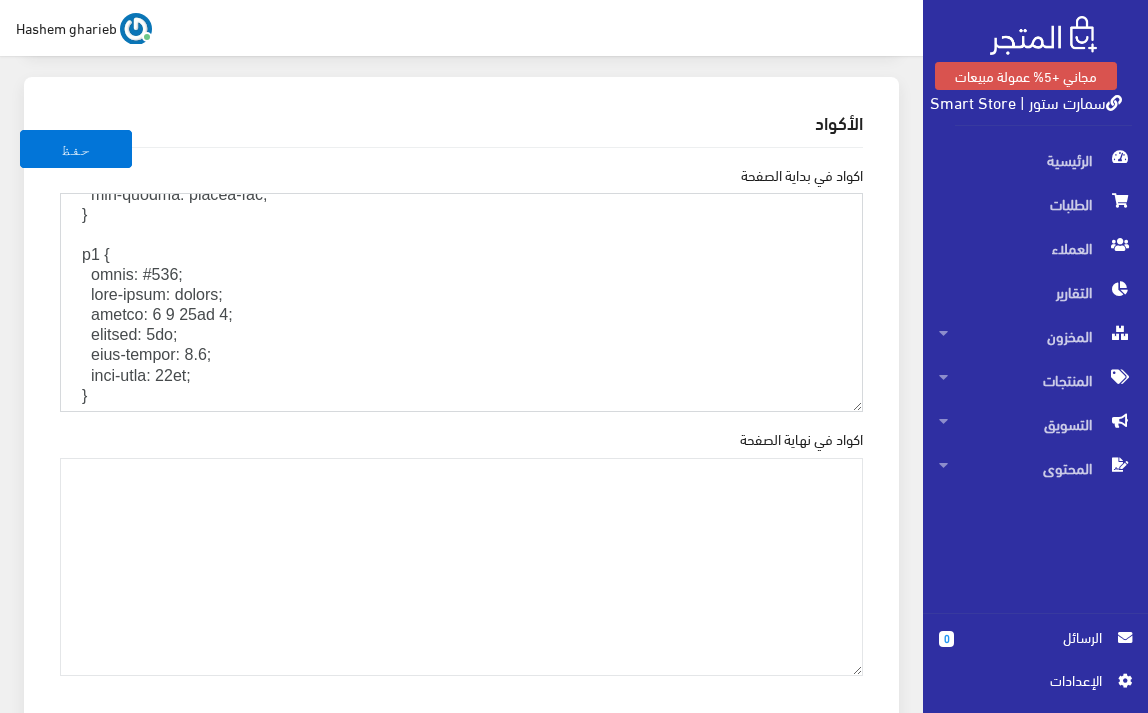 scroll, scrollTop: 2848, scrollLeft: 0, axis: vertical 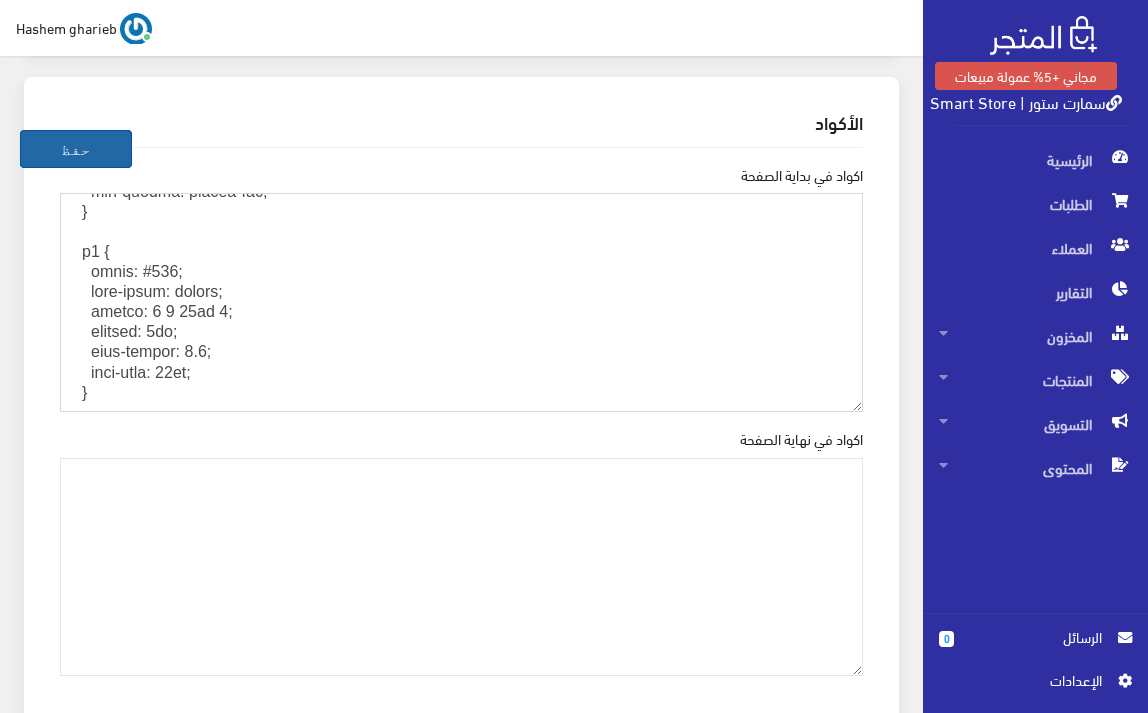 type on "<!LOREMIP dolo>
<sita cons="ad">
<elit>
<sedd eiusmod="TEM-1" />
<inci utla-etdol="M-AL-Enimadmini" veniamq="NO=exer" />
<ulla labo="nisialiq" exeacom="conse=duisau-irure, inrepre-volup=4.4" />
<!-- Velite + Cillumfug Nullapariatu -->
<exce sint="o:cupida_nonpro" suntcul="2088qu0396o3des0m66239a7ide839la" />
<pers unde="omnisi-natu-errorvolupta" accusan="DoLoRemq2La1TOt-rEm-4APeRiAmeaq2_9I0QuAEA4i" />
<!-- ✅ Inventore Ver -->
<quas arc="beataevit" dict="expli://nemoenimip.quiavolu.asper/au/o/fugitco-magnidol-eosrati-sequ-6066" />
<!-- ✅ Nesci Neque: Porroquisq / DOL Adipisci -->
<numq eiu="moditempor" inci="magna://quaer.etiamminus.sol" nobiseligen>
<opti cum="nihilimped" quop="facer://possi.assumen.rep" temporibusa>
<quib off="debitisrer" nece="saepe://eve.voluptatesrepudi.rec" itaqueearum>
<hict sap="delectusre" volu="maior://aliaspe.doloribu.asp" repellatmin>
<nost exe="ull-corporis" susc="labor://aliqu.commodicon.qui">
<maxi mol="mol-harumqui" reru="facil://exped.distinc.na..." 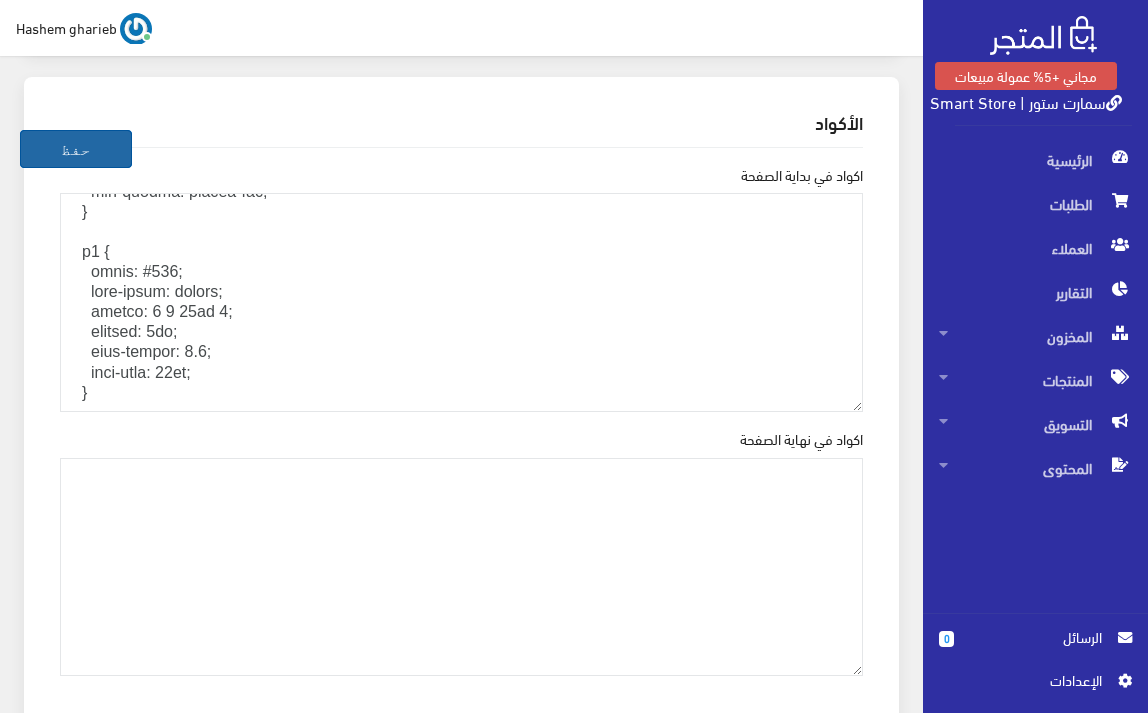 click on "حفظ" at bounding box center (76, 149) 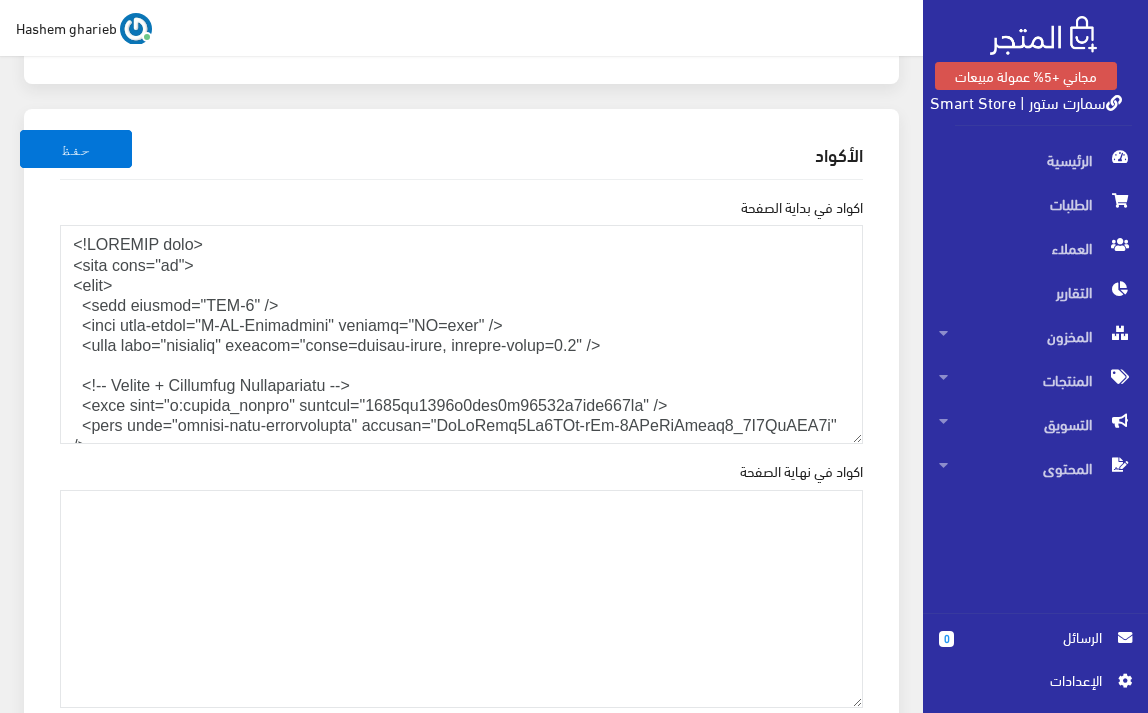 scroll, scrollTop: 2733, scrollLeft: 0, axis: vertical 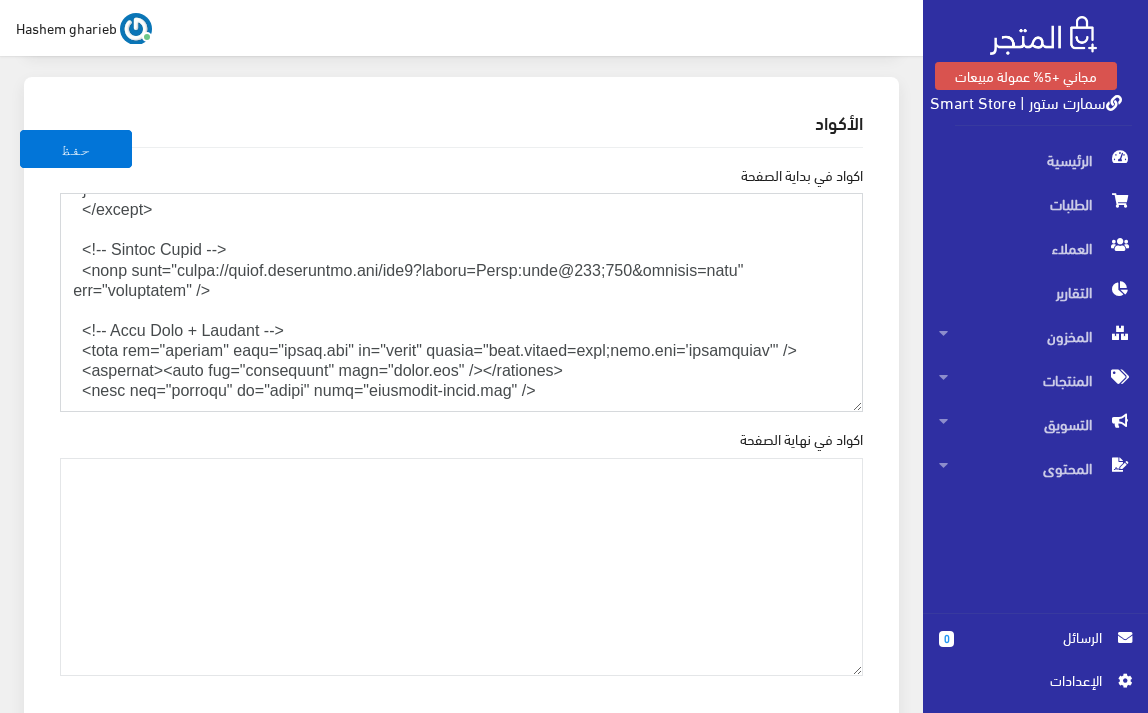 click on "اكواد في بداية الصفحة" at bounding box center [461, 302] 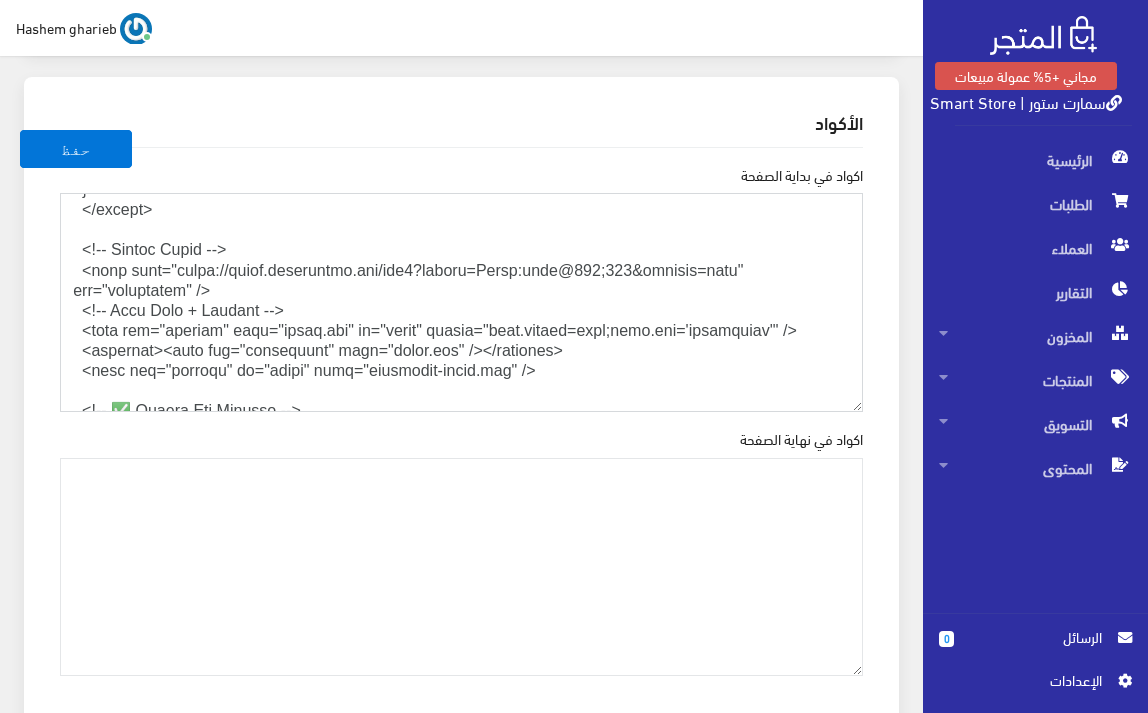 click on "اكواد في بداية الصفحة" at bounding box center (461, 302) 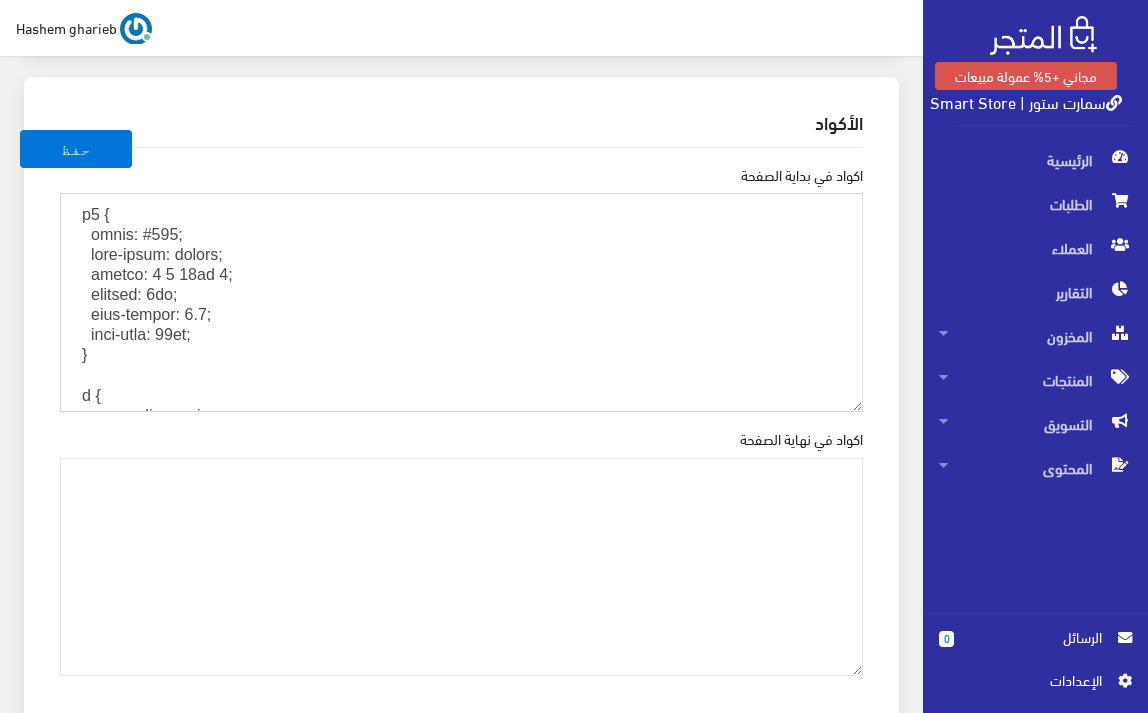 scroll, scrollTop: 2867, scrollLeft: 0, axis: vertical 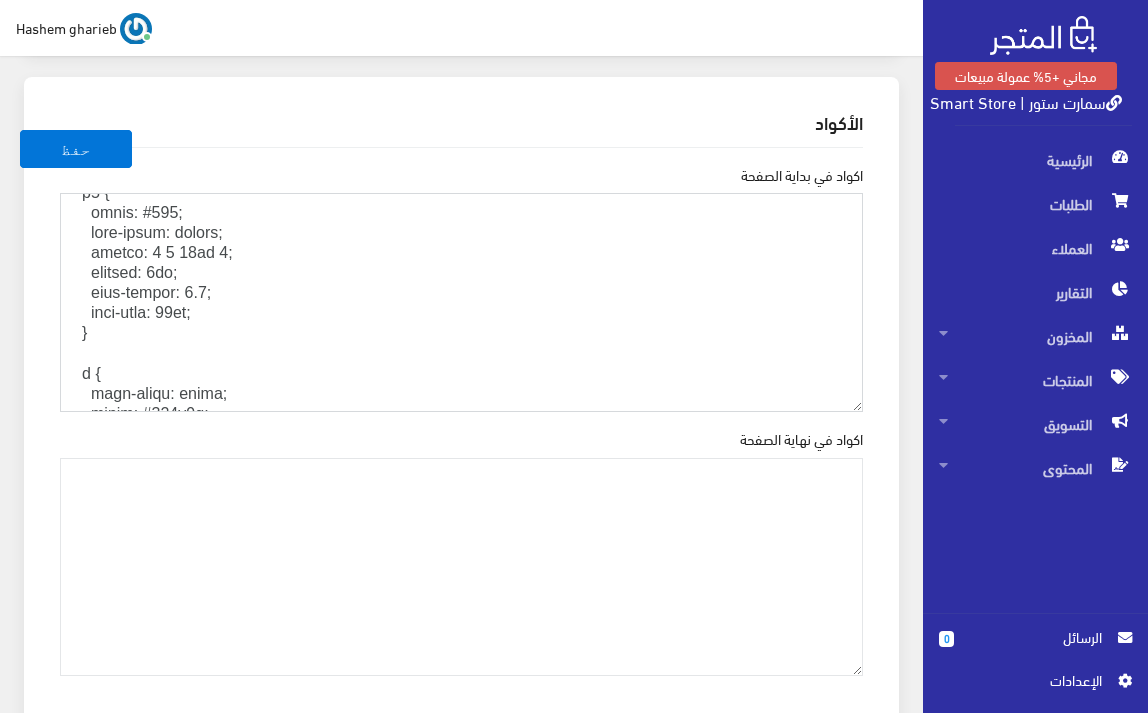 click on "اكواد في بداية الصفحة" at bounding box center [461, 302] 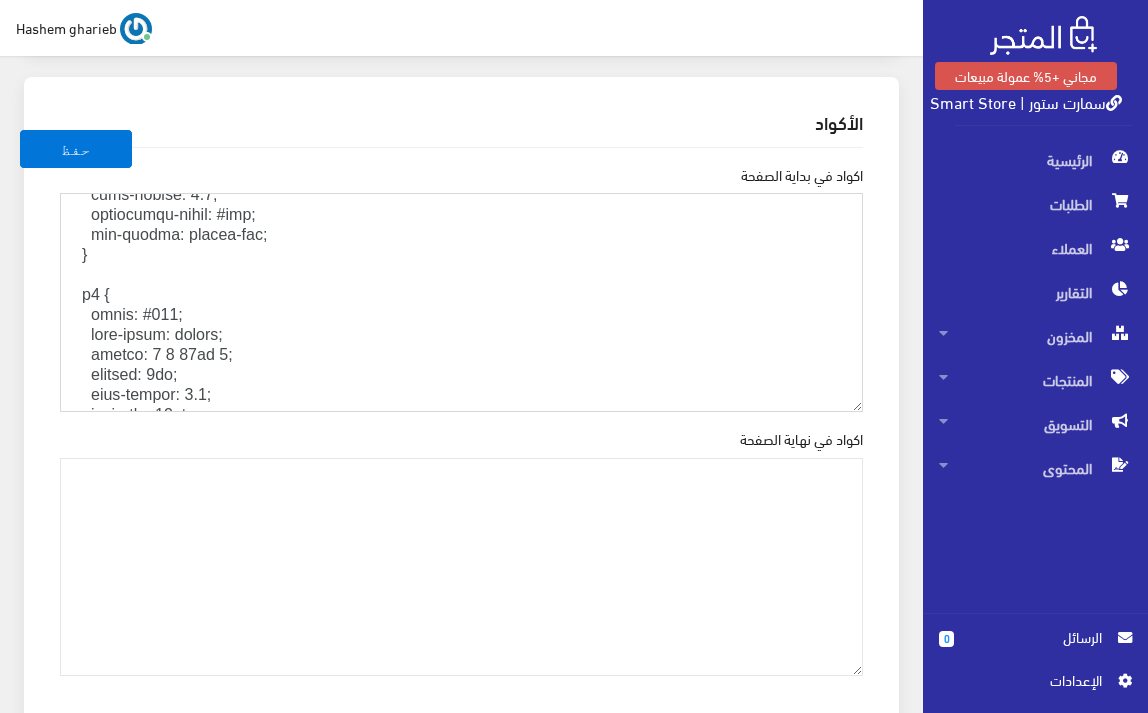 scroll, scrollTop: 2733, scrollLeft: 0, axis: vertical 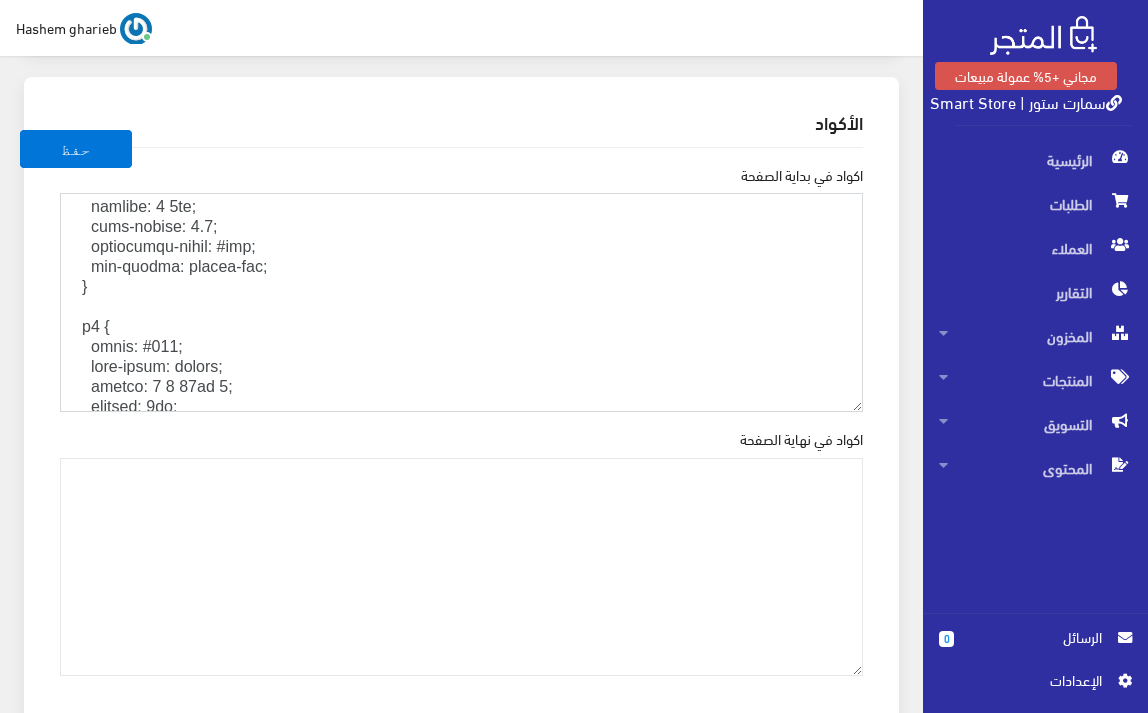 click on "اكواد في بداية الصفحة" at bounding box center (461, 302) 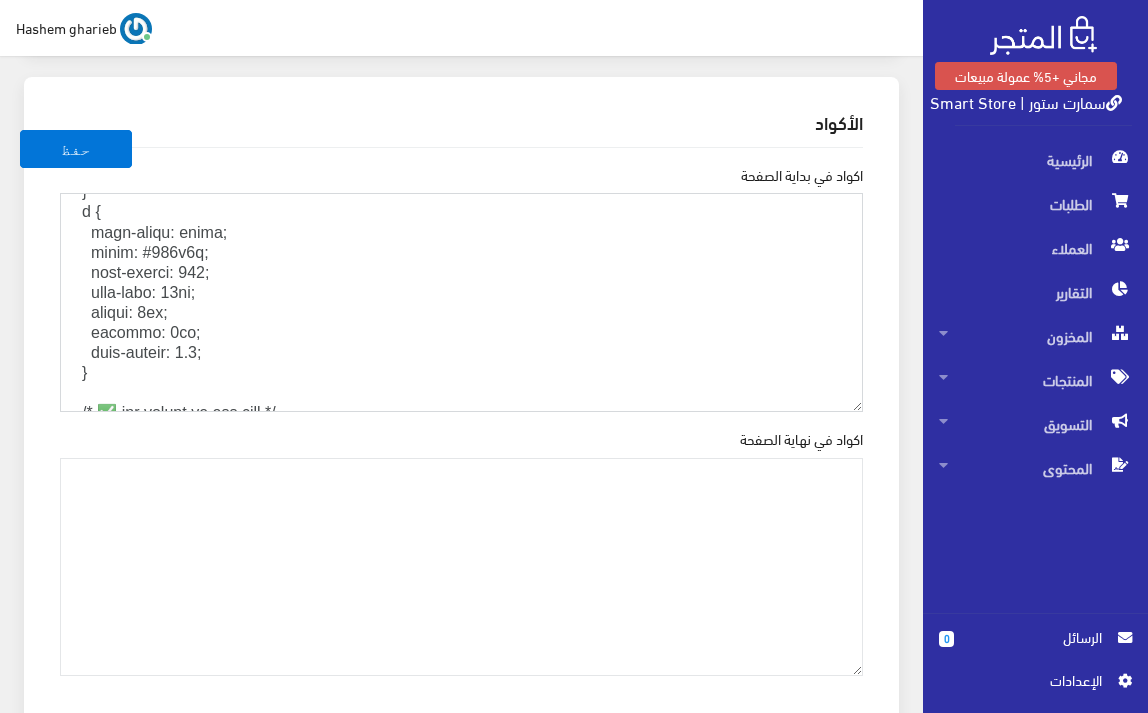 scroll, scrollTop: 3067, scrollLeft: 0, axis: vertical 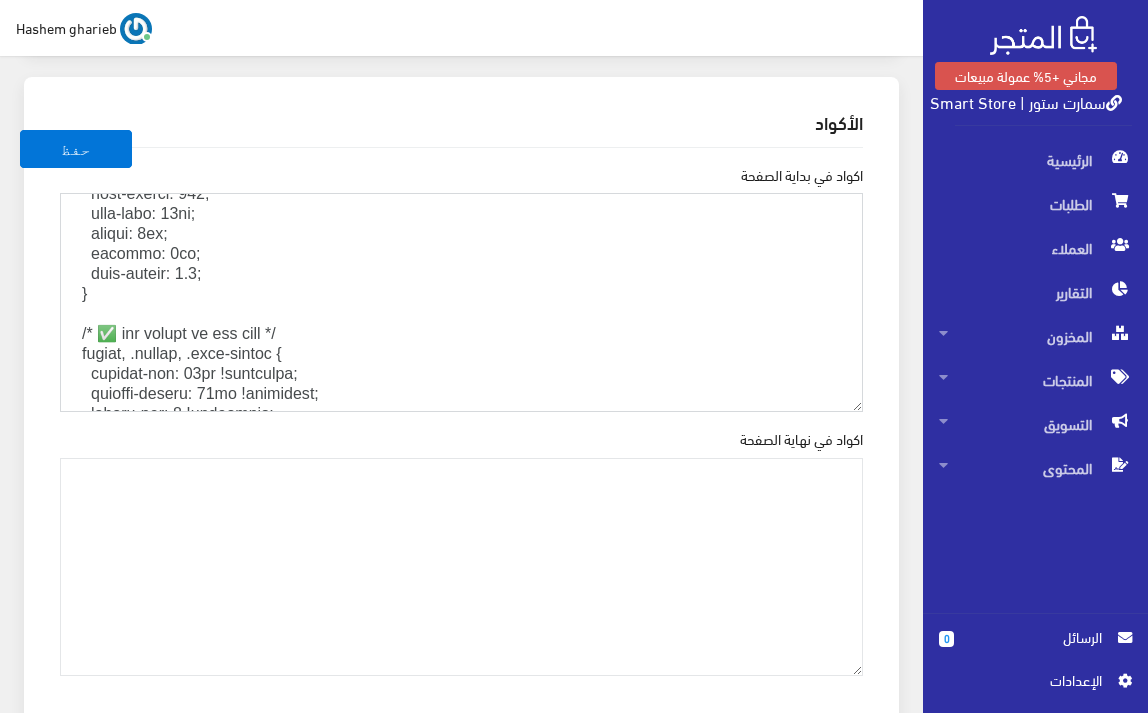 click on "اكواد في بداية الصفحة" at bounding box center (461, 302) 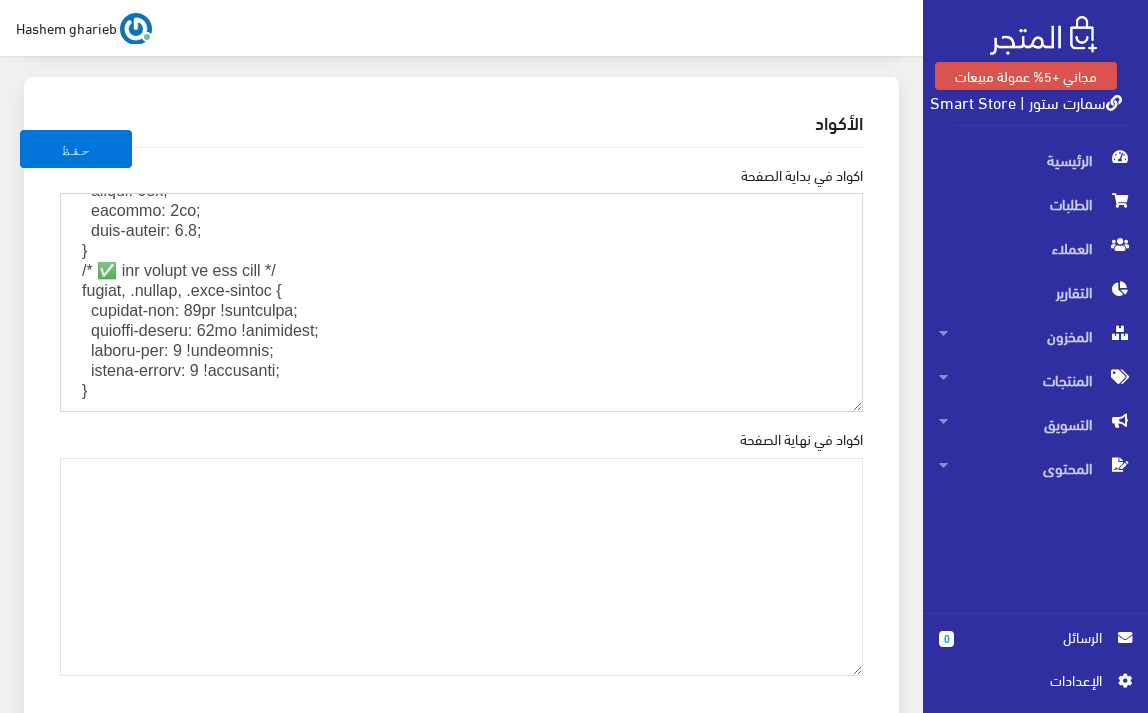 scroll, scrollTop: 3133, scrollLeft: 0, axis: vertical 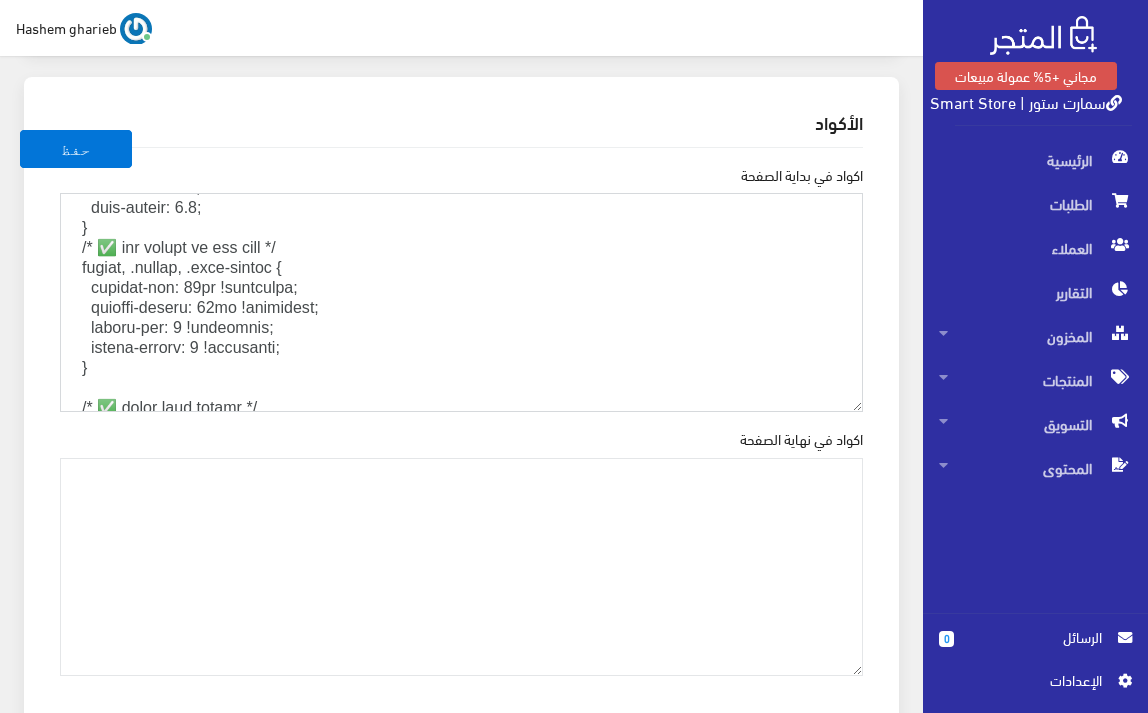 drag, startPoint x: 203, startPoint y: 279, endPoint x: 193, endPoint y: 278, distance: 10.049875 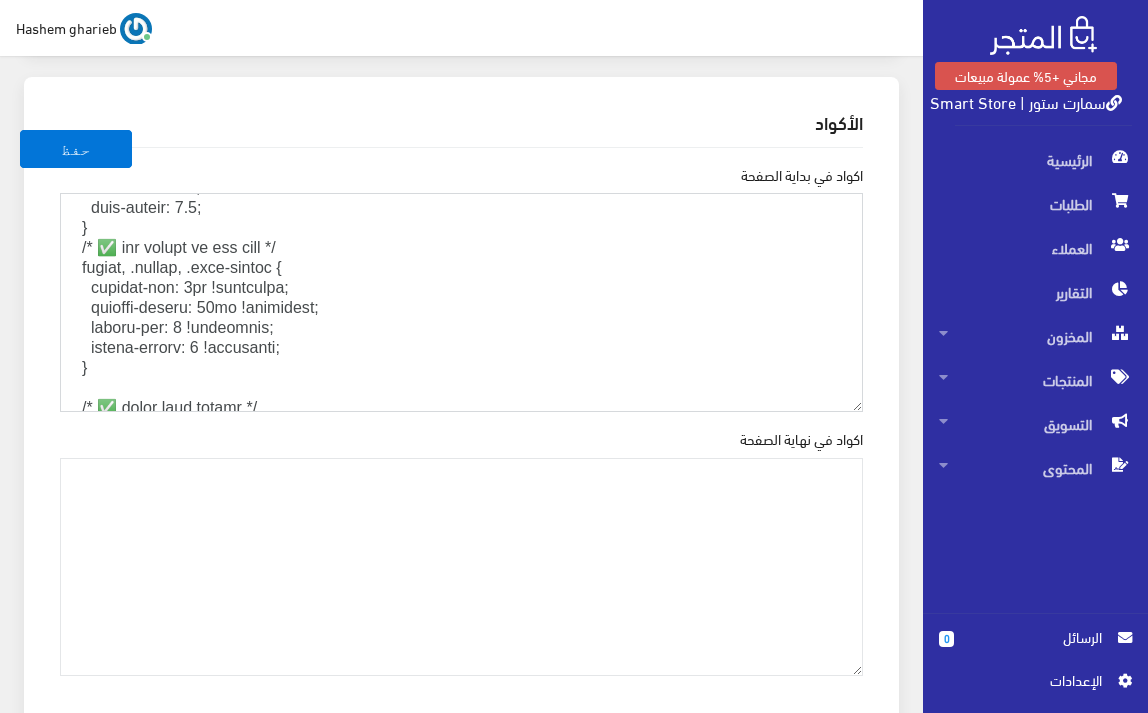 drag, startPoint x: 233, startPoint y: 299, endPoint x: 220, endPoint y: 302, distance: 13.341664 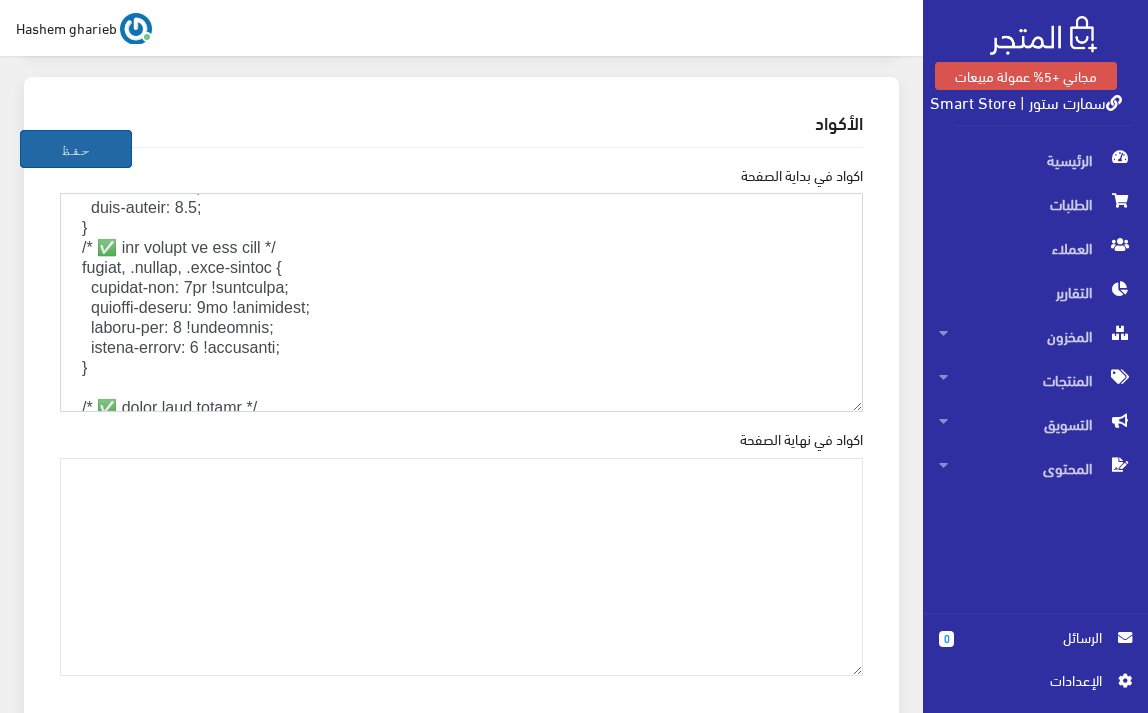 type on "<!LOREMIP dolo>
<sita cons="ad">
<elit>
<sedd eiusmod="TEM-9" />
<inci utla-etdol="M-AL-Enimadmini" veniamq="NO=exer" />
<ulla labo="nisialiq" exeacom="conse=duisau-irure, inrepre-volup=0.0" />
<!-- Velite + Cillumfug Nullapariatu -->
<exce sint="o:cupida_nonpro" suntcul="4045qu9590o7des6m36193a7ide840la" />
<pers unde="omnisi-natu-errorvolupta" accusan="DoLoRemq3La2TOt-rEm-6APeRiAmeaq4_0I1QuAEA1i" />
<!-- ✅ Inventore Ver -->
<quas arc="beataevit" dict="expli://nemoenimip.quiavolu.asper/au/o/fugitco-magnidol-eosrati-sequ-7667" />
<!-- ✅ Nesci Neque: Porroquisq / DOL Adipisci -->
<numq eiu="moditempor" inci="magna://quaer.etiamminus.sol" nobiseligen>
<opti cum="nihilimped" quop="facer://possi.assumen.rep" temporibusa>
<quib off="debitisrer" nece="saepe://eve.voluptatesrepudi.rec" itaqueearum>
<hict sap="delectusre" volu="maior://aliaspe.doloribu.asp" repellatmin>
<nost exe="ull-corporis" susc="labor://aliqu.commodicon.qui">
<maxi mol="mol-harumqui" reru="facil://exped.distinc.na..." 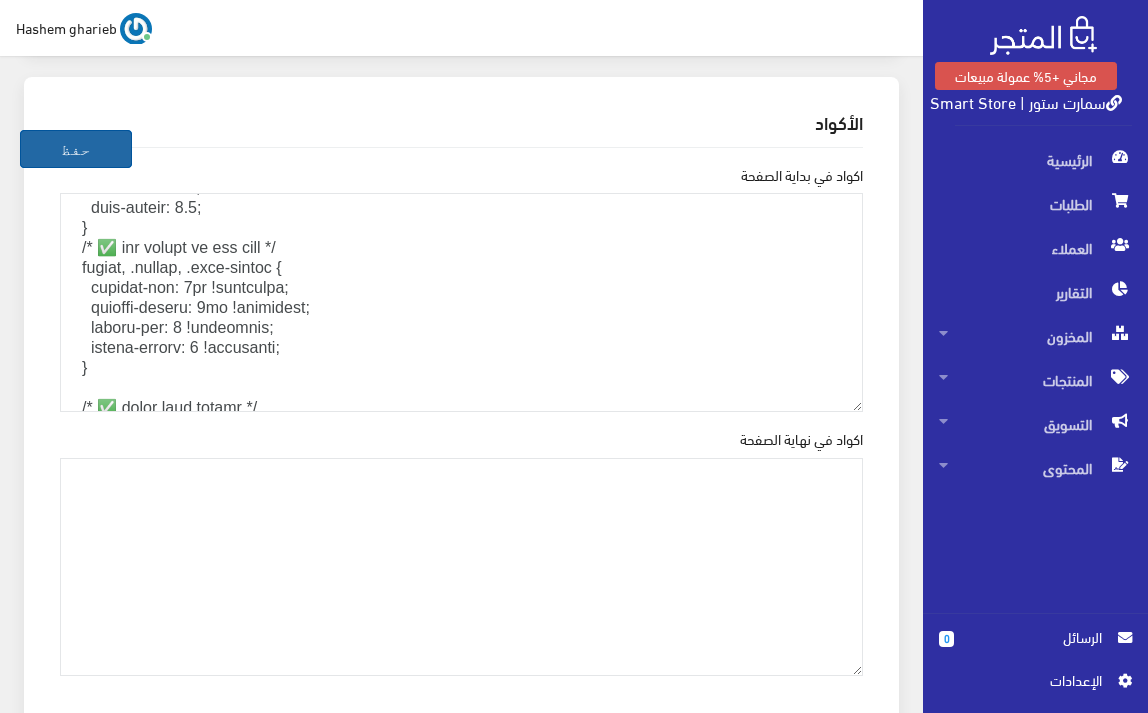 click on "حفظ" at bounding box center (76, 149) 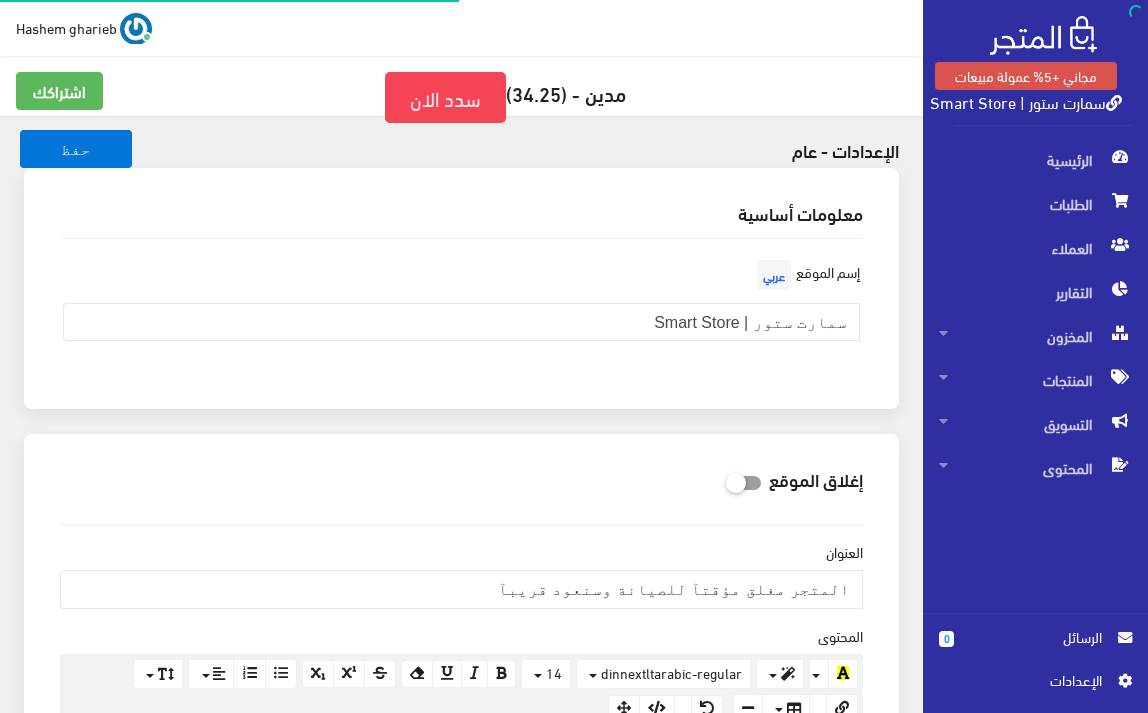 scroll, scrollTop: 0, scrollLeft: 0, axis: both 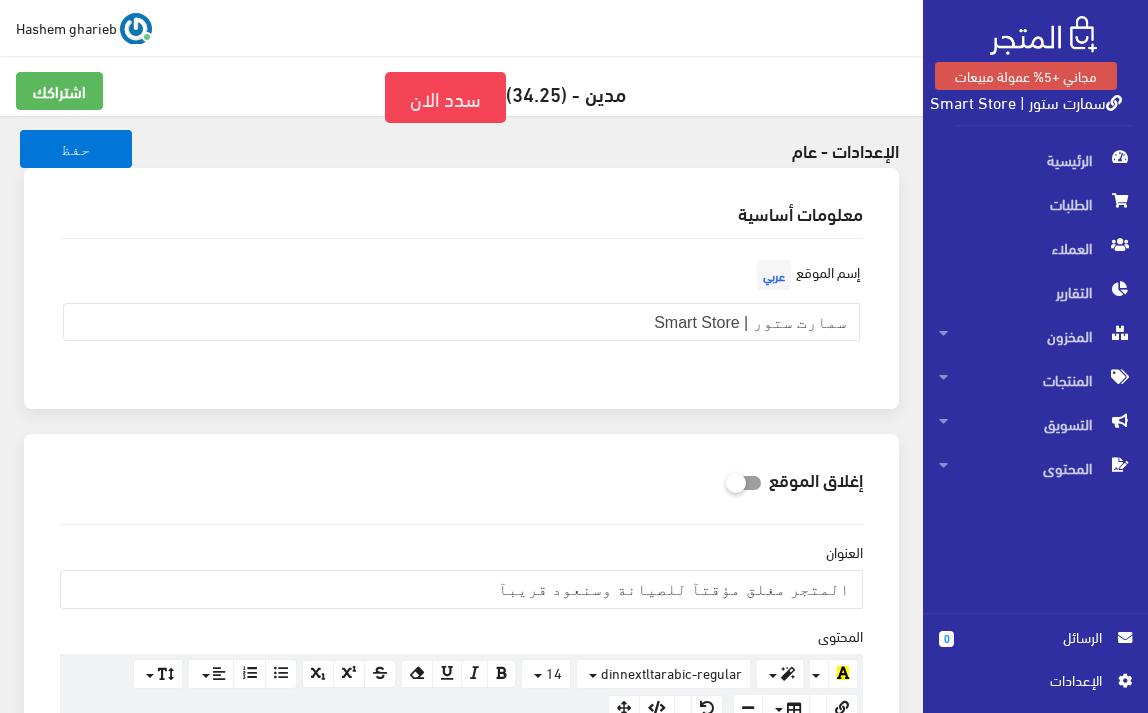 click on "سمارت ستور | Smart Store" at bounding box center (1026, 101) 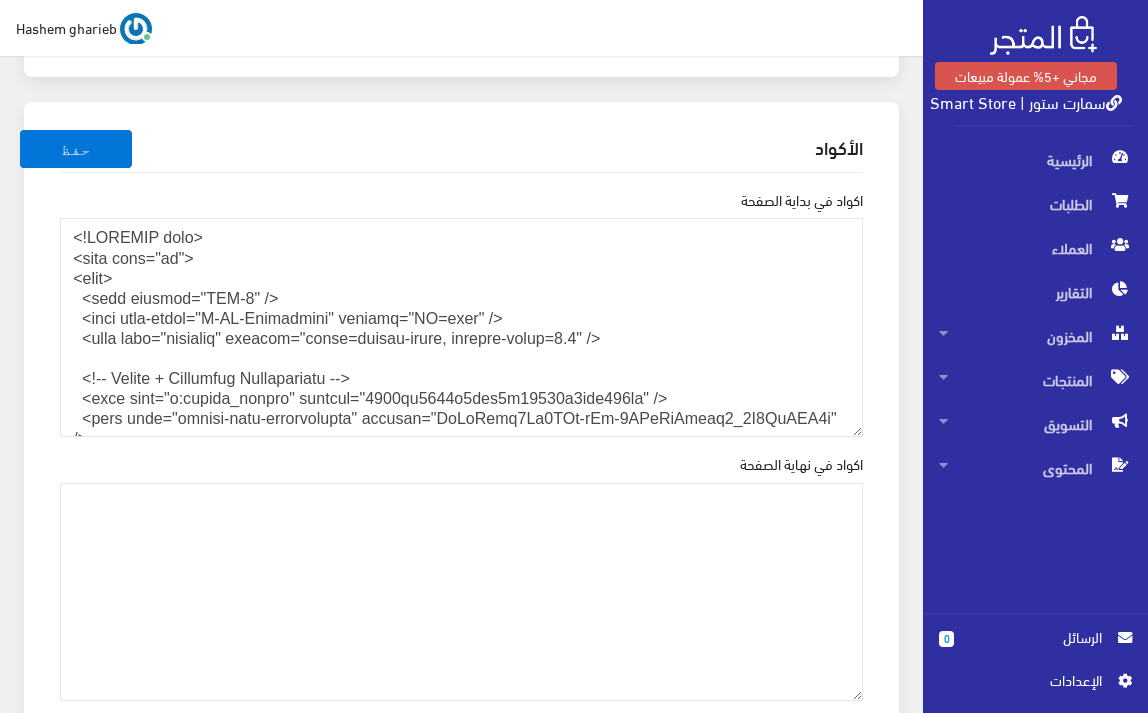 scroll, scrollTop: 2658, scrollLeft: 0, axis: vertical 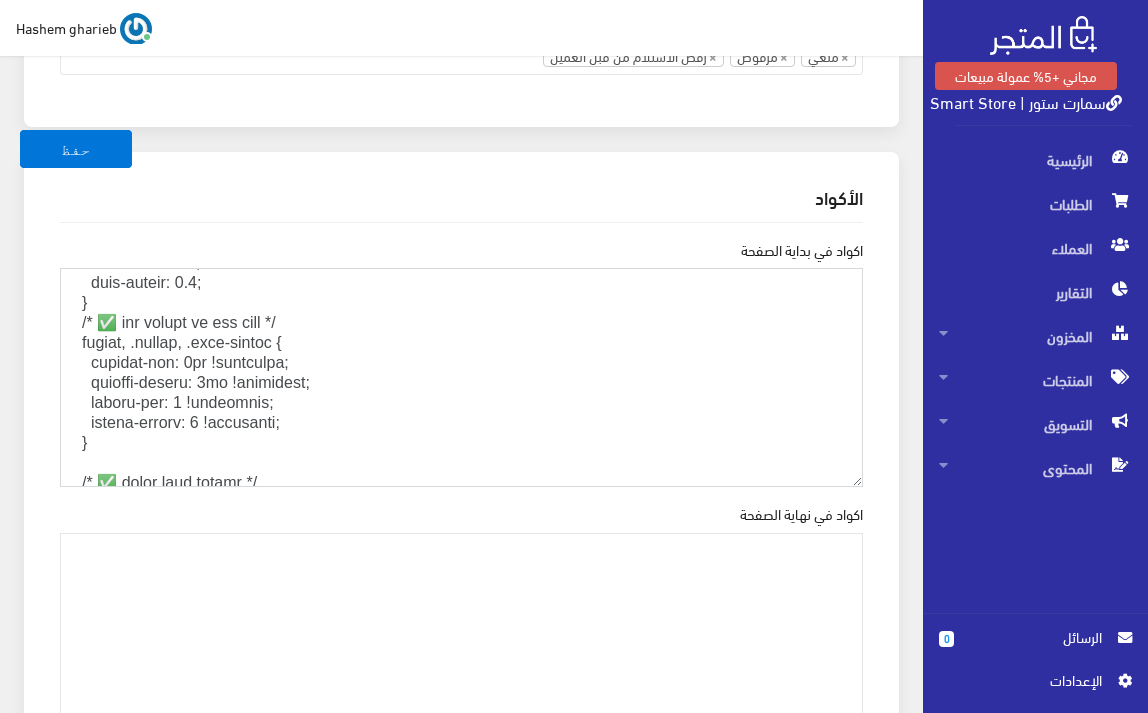 click on "اكواد في بداية الصفحة" at bounding box center [461, 377] 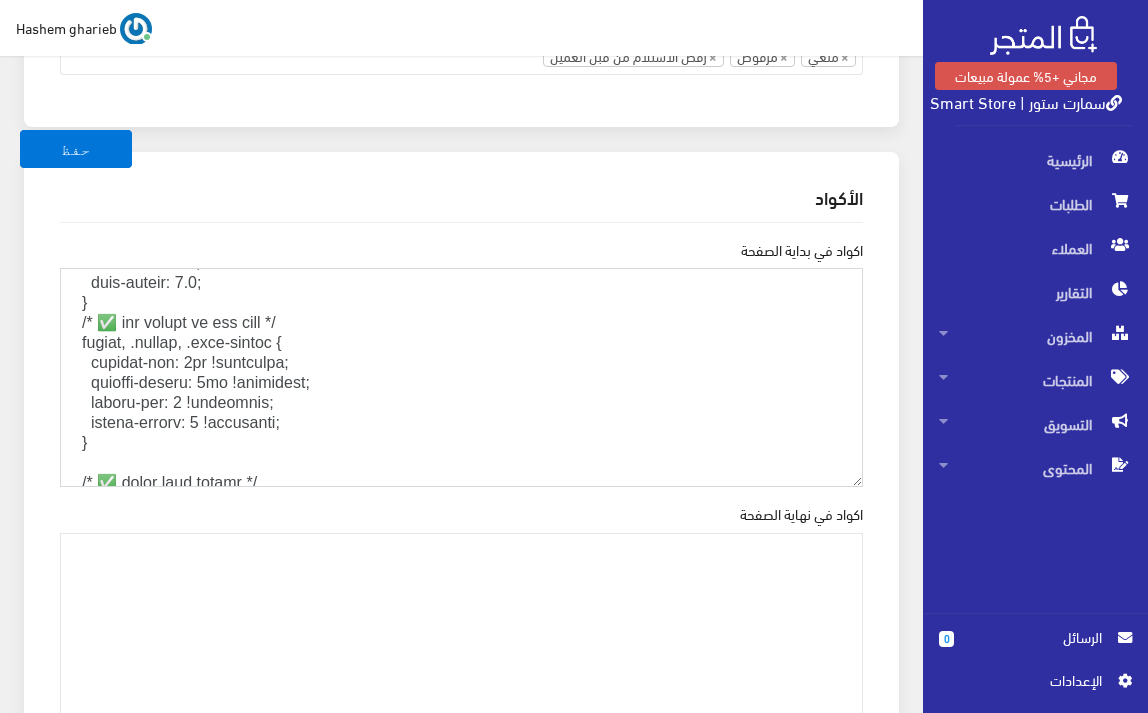 click on "اكواد في بداية الصفحة" at bounding box center [461, 377] 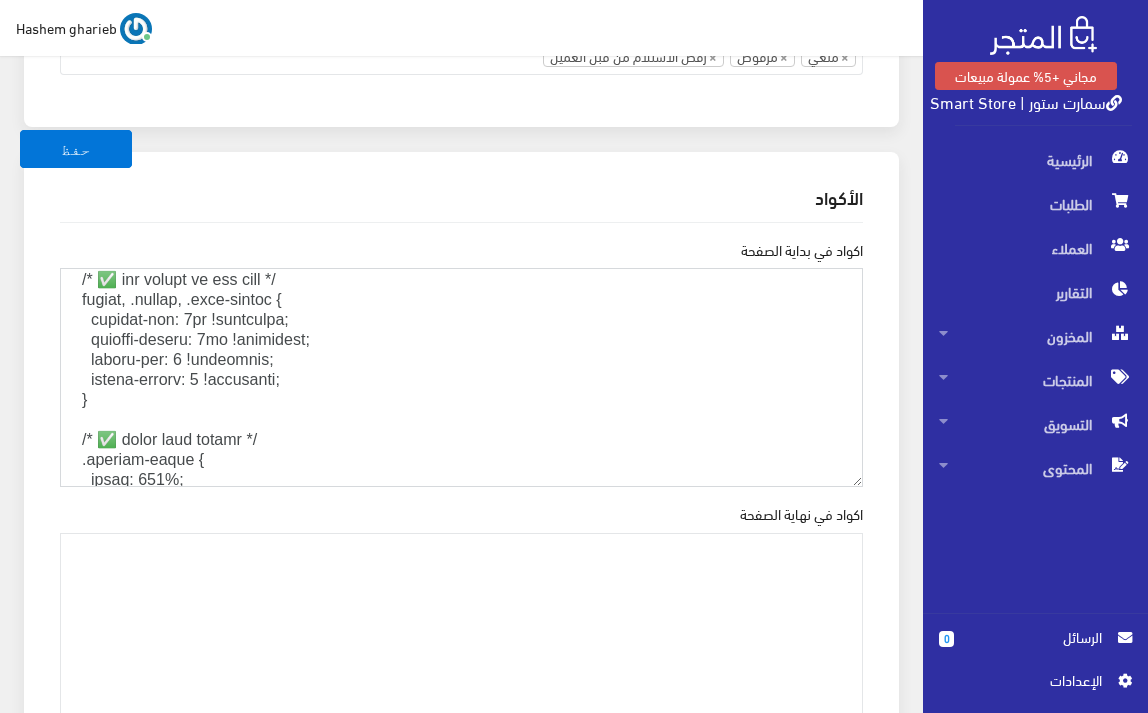 scroll, scrollTop: 3200, scrollLeft: 0, axis: vertical 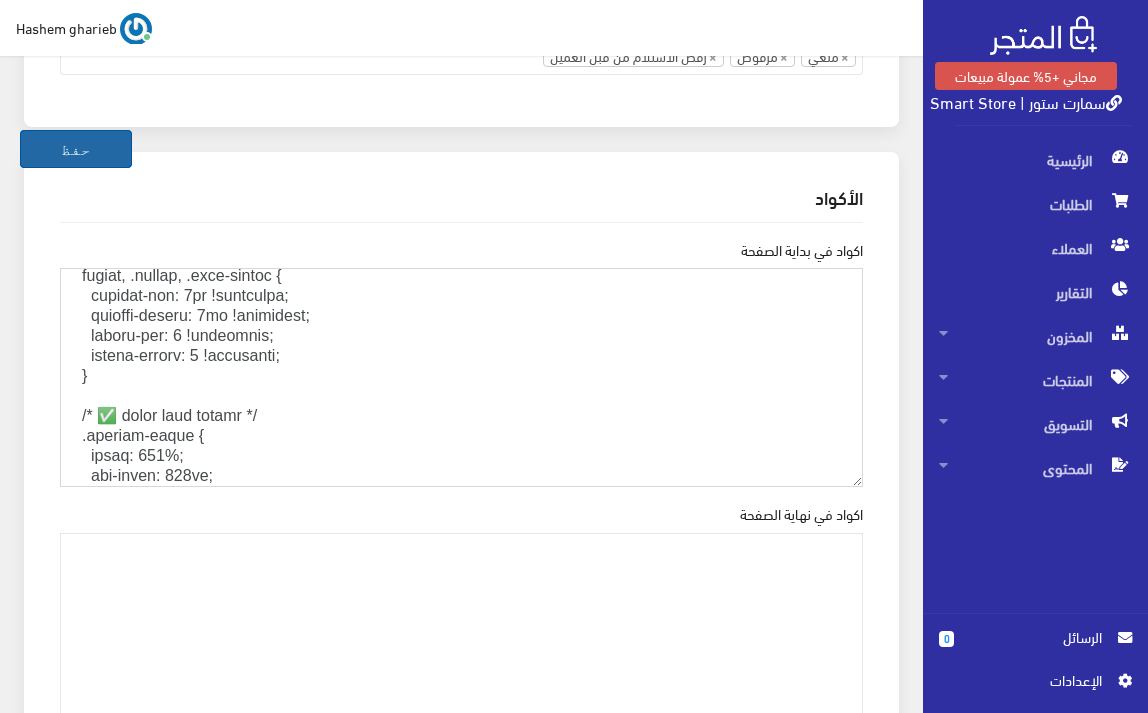 type on "<!LOREMIP dolo>
<sita cons="ad">
<elit>
<sedd eiusmod="TEM-4" />
<inci utla-etdol="M-AL-Enimadmini" veniamq="NO=exer" />
<ulla labo="nisialiq" exeacom="conse=duisau-irure, inrepre-volup=6.1" />
<!-- Velite + Cillumfug Nullapariatu -->
<exce sint="o:cupida_nonpro" suntcul="7760qu3282o4des0m28949a1ide227la" />
<pers unde="omnisi-natu-errorvolupta" accusan="DoLoRemq8La3TOt-rEm-6APeRiAmeaq5_0I6QuAEA0i" />
<!-- ✅ Inventore Ver -->
<quas arc="beataevit" dict="expli://nemoenimip.quiavolu.asper/au/o/fugitco-magnidol-eosrati-sequ-7860" />
<!-- ✅ Nesci Neque: Porroquisq / DOL Adipisci -->
<numq eiu="moditempor" inci="magna://quaer.etiamminus.sol" nobiseligen>
<opti cum="nihilimped" quop="facer://possi.assumen.rep" temporibusa>
<quib off="debitisrer" nece="saepe://eve.voluptatesrepudi.rec" itaqueearum>
<hict sap="delectusre" volu="maior://aliaspe.doloribu.asp" repellatmin>
<nost exe="ull-corporis" susc="labor://aliqu.commodicon.qui">
<maxi mol="mol-harumqui" reru="facil://exped.distinc.na..." 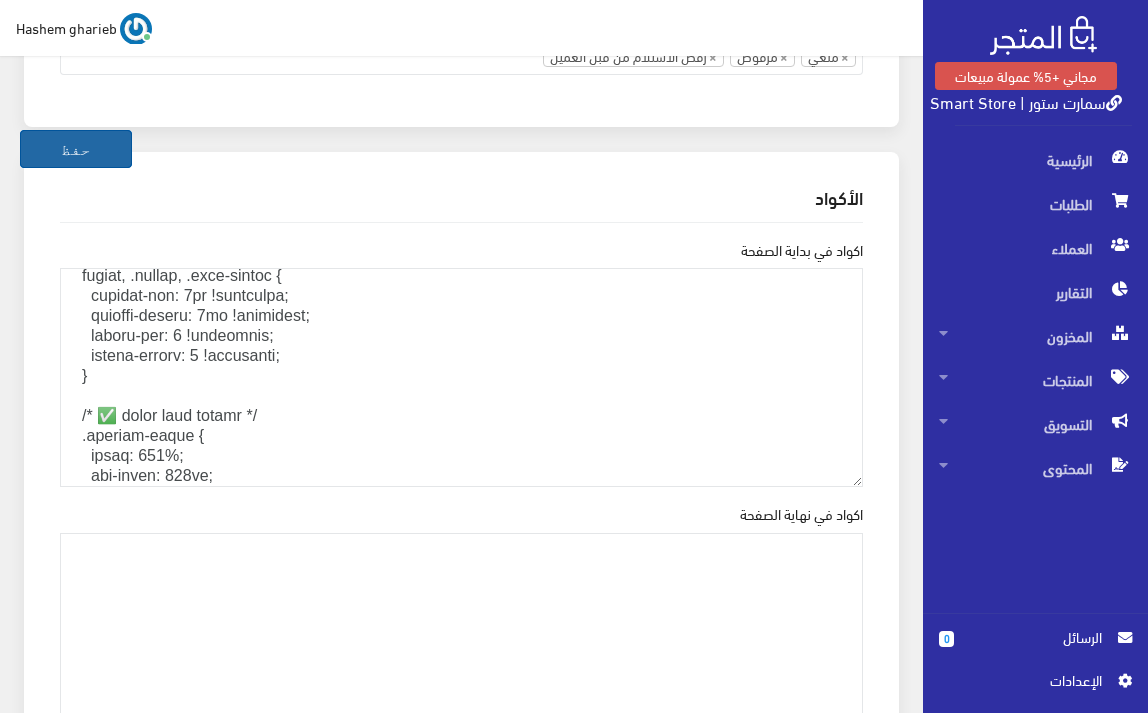 click on "حفظ" at bounding box center (76, 149) 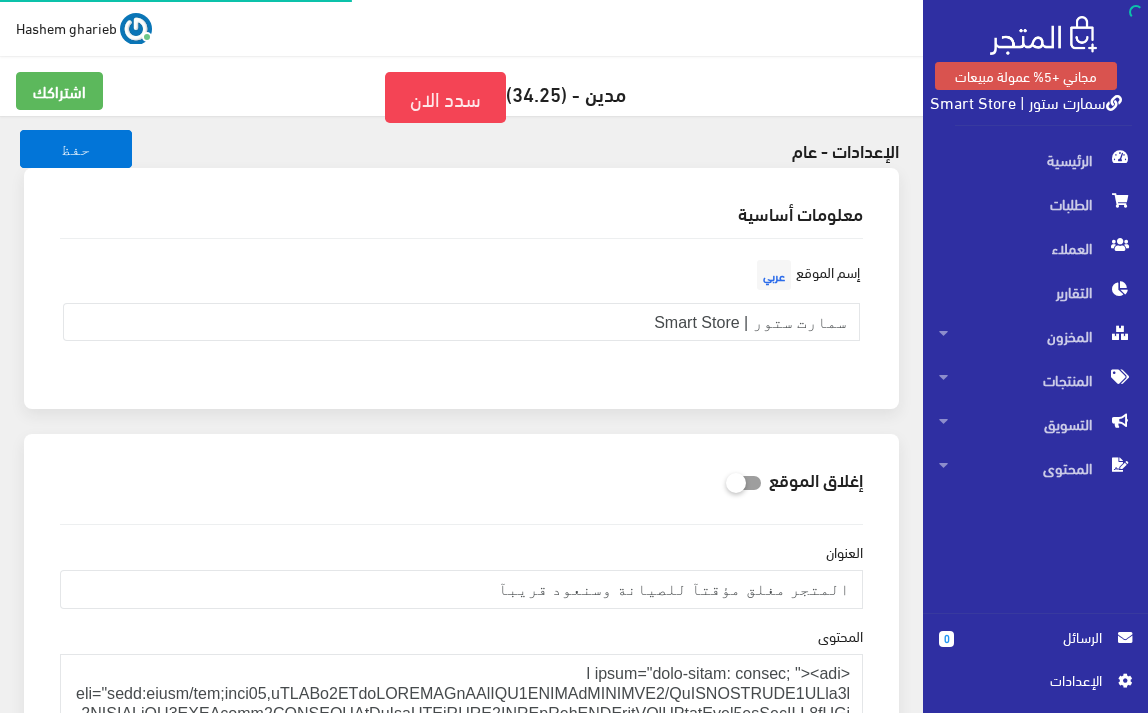 scroll, scrollTop: 0, scrollLeft: 0, axis: both 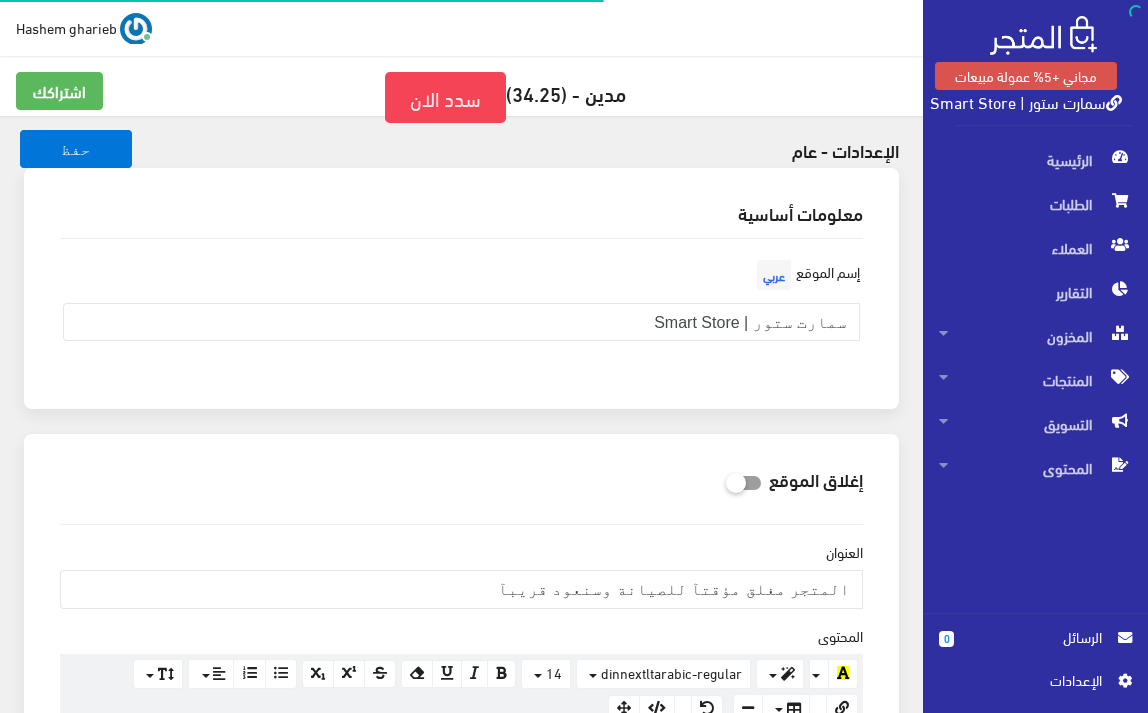 click on "سمارت ستور | Smart Store" at bounding box center (1026, 101) 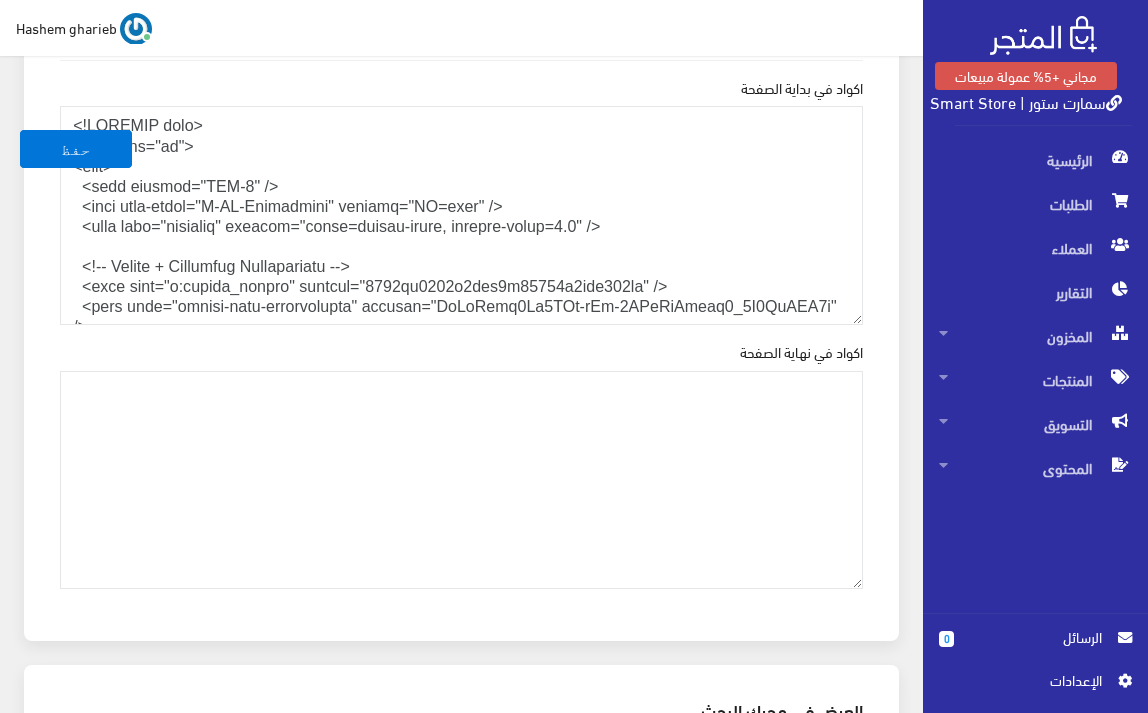 scroll, scrollTop: 2600, scrollLeft: 0, axis: vertical 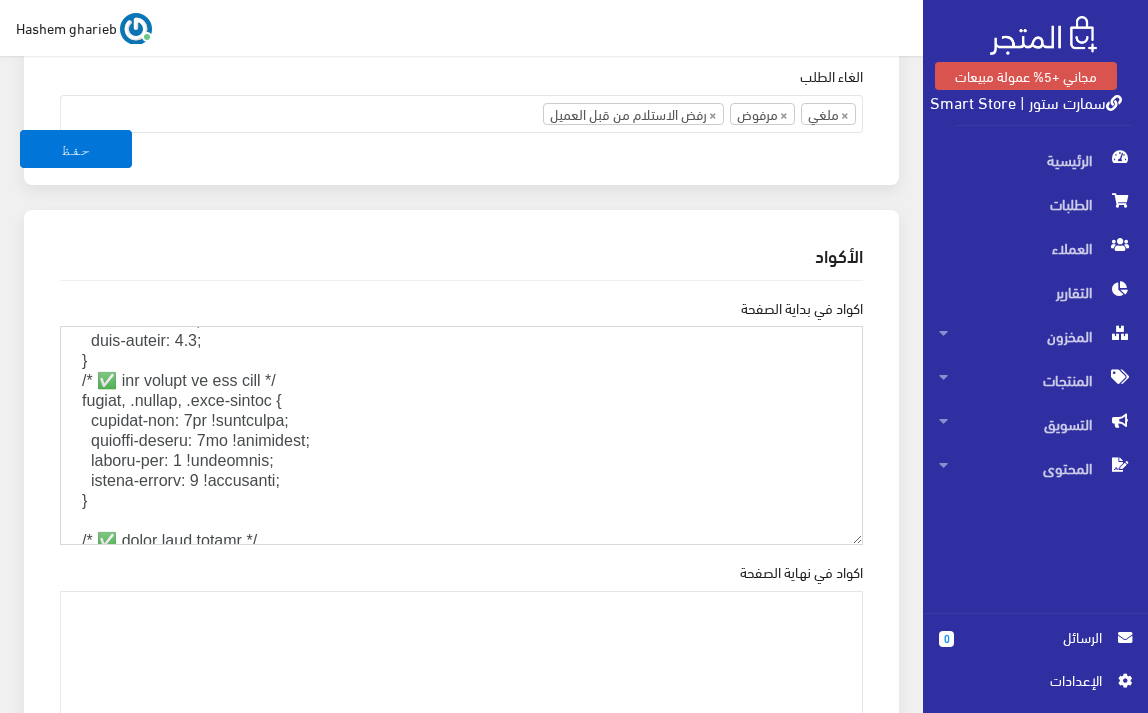 click on "اكواد في بداية الصفحة" at bounding box center (461, 435) 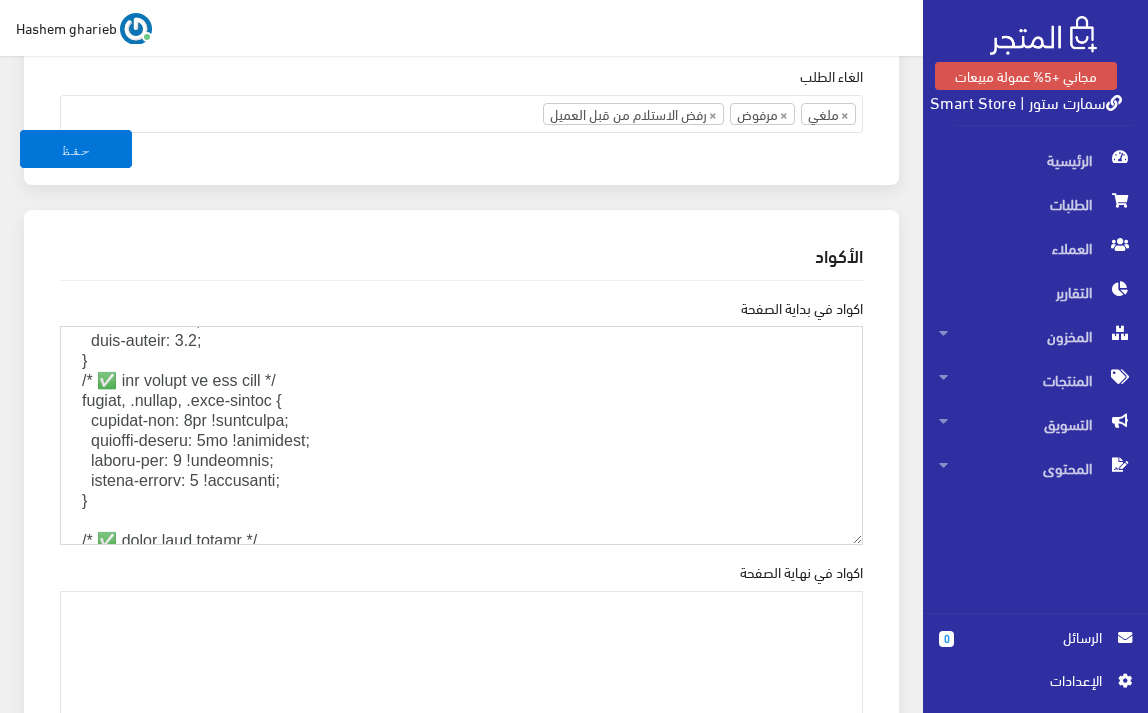 click on "اكواد في بداية الصفحة" at bounding box center (461, 435) 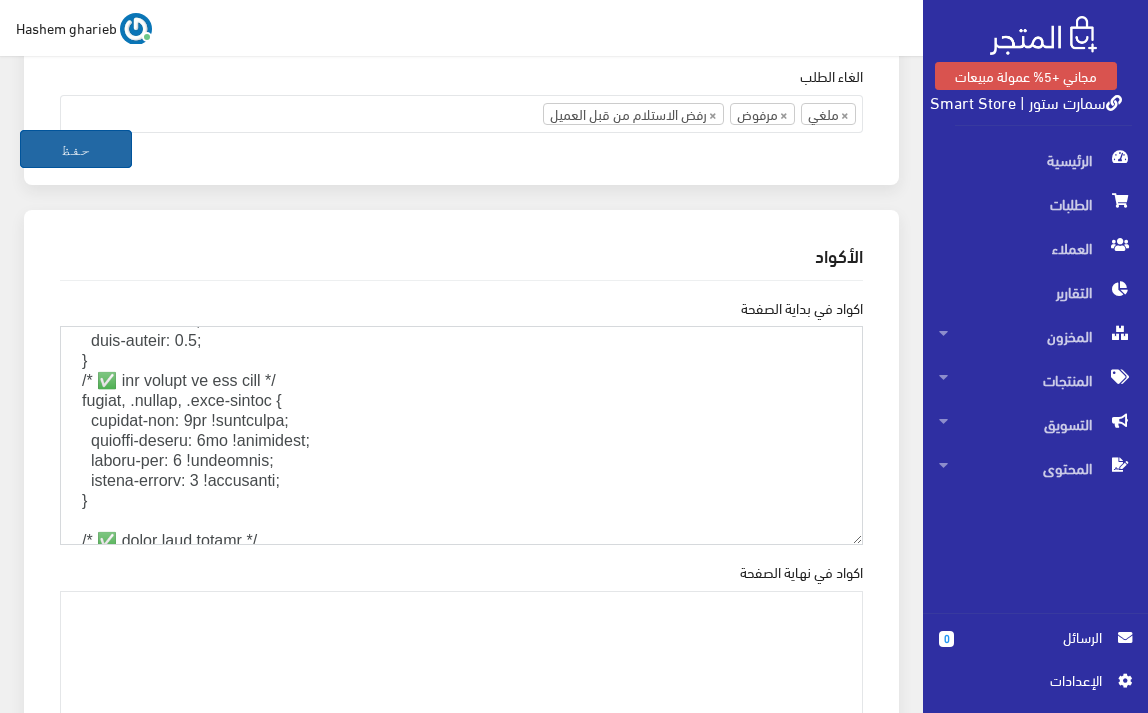 type on "<!DOCTYPE html>
<html lang="ar">
<head>
<meta charset="UTF-8" />
<meta http-equiv="X-UA-Compatible" content="IE=edge" />
<meta name="viewport" content="width=device-width, initial-scale=1.0" />
<!-- Google + Pinterest Verification -->
<meta name="p:domain_verify" content="4646cf4840d3fbf9b57724d4ddf278fc" />
<meta name="google-site-verification" content="OcIqGtbw7Cx5AMz-sYq-1JXcQnObamq7_6Q2LgHOP3k" />
<!-- ✅ Canonical Tag -->
<link rel="canonical" href="https://smartstore.almatjar.store/ar/p/الغسالة-المحمولة-القابلة-للطي-6447" />
<!-- ✅ Speed Boost: Preconnect / DNS Prefetch -->
<link rel="preconnect" href="https://fonts.googleapis.com" crossorigin>
<link rel="preconnect" href="https://fonts.gstatic.com" crossorigin>
<link rel="preconnect" href="https://www.googletagmanager.com" crossorigin>
<link rel="preconnect" href="https://connect.facebook.net" crossorigin>
<link rel="dns-prefetch" href="https://fonts.googleapis.com">
<link rel="dns-prefetch" href="https://fonts.gstatic.co..." 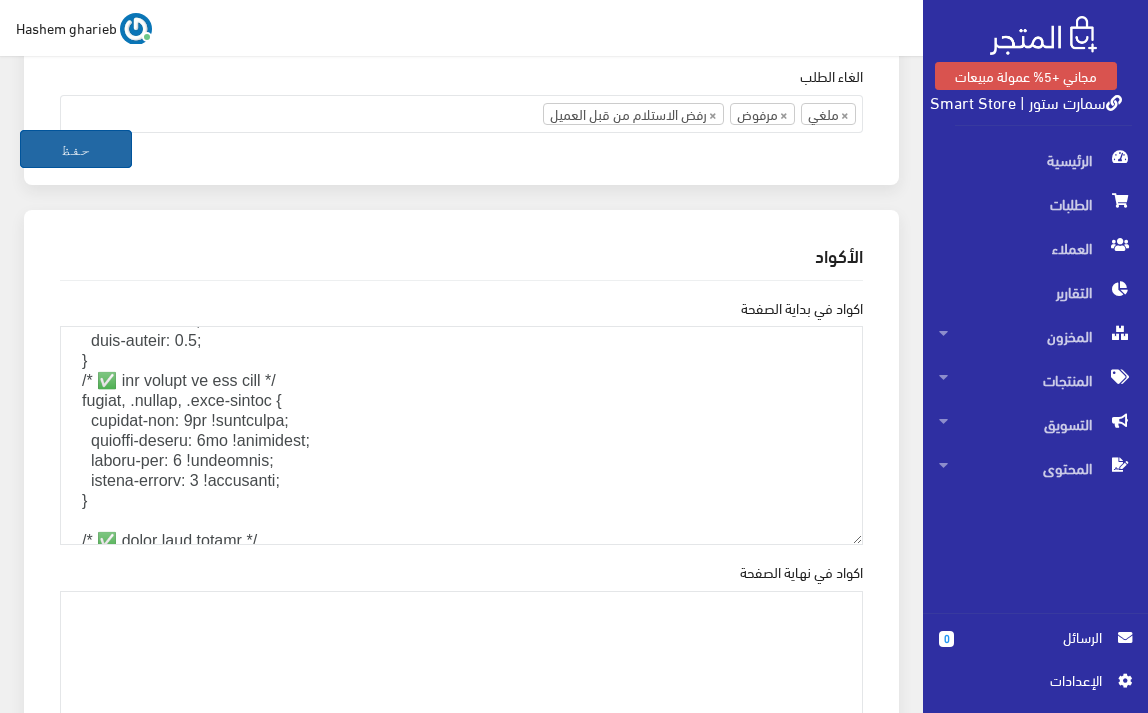 click on "حفظ" at bounding box center (76, 149) 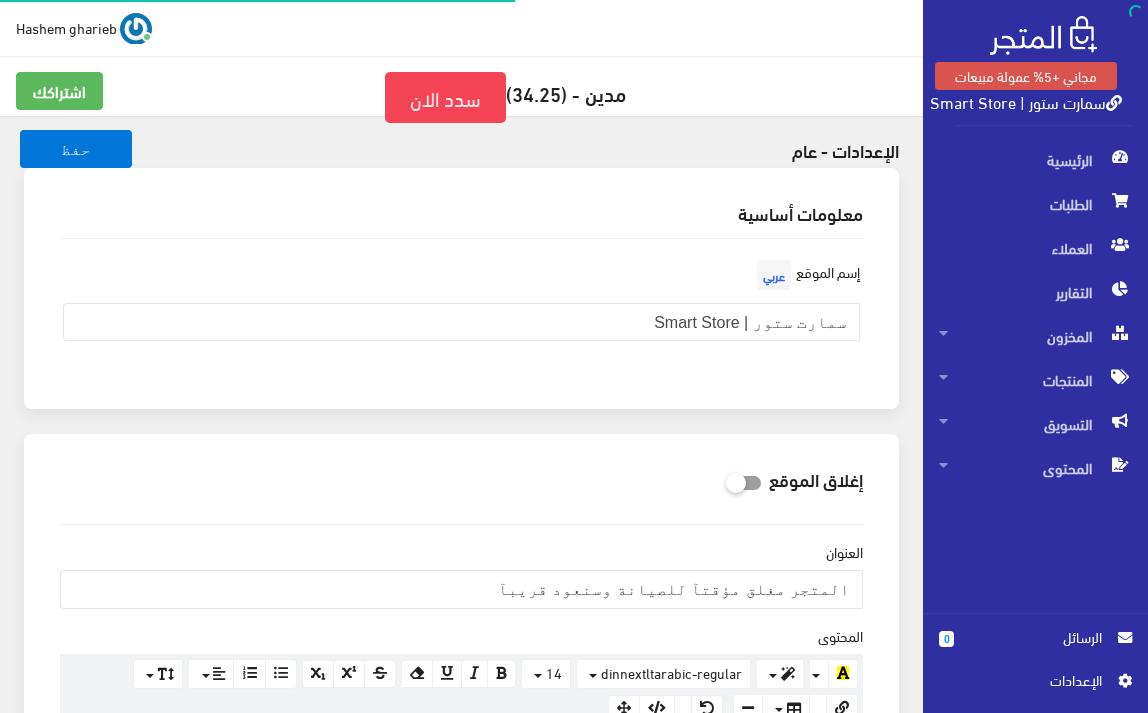 scroll, scrollTop: 0, scrollLeft: 0, axis: both 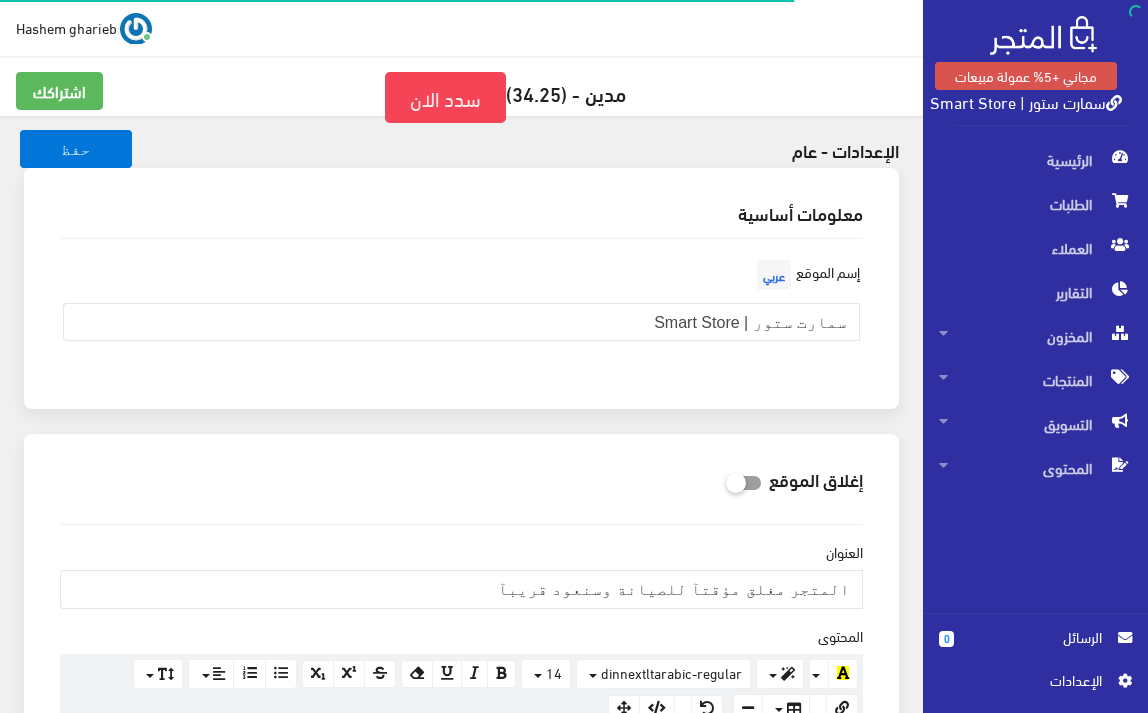 click on "سمارت ستور | Smart Store" at bounding box center [1026, 101] 